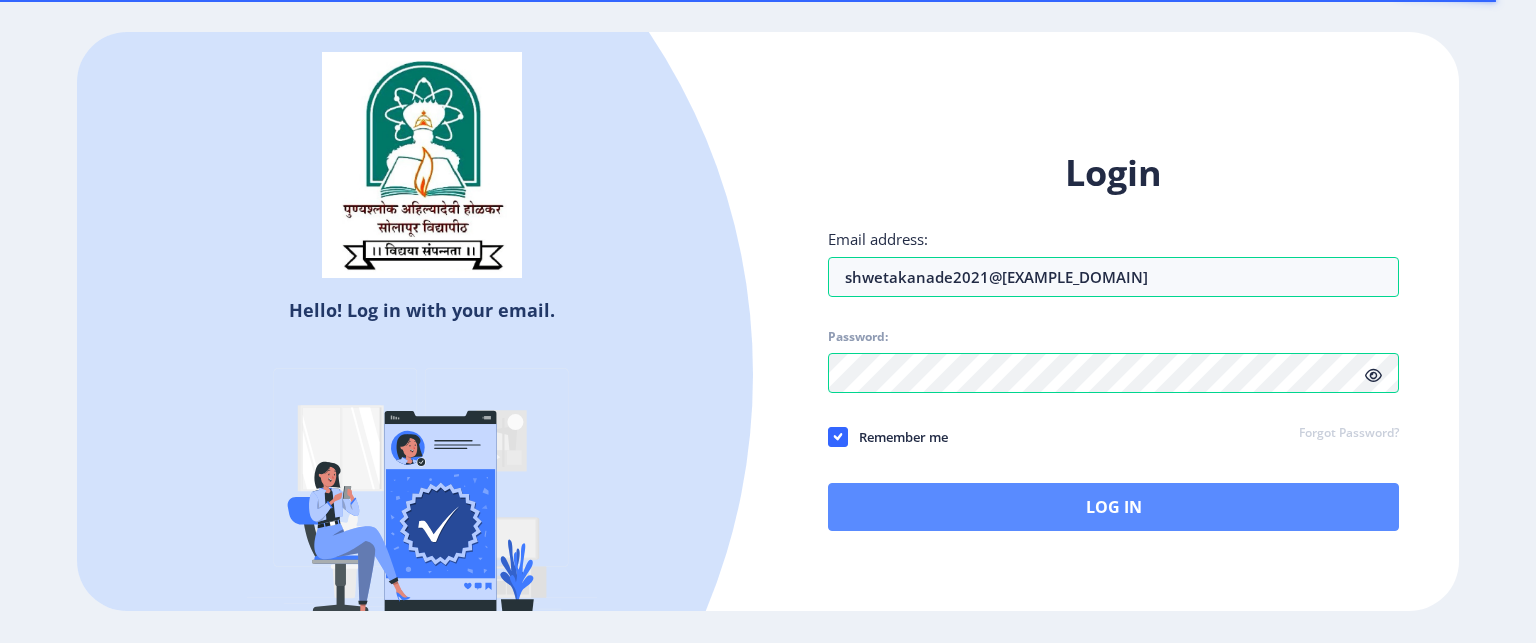 scroll, scrollTop: 0, scrollLeft: 0, axis: both 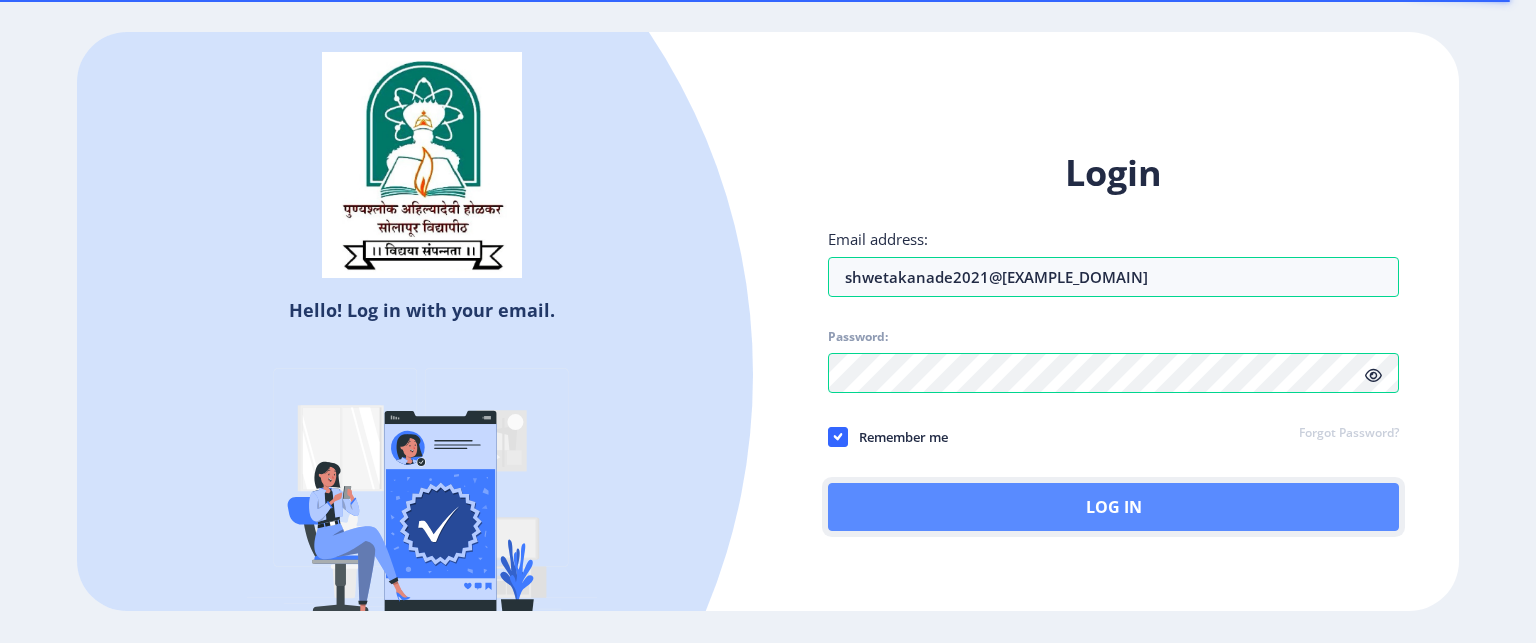 click on "Log In" 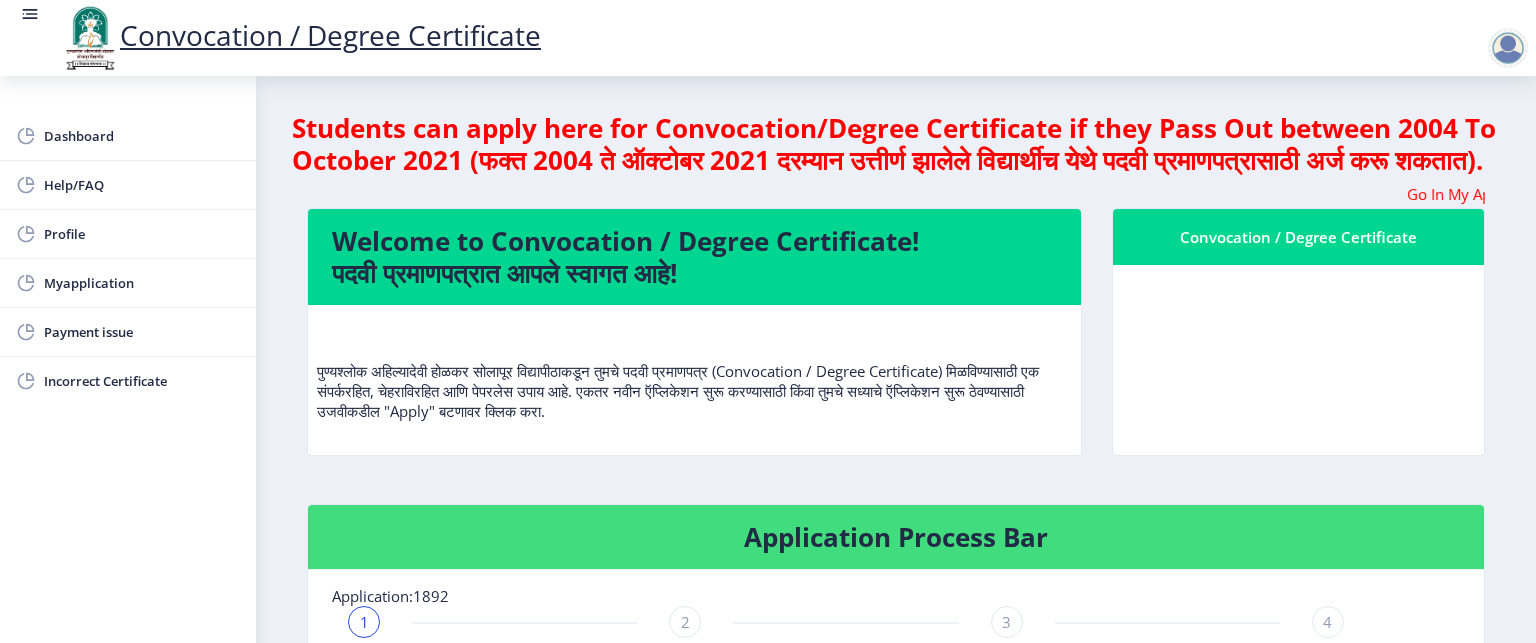 click on "Students can apply here for Convocation/Degree Certificate if they Pass Out between 2004 To October 2021 (फक्त 2004 ते ऑक्टोबर 2021 दरम्यान उत्तीर्ण झालेले विद्यार्थीच येथे पदवी प्रमाणपत्रासाठी अर्ज करू शकतात). Go In My Application Tab and check the status of Errata  Welcome to Convocation / Degree Certificate!  पदवी प्रमाणपत्रात आपले स्वागत आहे!   Convocation / Degree Certificate  Application Process Bar Application:1892 1 Applied 2 Verified 3 Signed/Print 4 Sent/Couriered to recipient Remarks:  please upload Provisional / Passing Certificate on pdc tab मदत पाहिजे? कृपया खालील सूचना पुस्तिका डाउनलोड करा  Manual" 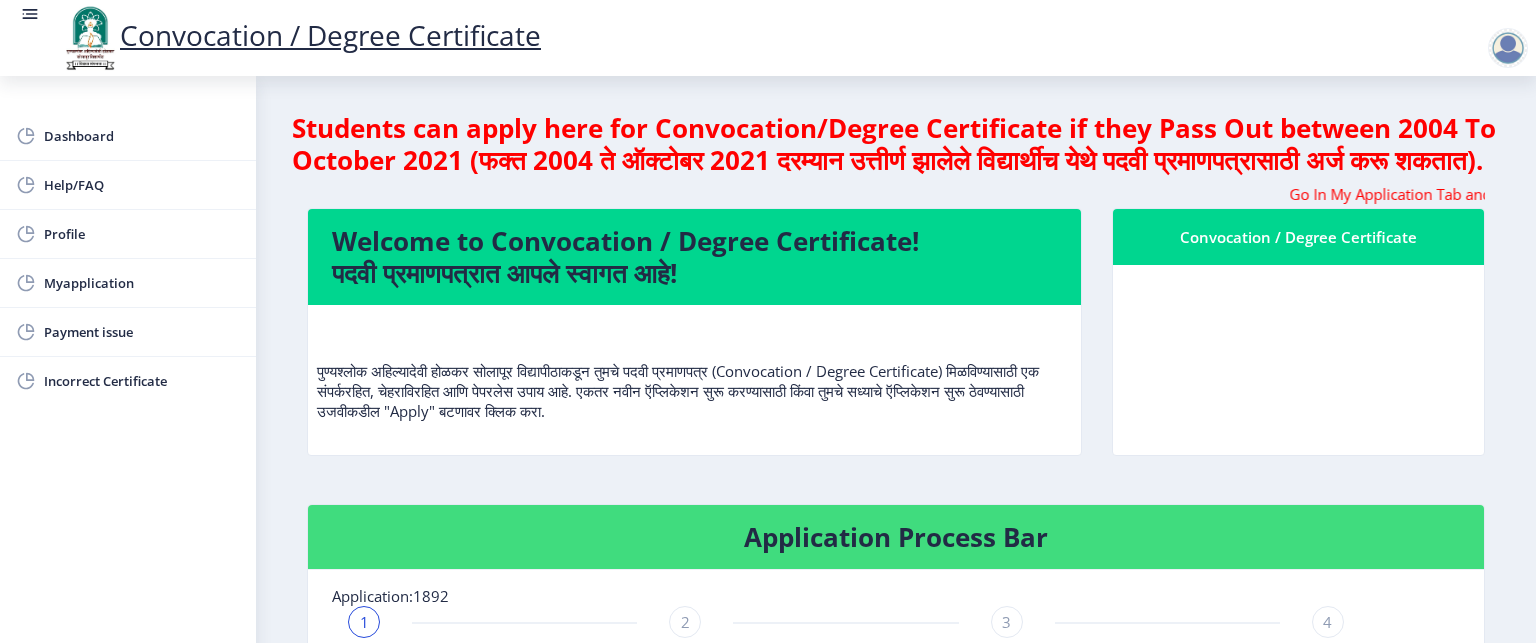 click on "पुण्यश्लोक अहिल्यादेवी होळकर सोलापूर विद्यापीठाकडून तुमचे पदवी प्रमाणपत्र (Convocation / Degree Certificate) मिळविण्यासाठी एक संपर्करहित, चेहराविरहित आणि पेपरलेस उपाय आहे. एकतर नवीन ऍप्लिकेशन सुरू करण्यासाठी किंवा तुमचे सध्याचे ऍप्लिकेशन सुरू ठेवण्यासाठी उजवीकडील "Apply" बटणावर क्लिक करा." 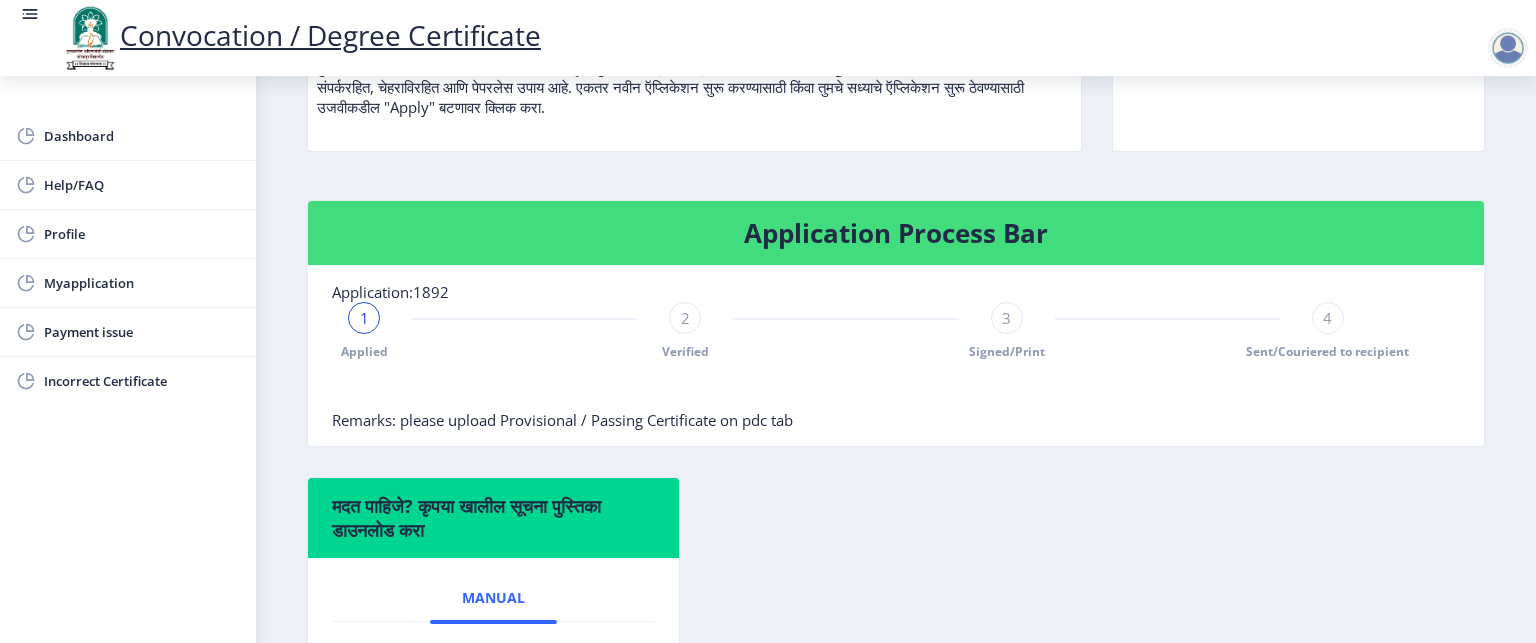 scroll, scrollTop: 440, scrollLeft: 0, axis: vertical 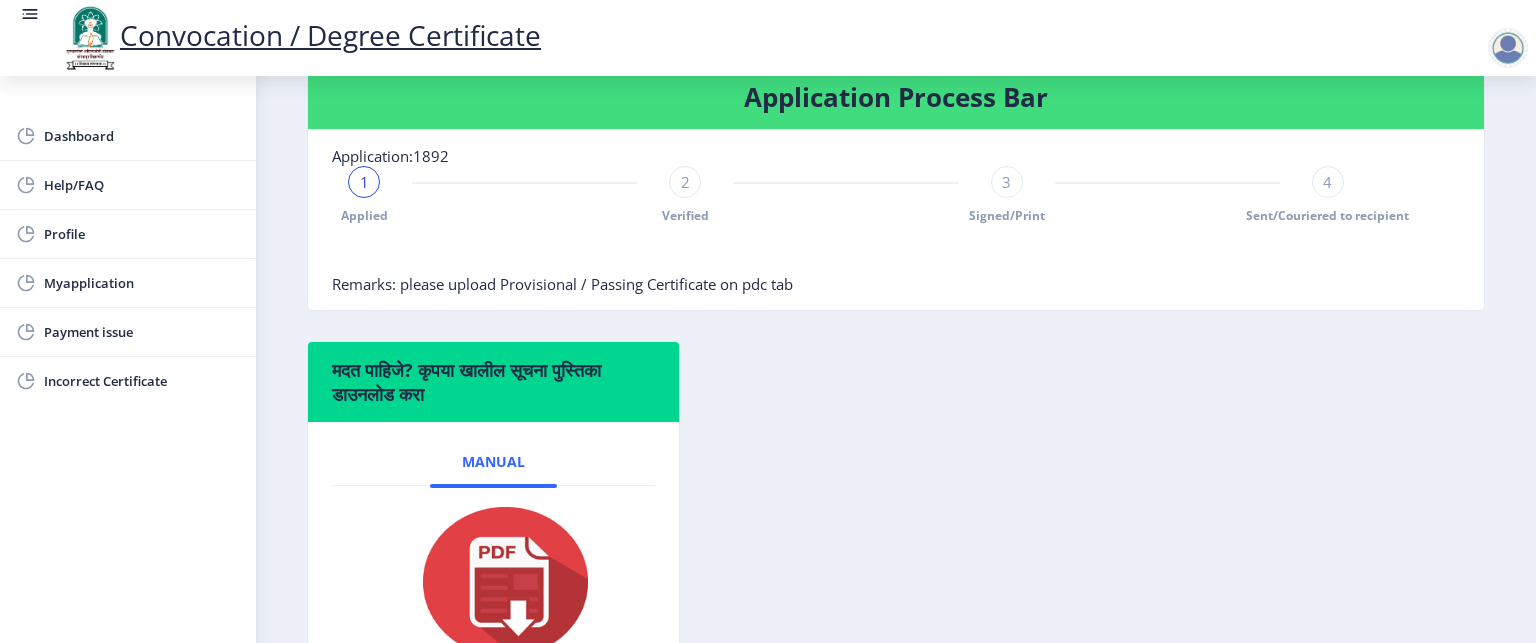 click on "1" 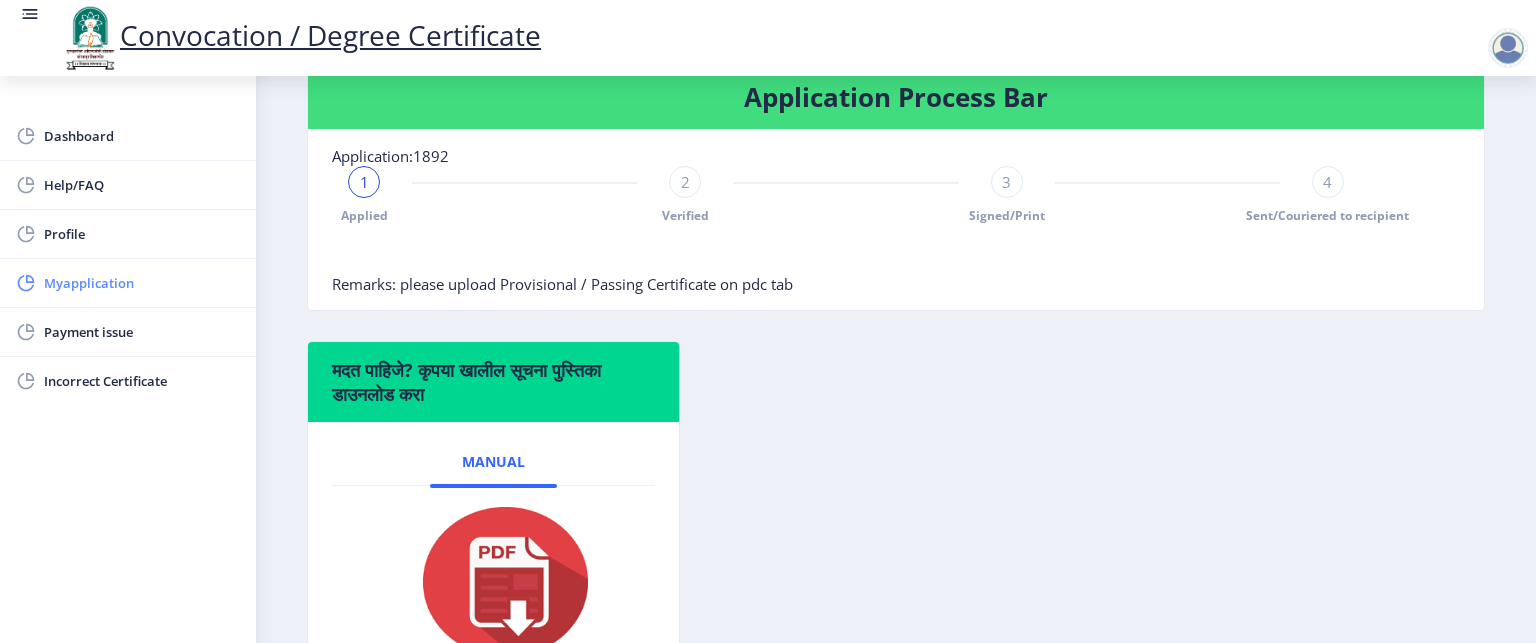 click on "Myapplication" 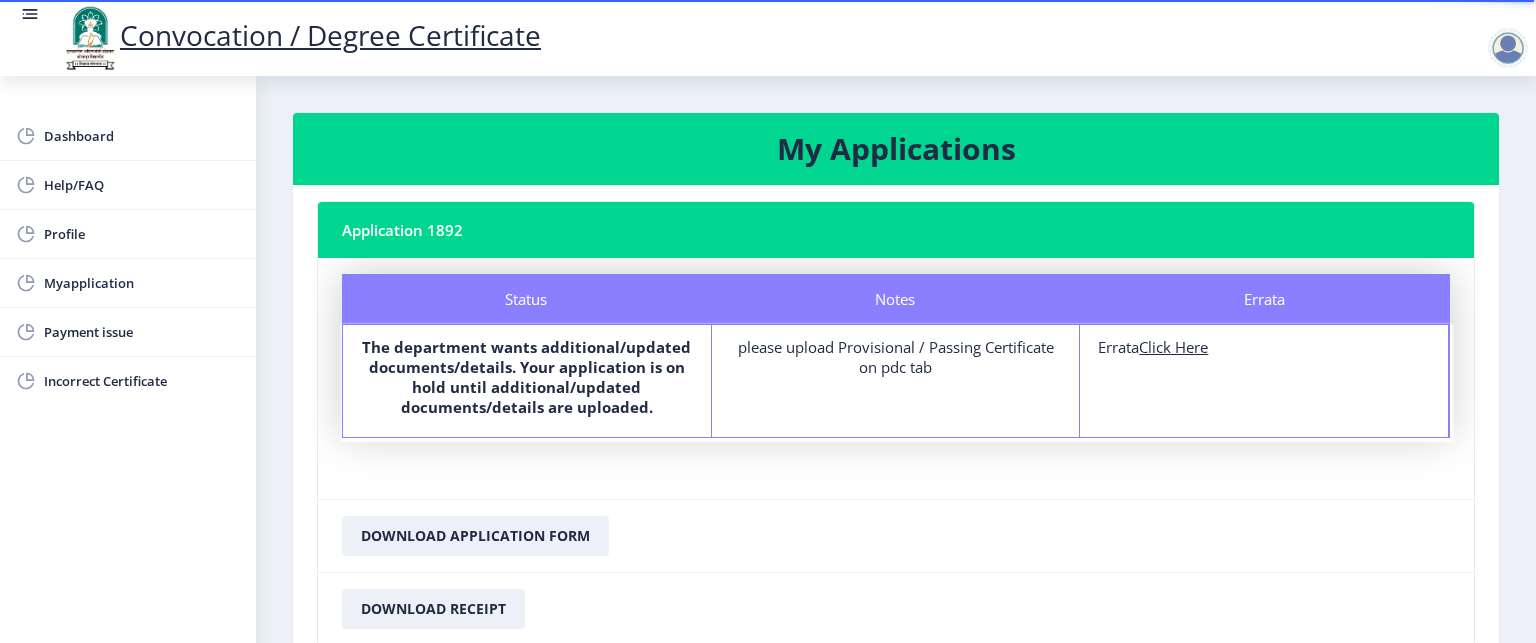 click on "Click Here" 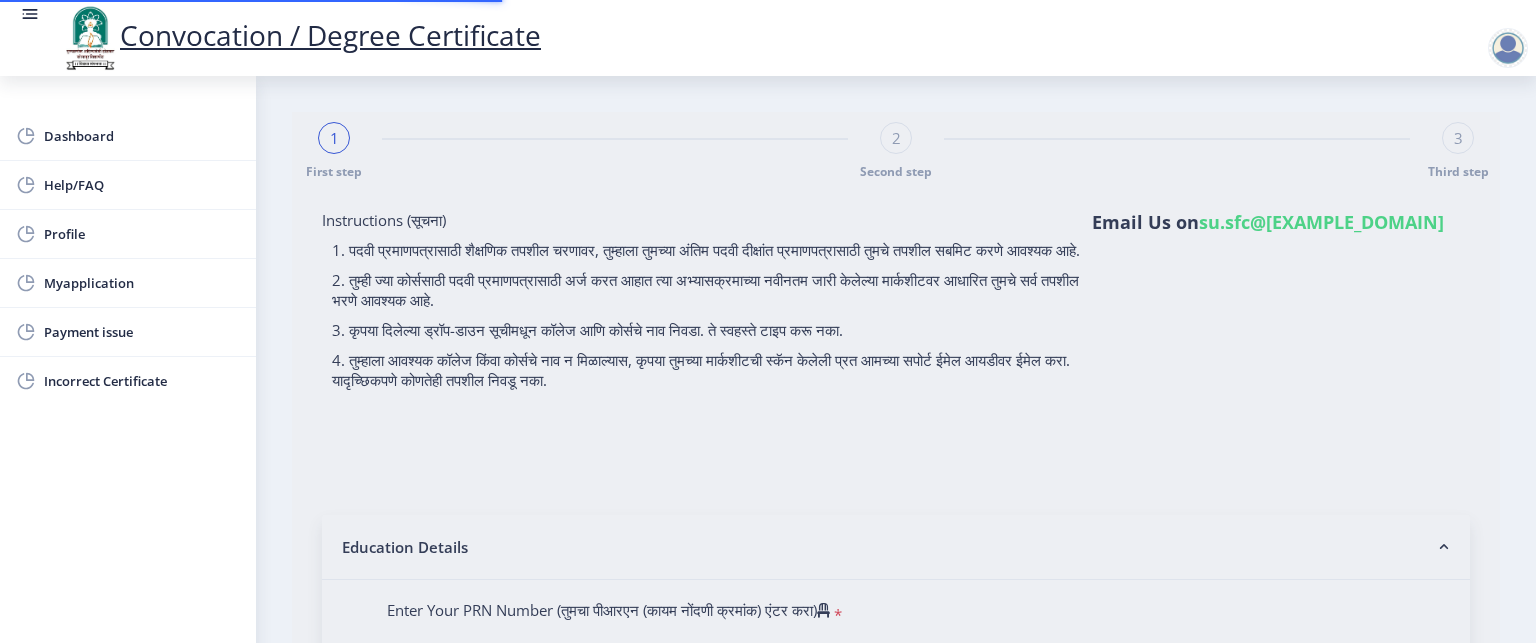 type on "PAWALE SHWETA GURULING" 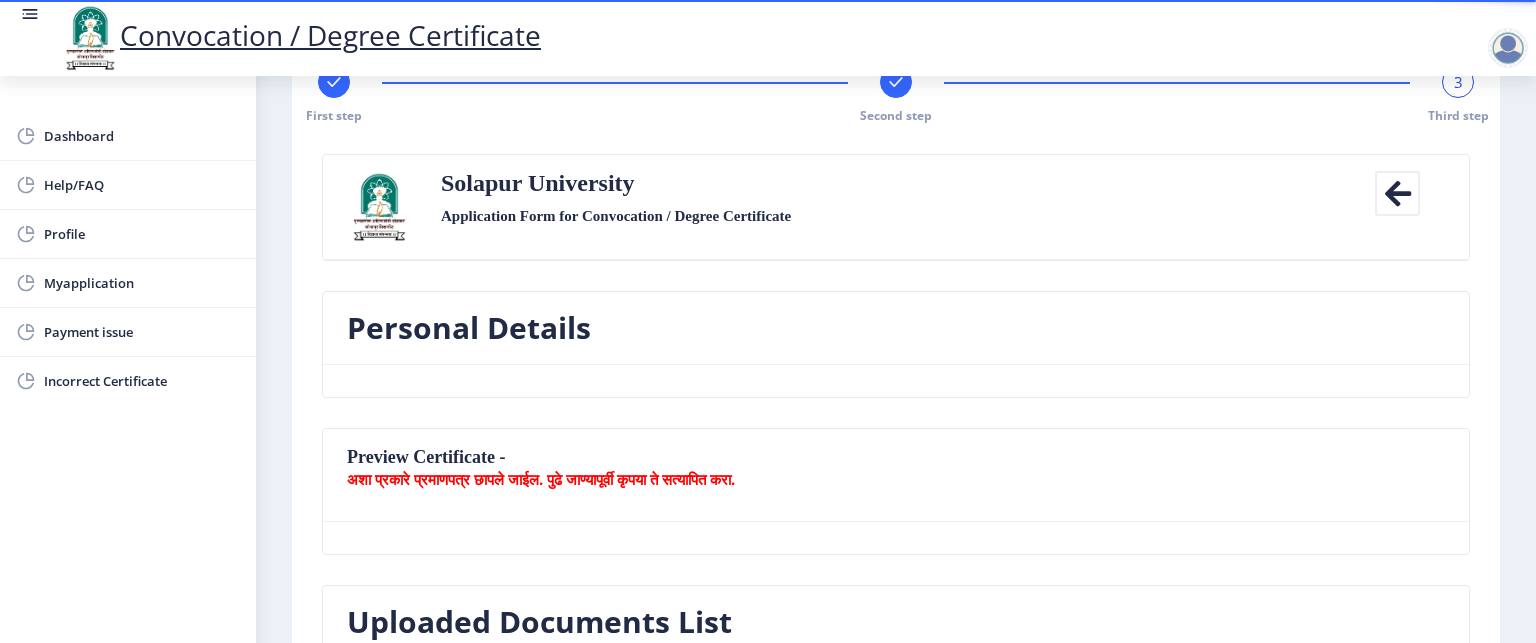 scroll, scrollTop: 0, scrollLeft: 0, axis: both 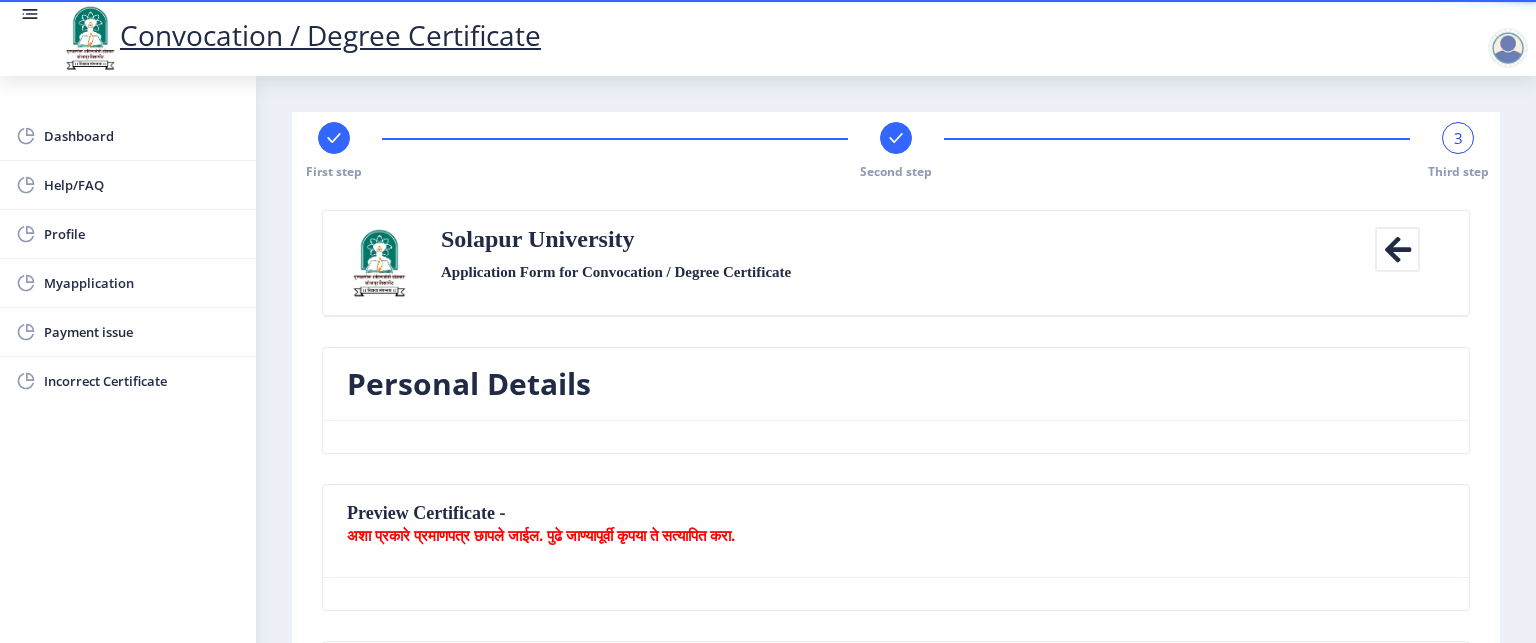 click on "Application Form for Convocation / Degree Certificate" 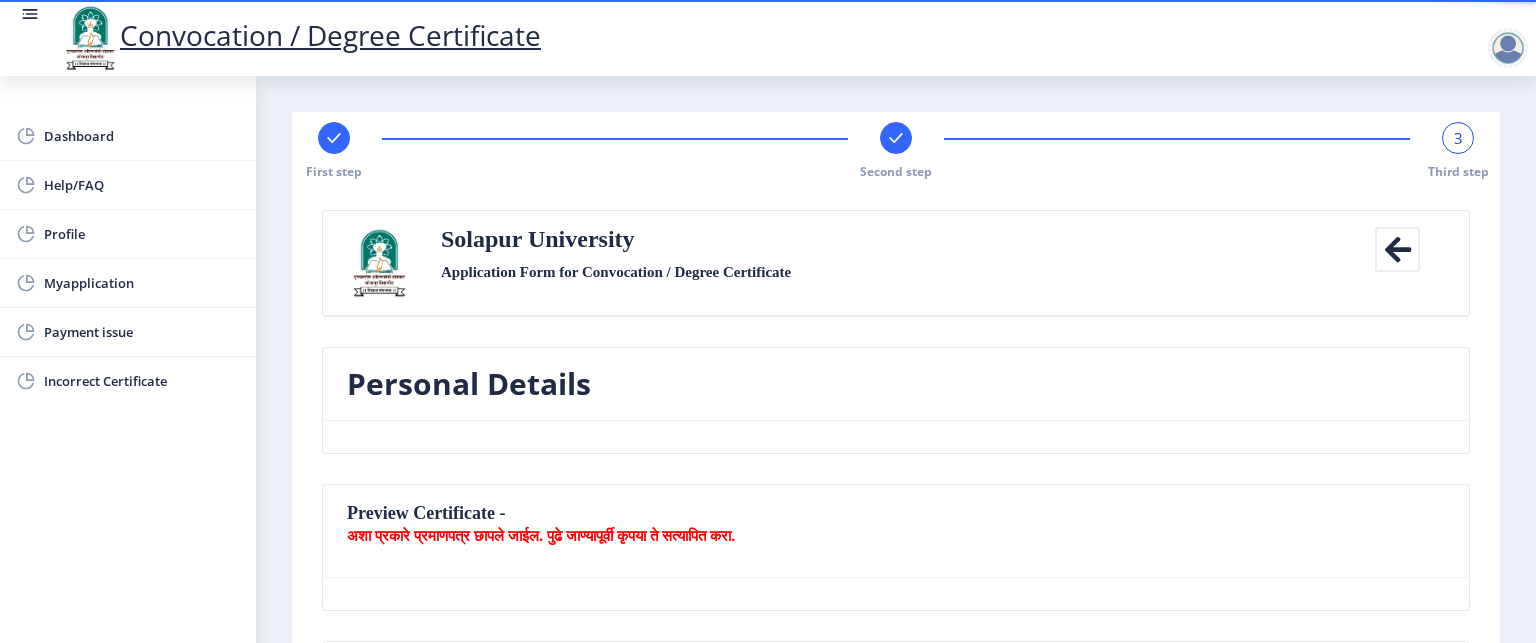 click 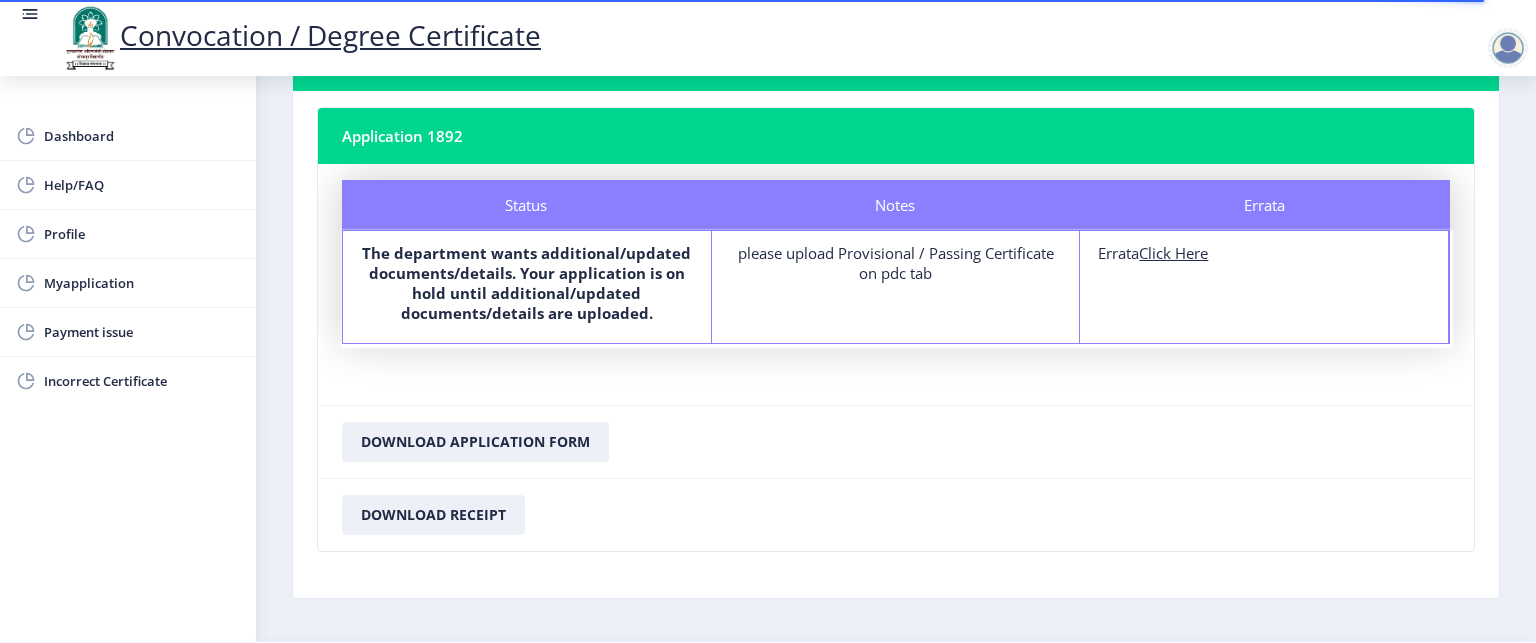 scroll, scrollTop: 150, scrollLeft: 0, axis: vertical 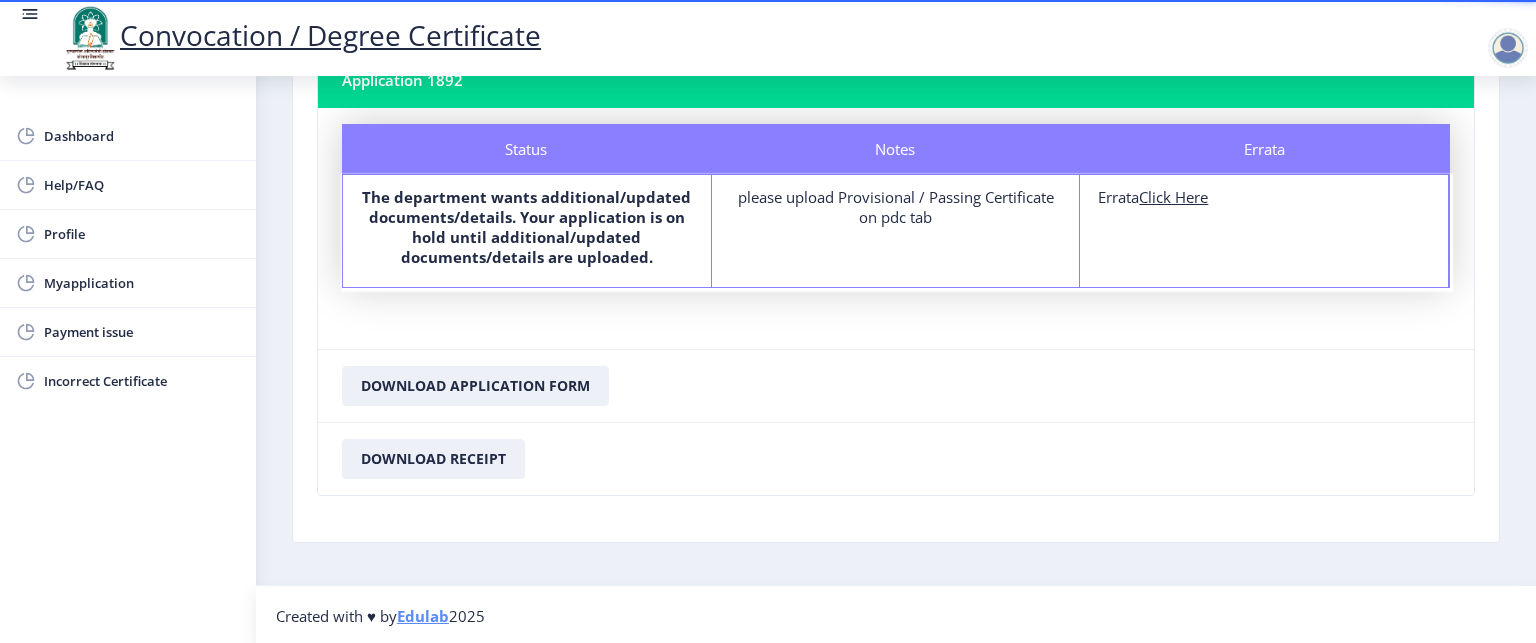 click on "Click Here" 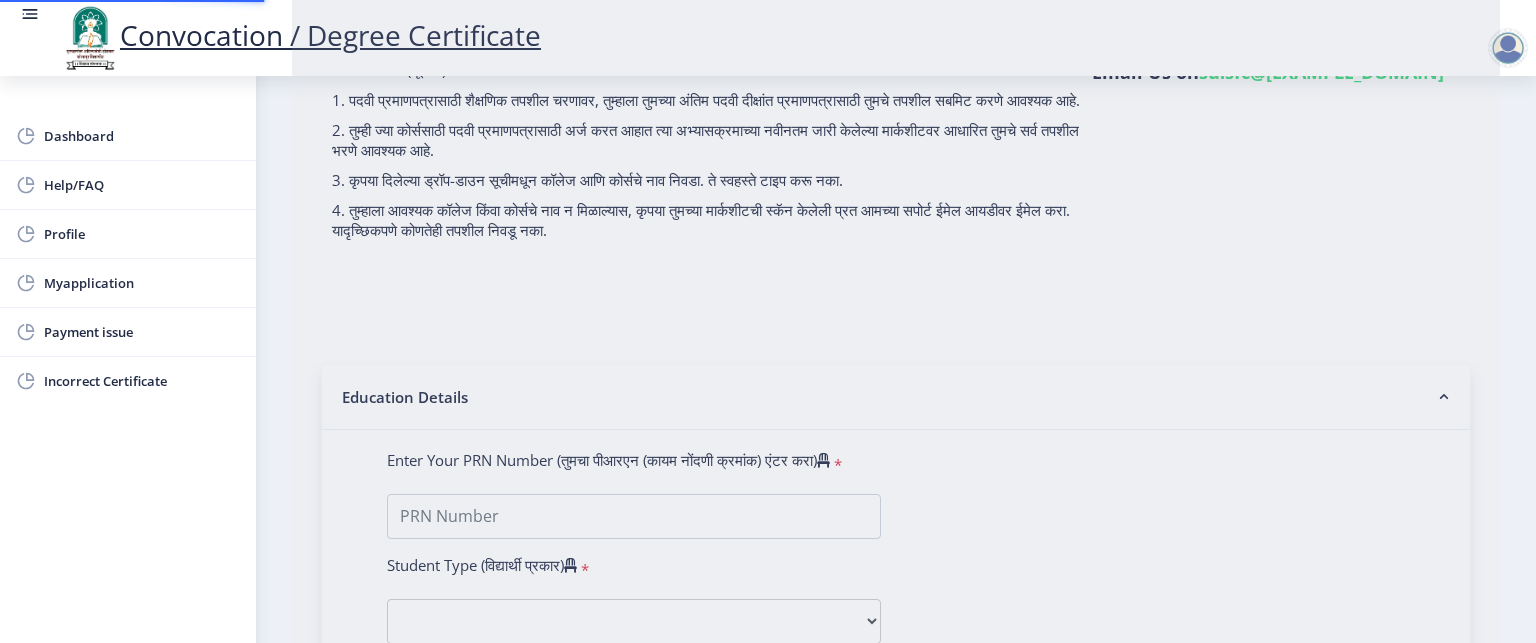 scroll, scrollTop: 0, scrollLeft: 0, axis: both 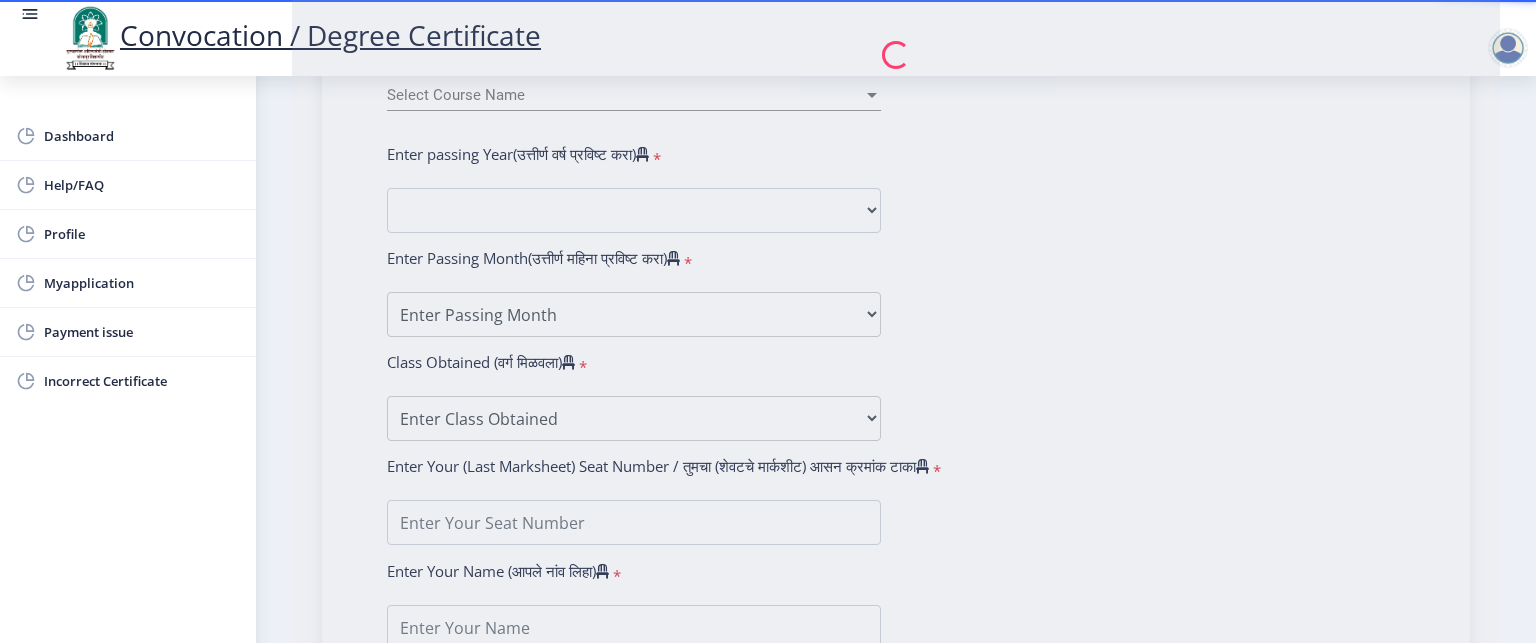 type on "PAWALE SHWETA GURULING" 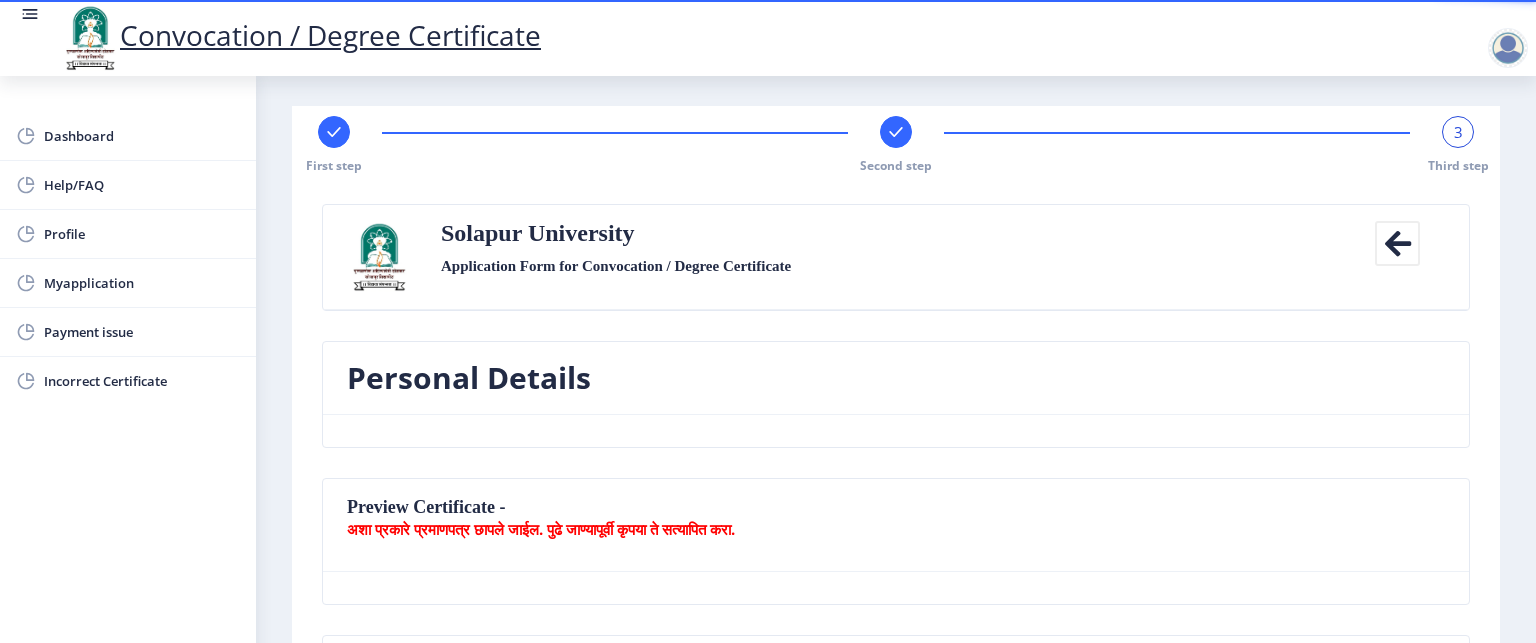 scroll, scrollTop: 4, scrollLeft: 0, axis: vertical 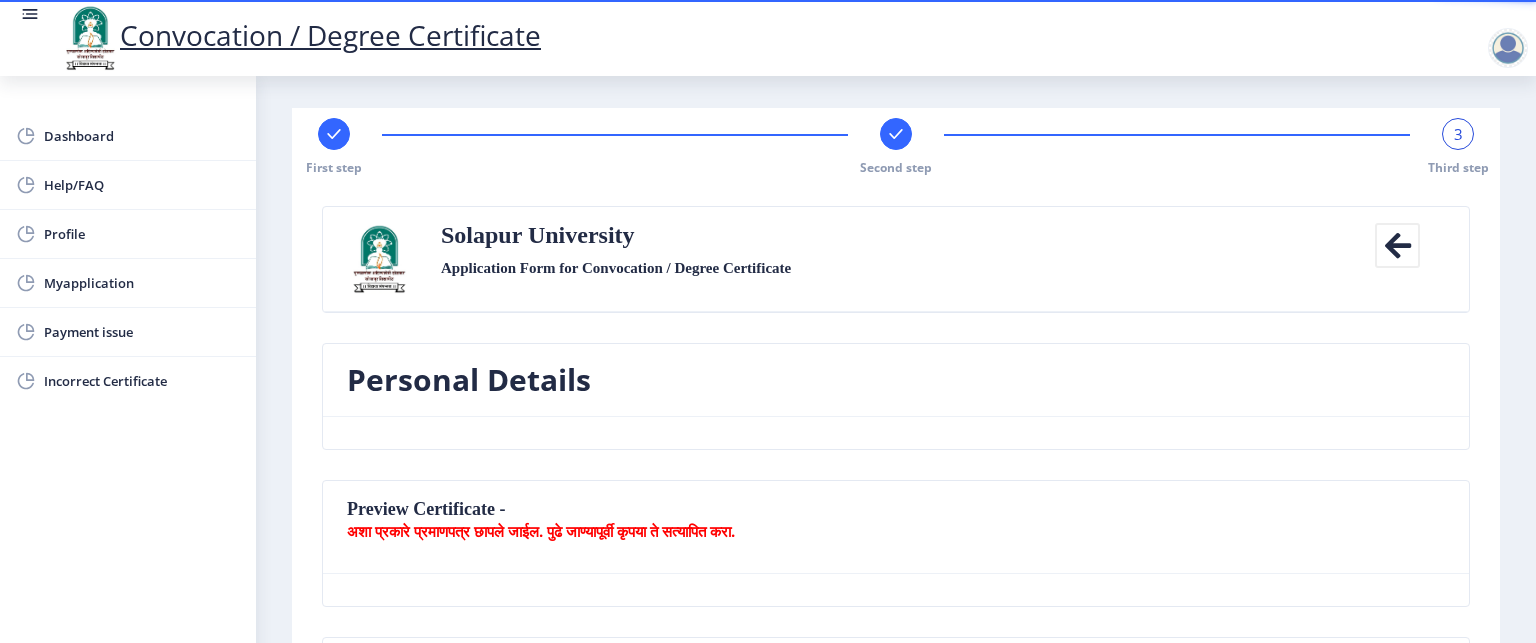 click on "Personal Details" 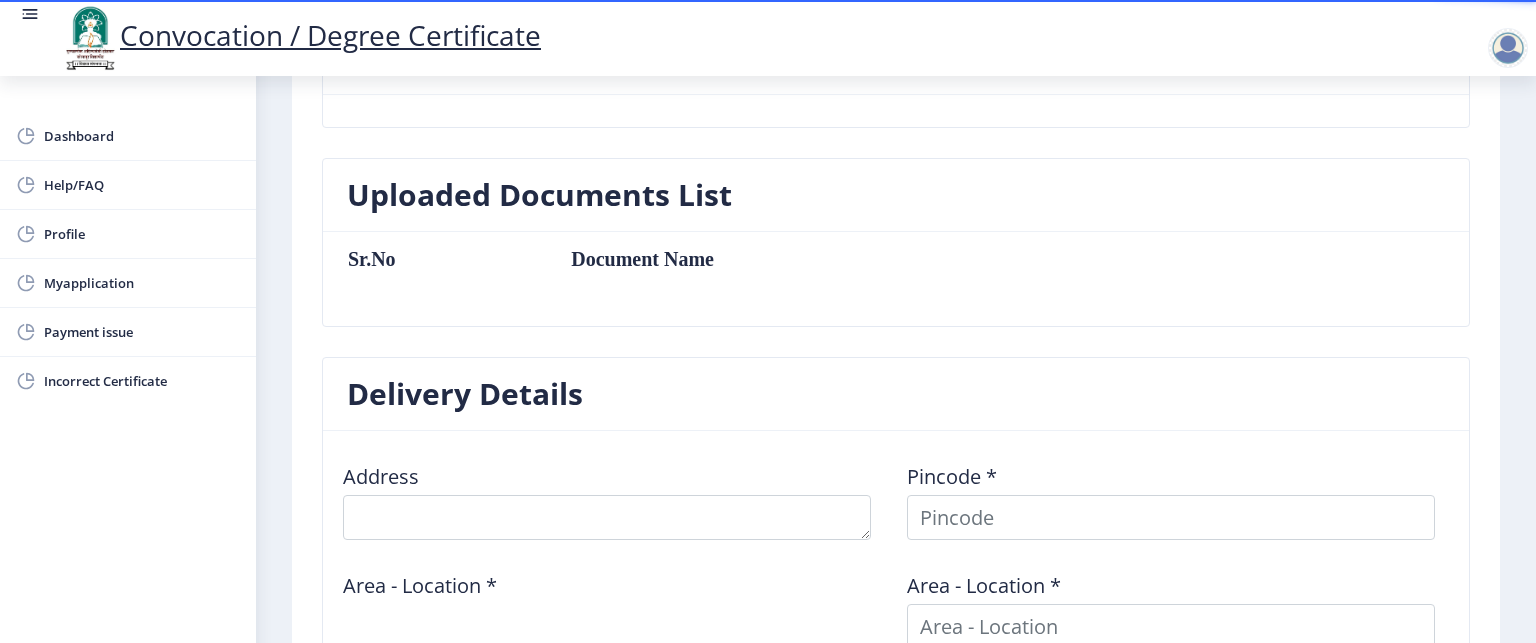 scroll, scrollTop: 484, scrollLeft: 0, axis: vertical 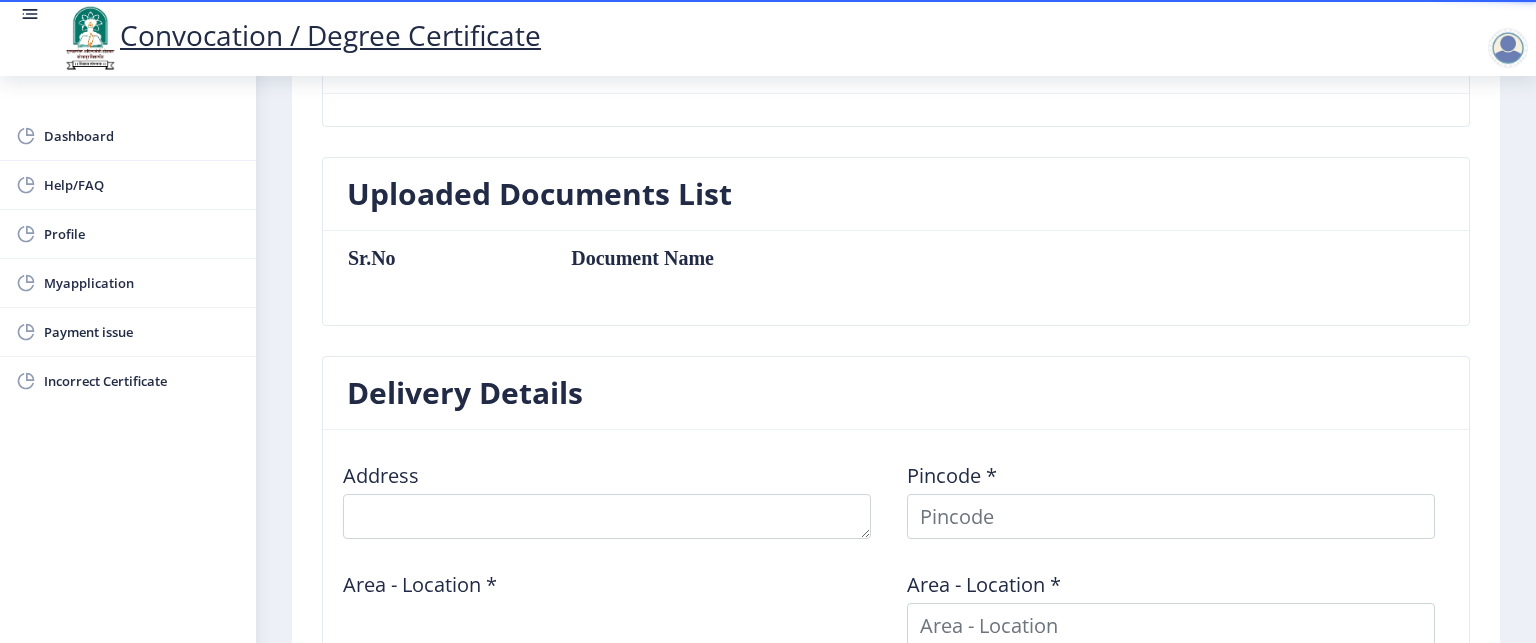 click on "Document Name" 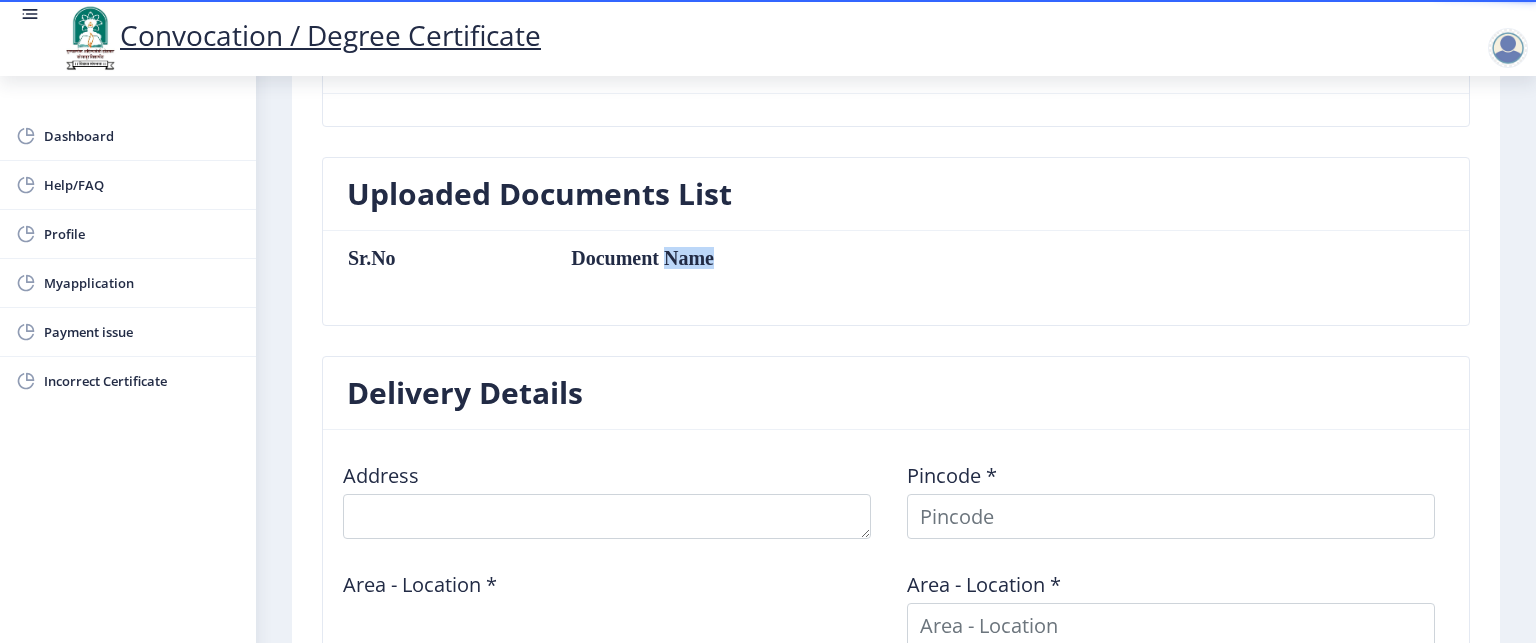 click on "Document Name" 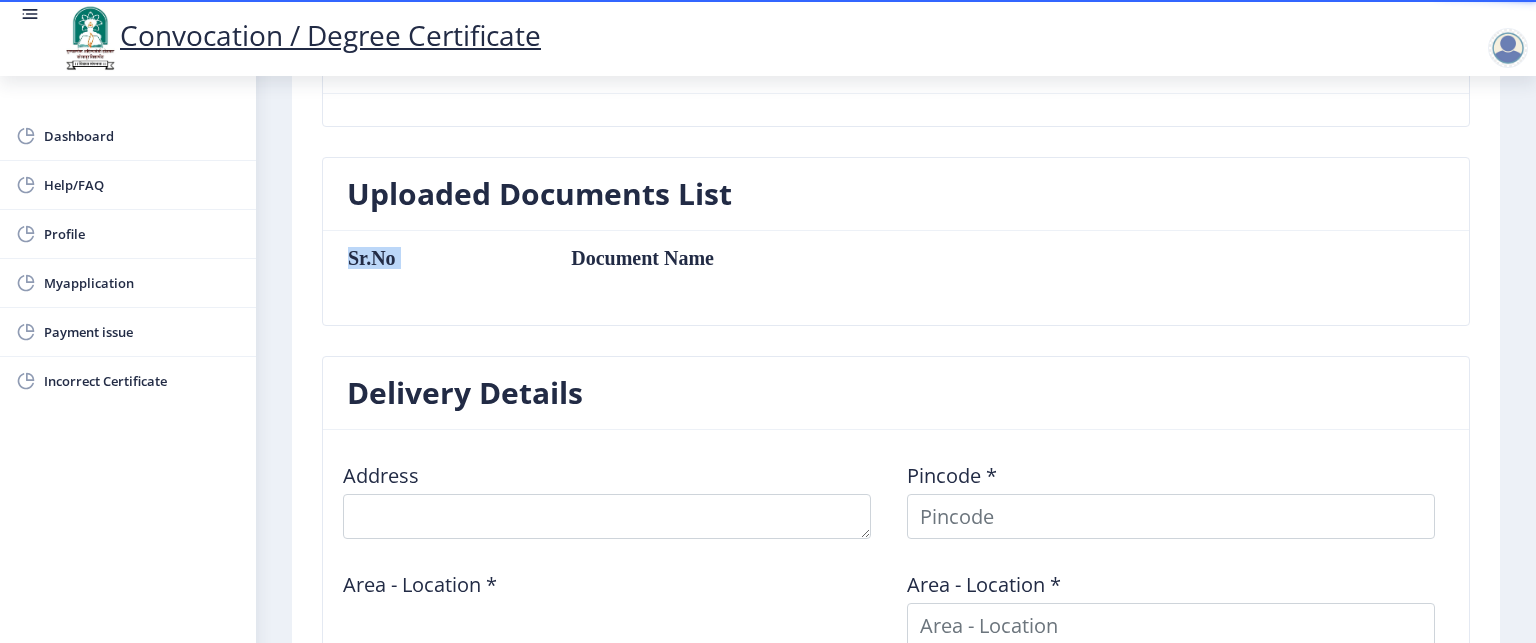 click on "Document Name" 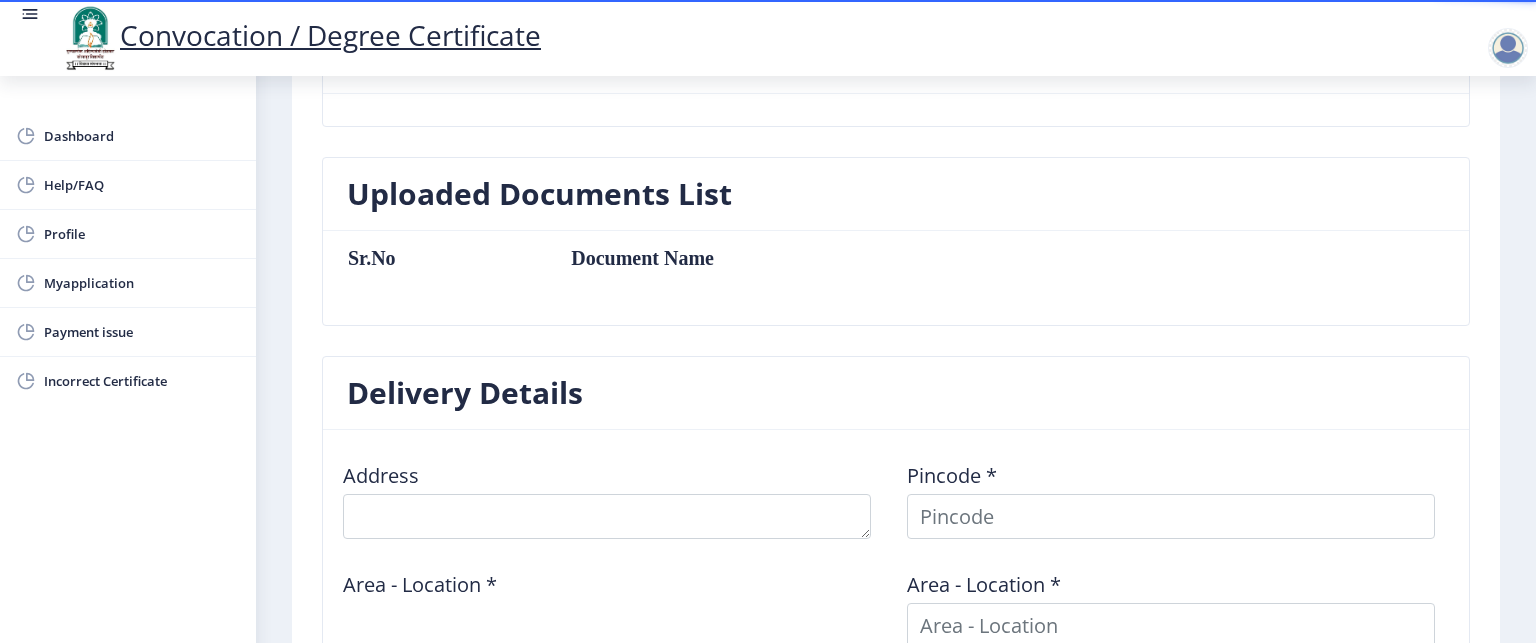 click on "Sr.No  Document Name" 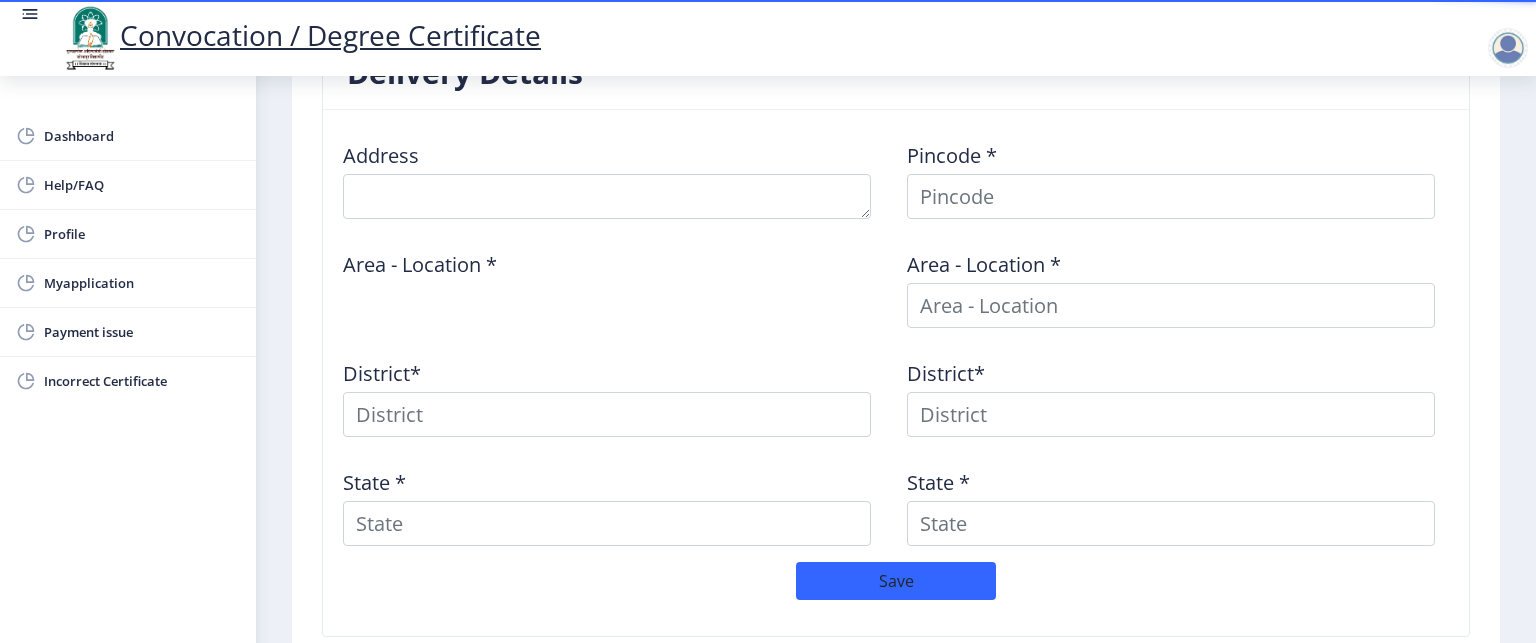scroll, scrollTop: 964, scrollLeft: 0, axis: vertical 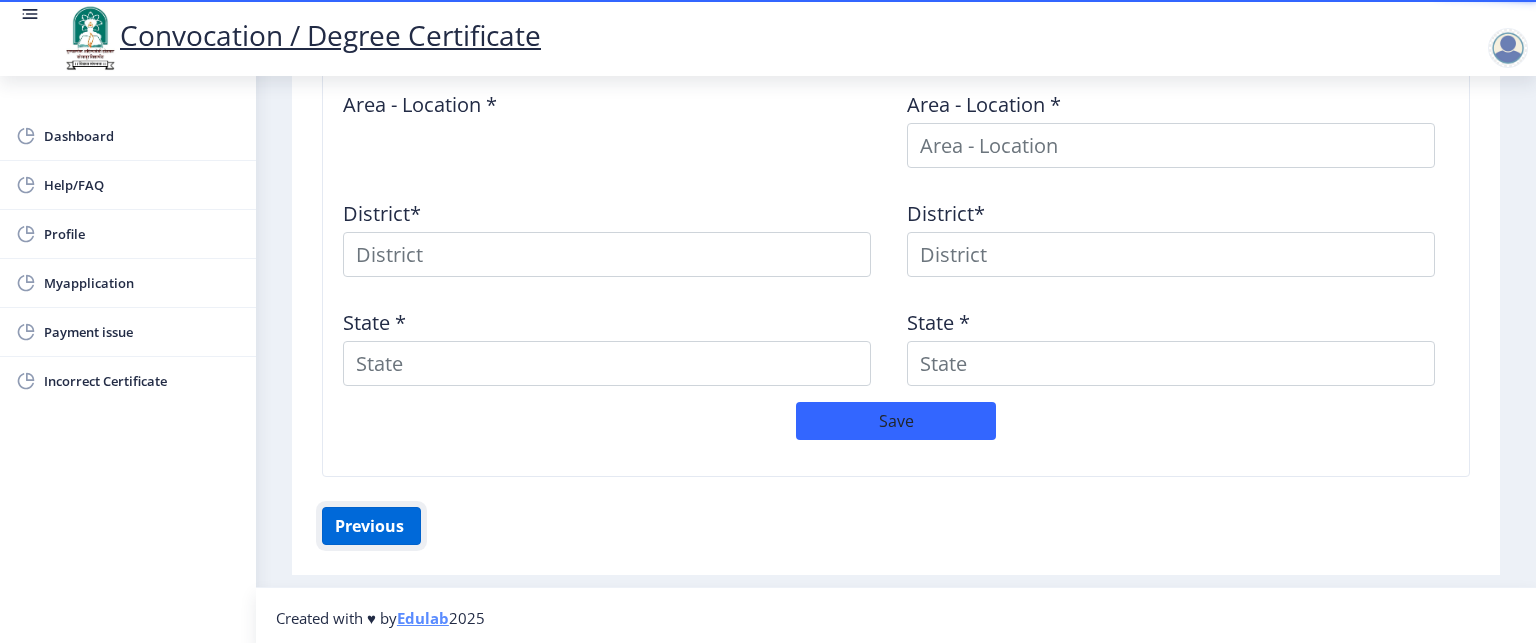click on "Previous ‍" 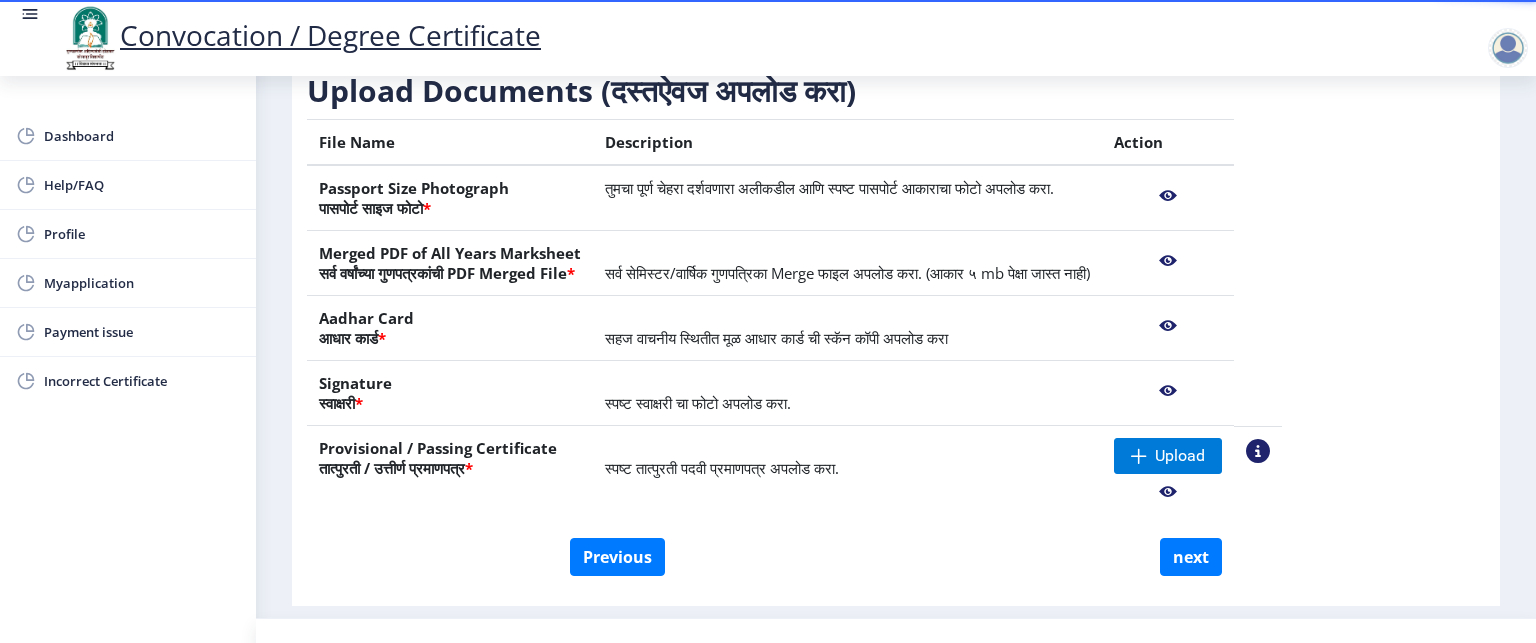 scroll, scrollTop: 336, scrollLeft: 0, axis: vertical 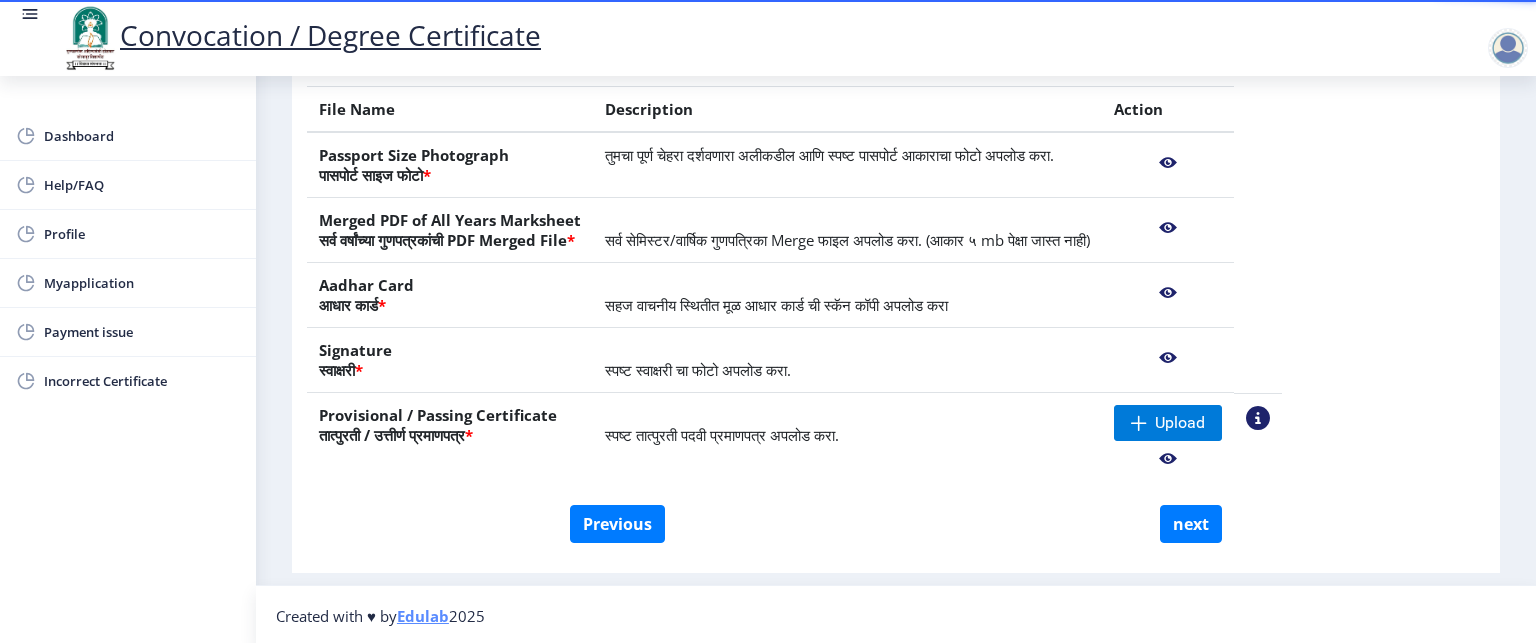 click on "तुमचा पूर्ण चेहरा दर्शवणारा अलीकडील आणि स्पष्ट पासपोर्ट आकाराचा फोटो अपलोड करा." 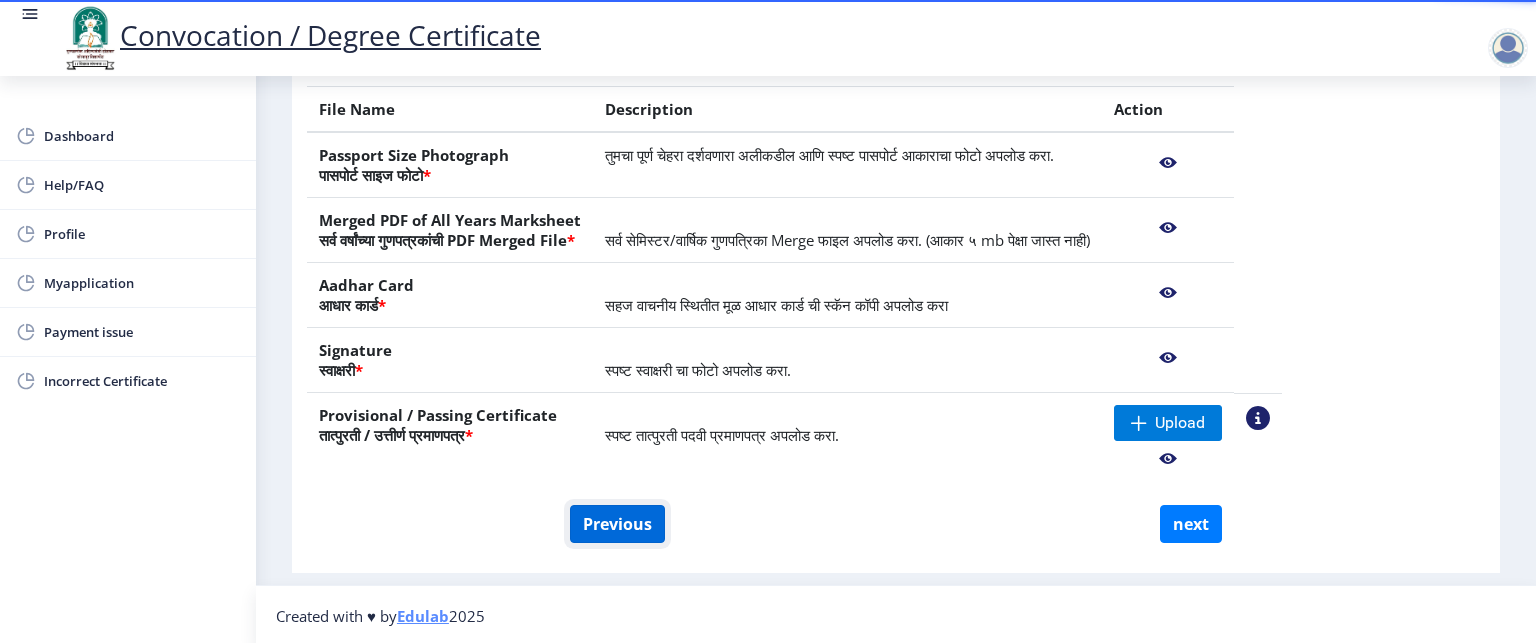 click on "Previous" 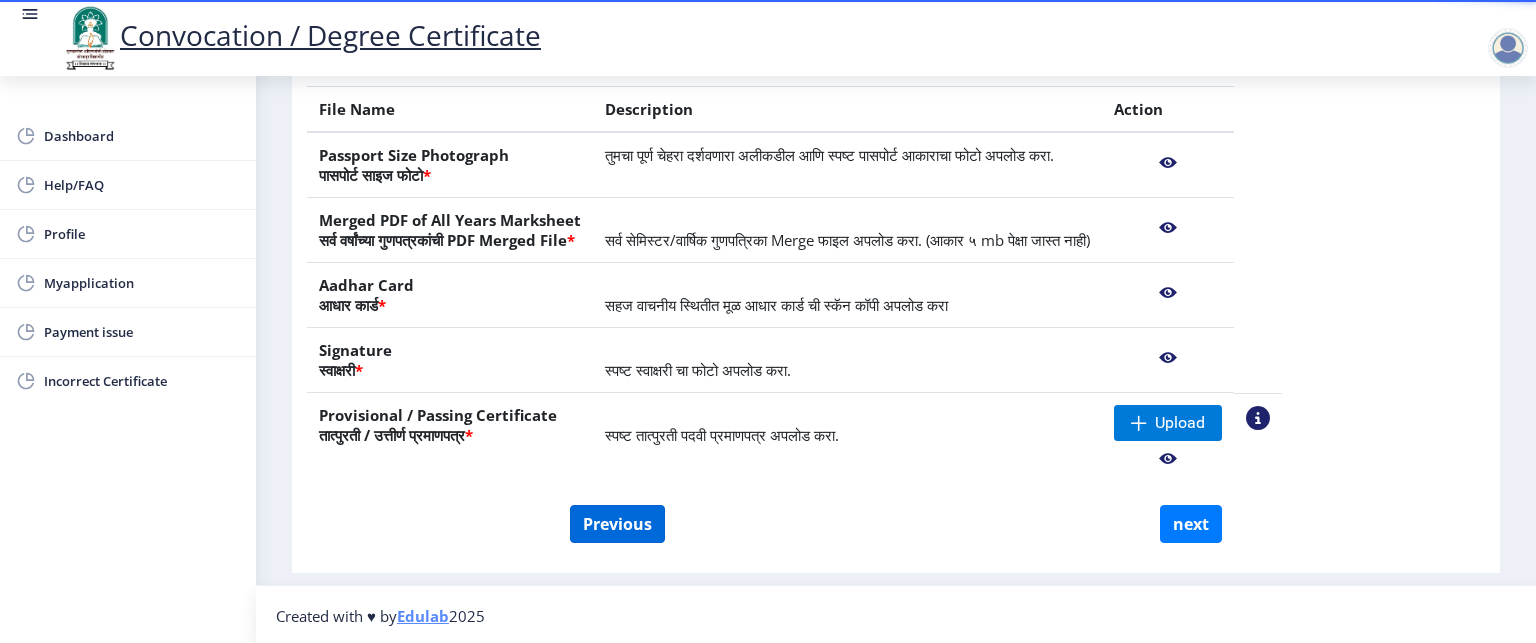 select on "Regular" 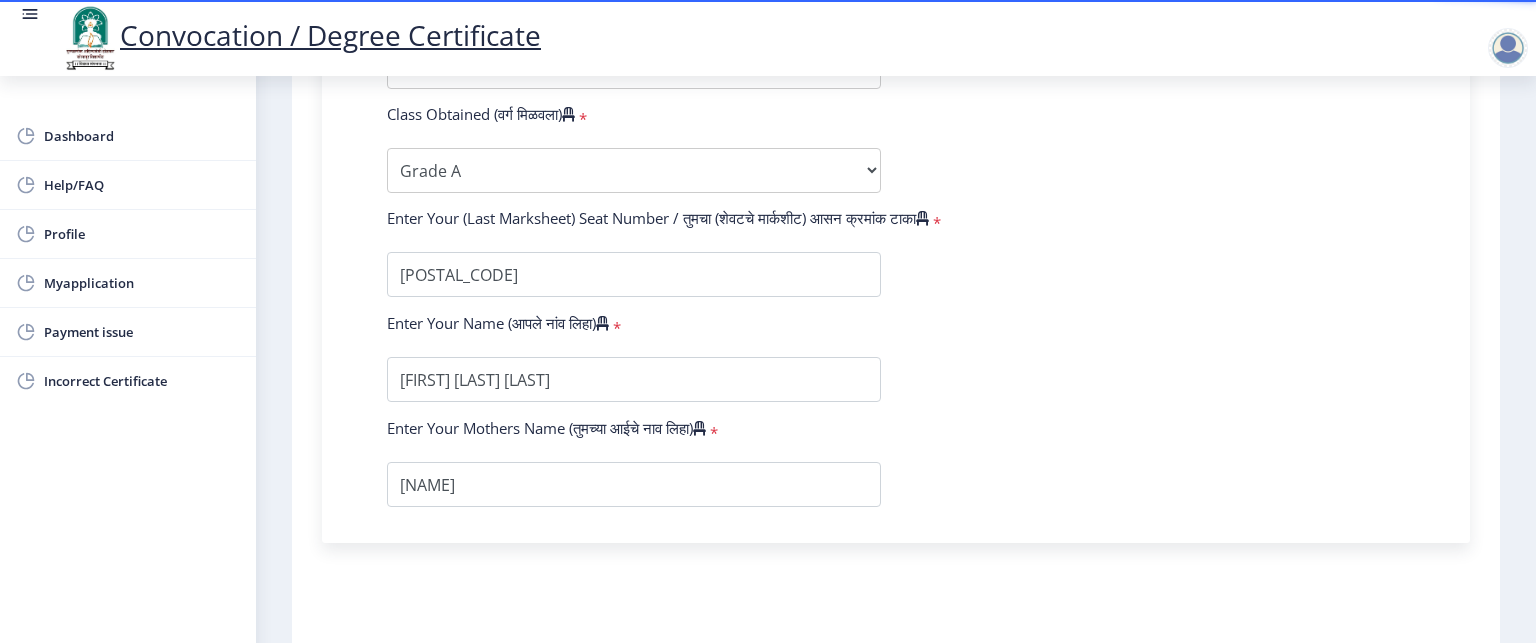 scroll, scrollTop: 1358, scrollLeft: 0, axis: vertical 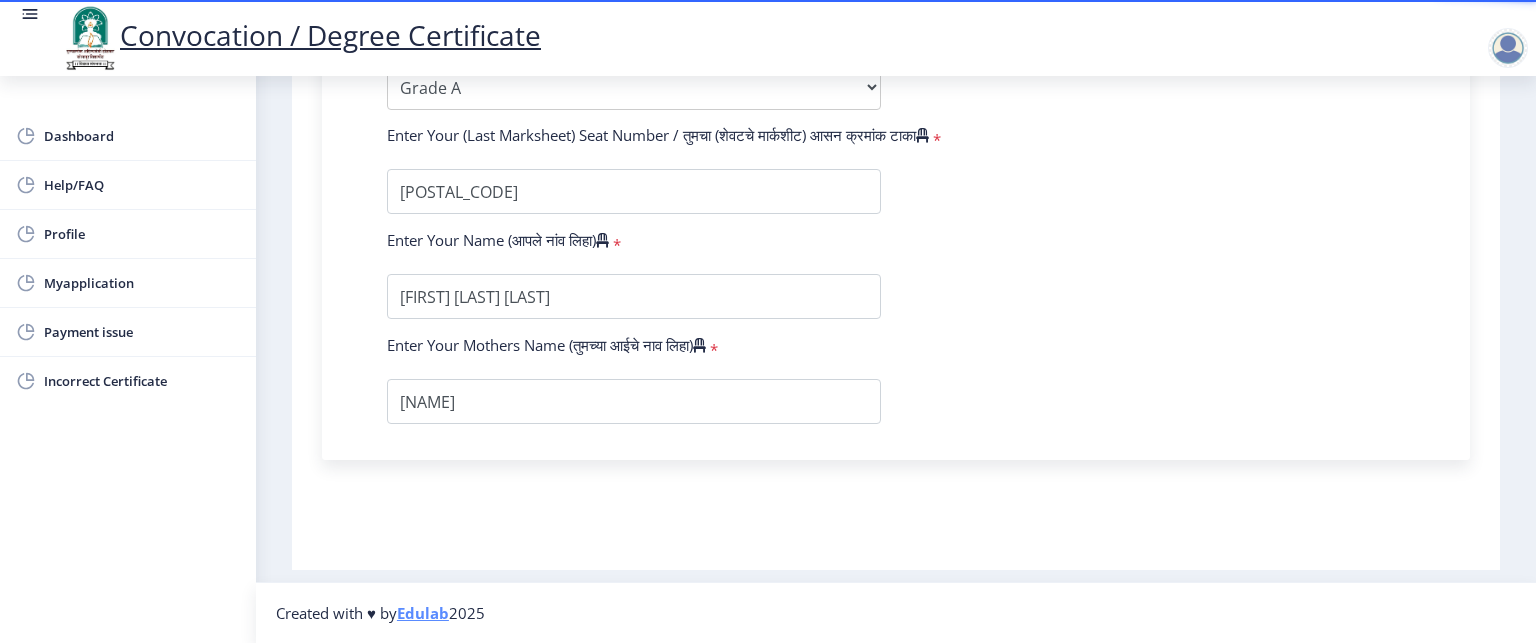 click on "Instructions (सूचना) 1. पदवी प्रमाणपत्रासाठी शैक्षणिक तपशील चरणावर, तुम्हाला तुमच्या अंतिम पदवी दीक्षांत प्रमाणपत्रासाठी तुमचे तपशील सबमिट करणे आवश्यक आहे.   2. तुम्ही ज्या कोर्ससाठी पदवी प्रमाणपत्रासाठी अर्ज करत आहात त्या अभ्यासक्रमाच्या नवीनतम जारी केलेल्या मार्कशीटवर आधारित तुमचे सर्व तपशील भरणे आवश्यक आहे.  Email Us on   su.sfc@studentscenter.in Education Details   Enter Your PRN Number (तुमचा पीआरएन (कायम नोंदणी क्रमांक) एंटर करा)   * * Regular * *" 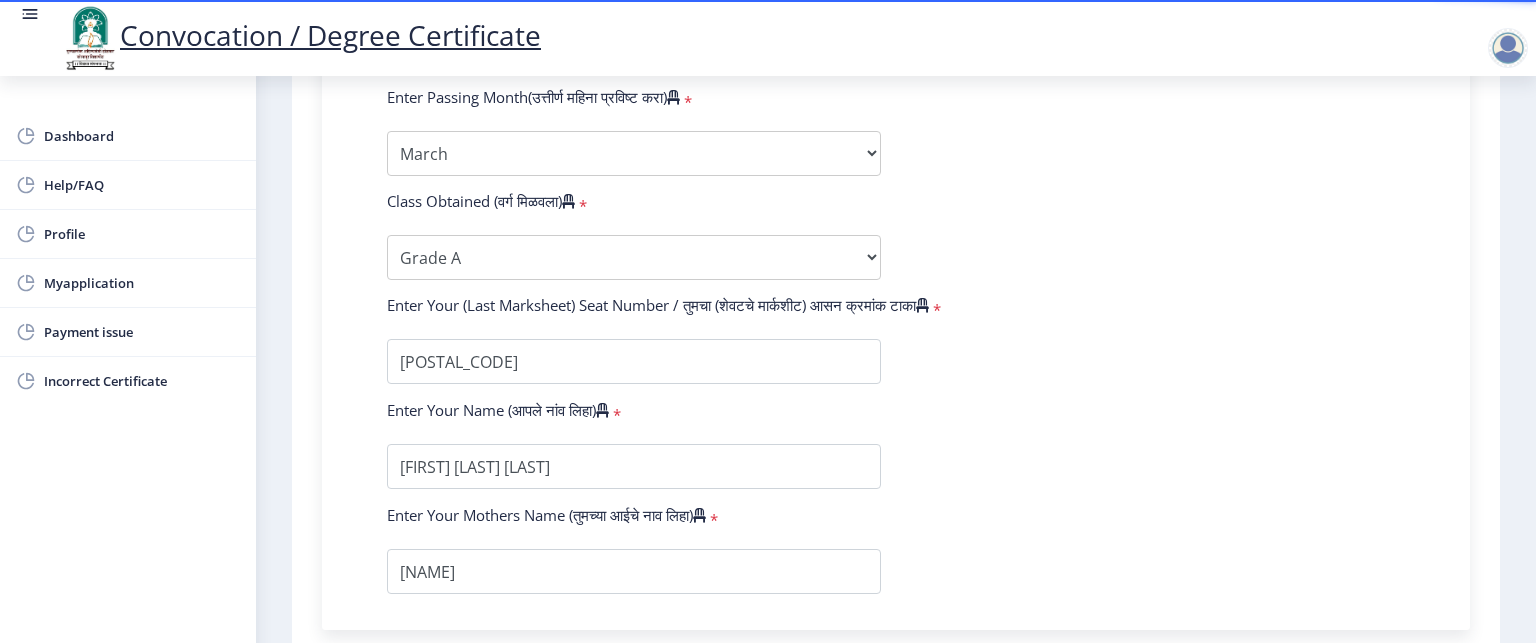 scroll, scrollTop: 1358, scrollLeft: 0, axis: vertical 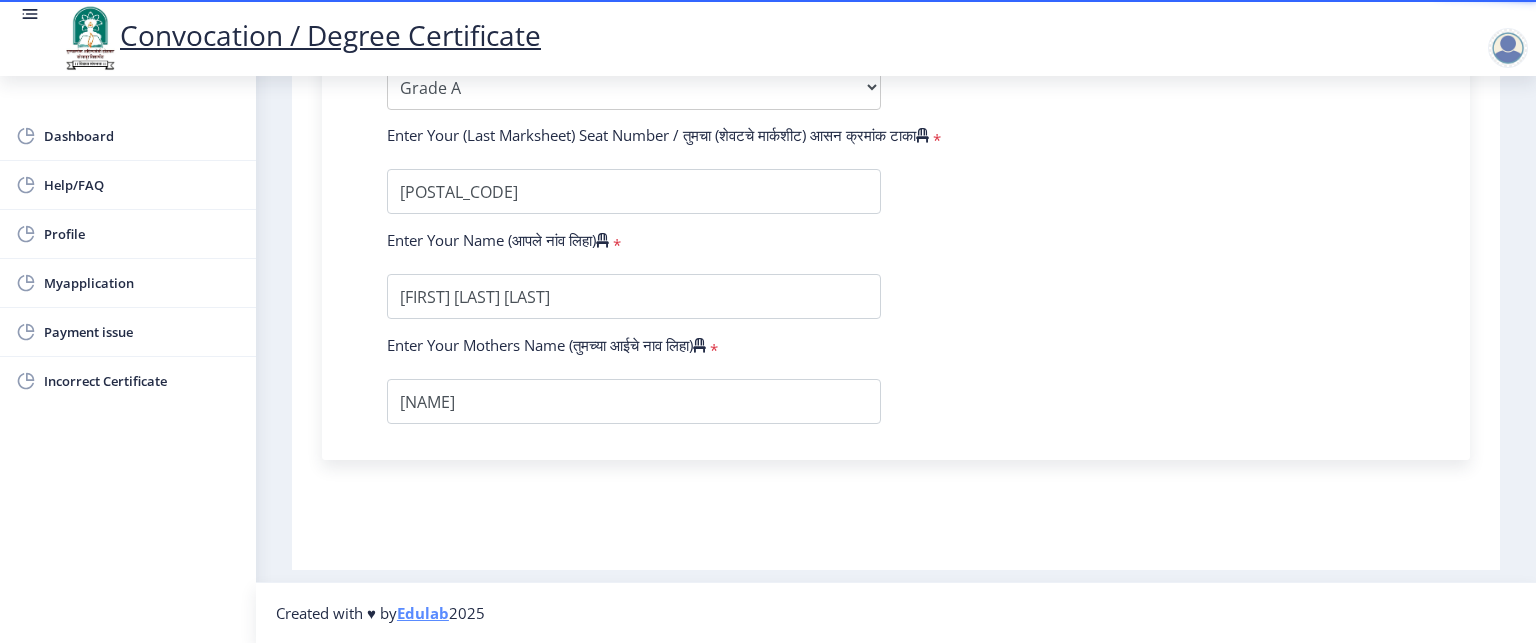click on "Instructions (सूचना) 1. पदवी प्रमाणपत्रासाठी शैक्षणिक तपशील चरणावर, तुम्हाला तुमच्या अंतिम पदवी दीक्षांत प्रमाणपत्रासाठी तुमचे तपशील सबमिट करणे आवश्यक आहे.   2. तुम्ही ज्या कोर्ससाठी पदवी प्रमाणपत्रासाठी अर्ज करत आहात त्या अभ्यासक्रमाच्या नवीनतम जारी केलेल्या मार्कशीटवर आधारित तुमचे सर्व तपशील भरणे आवश्यक आहे.  Email Us on   su.sfc@studentscenter.in Education Details   Enter Your PRN Number (तुमचा पीआरएन (कायम नोंदणी क्रमांक) एंटर करा)   * * Regular * *" 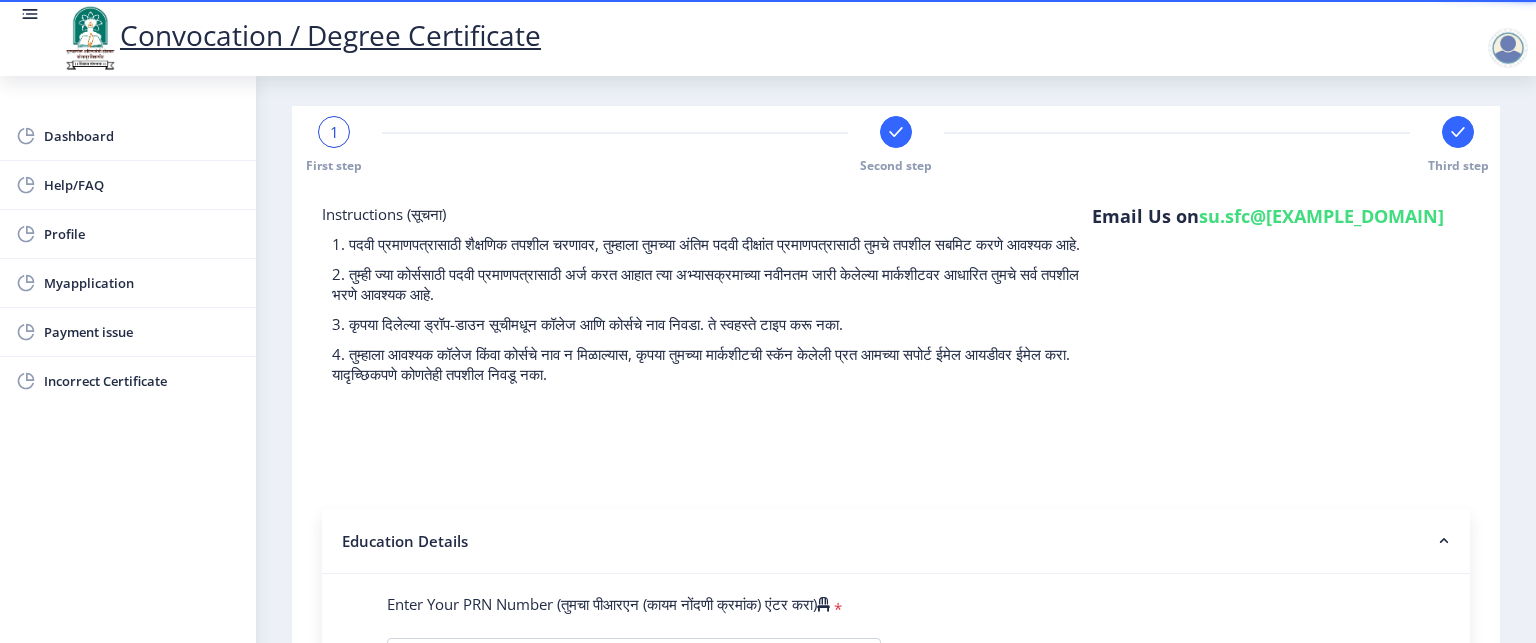 scroll, scrollTop: 0, scrollLeft: 0, axis: both 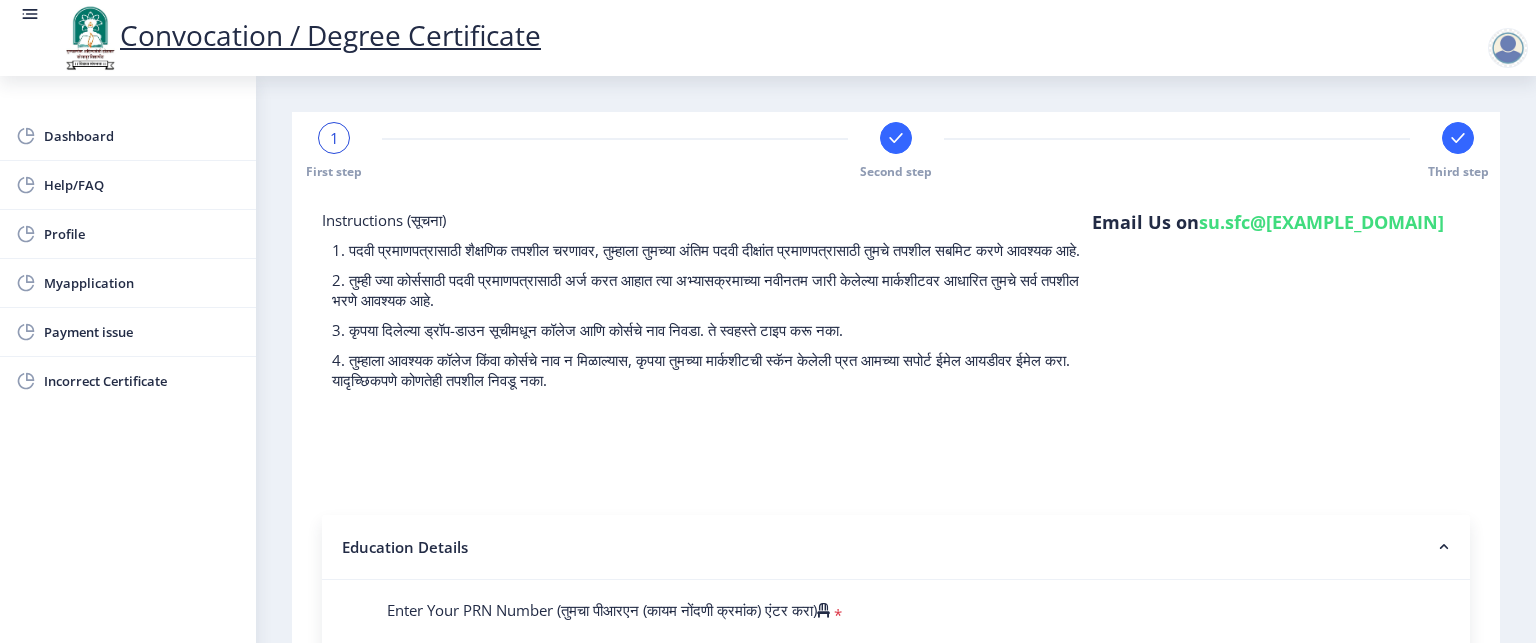 click on "1" 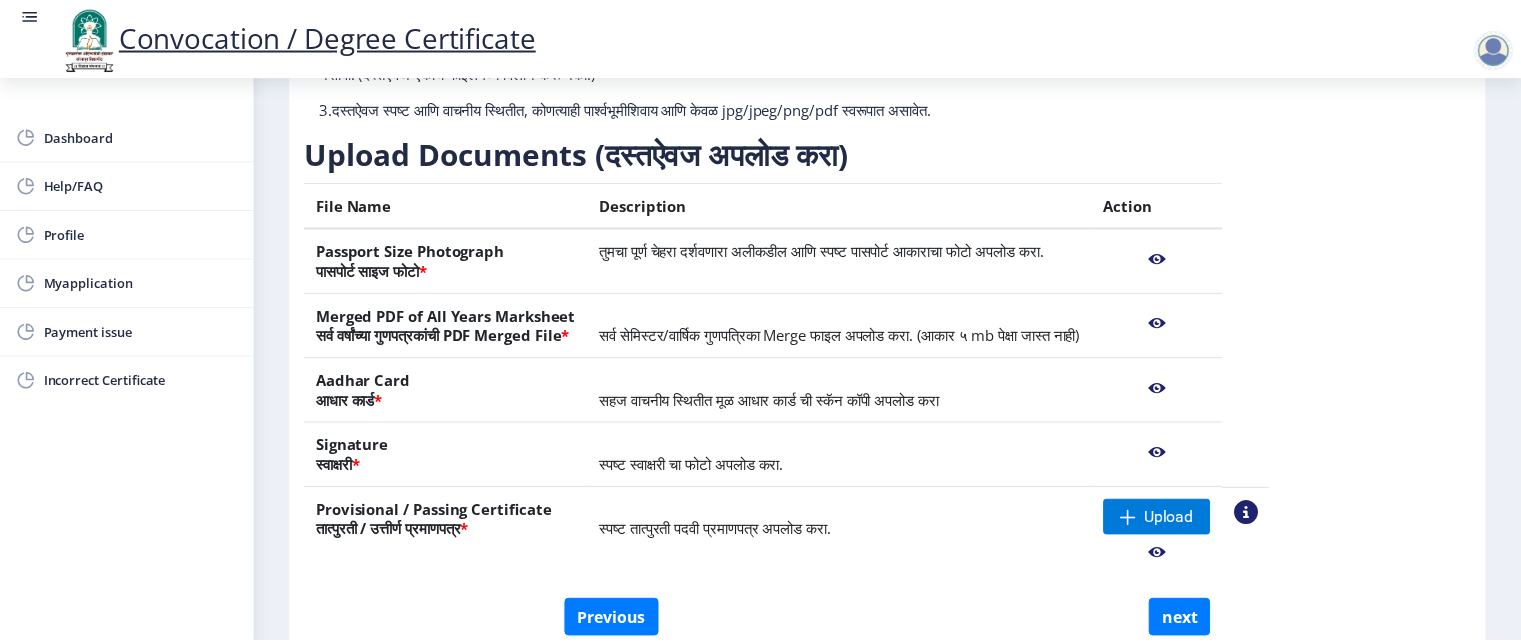 scroll, scrollTop: 336, scrollLeft: 0, axis: vertical 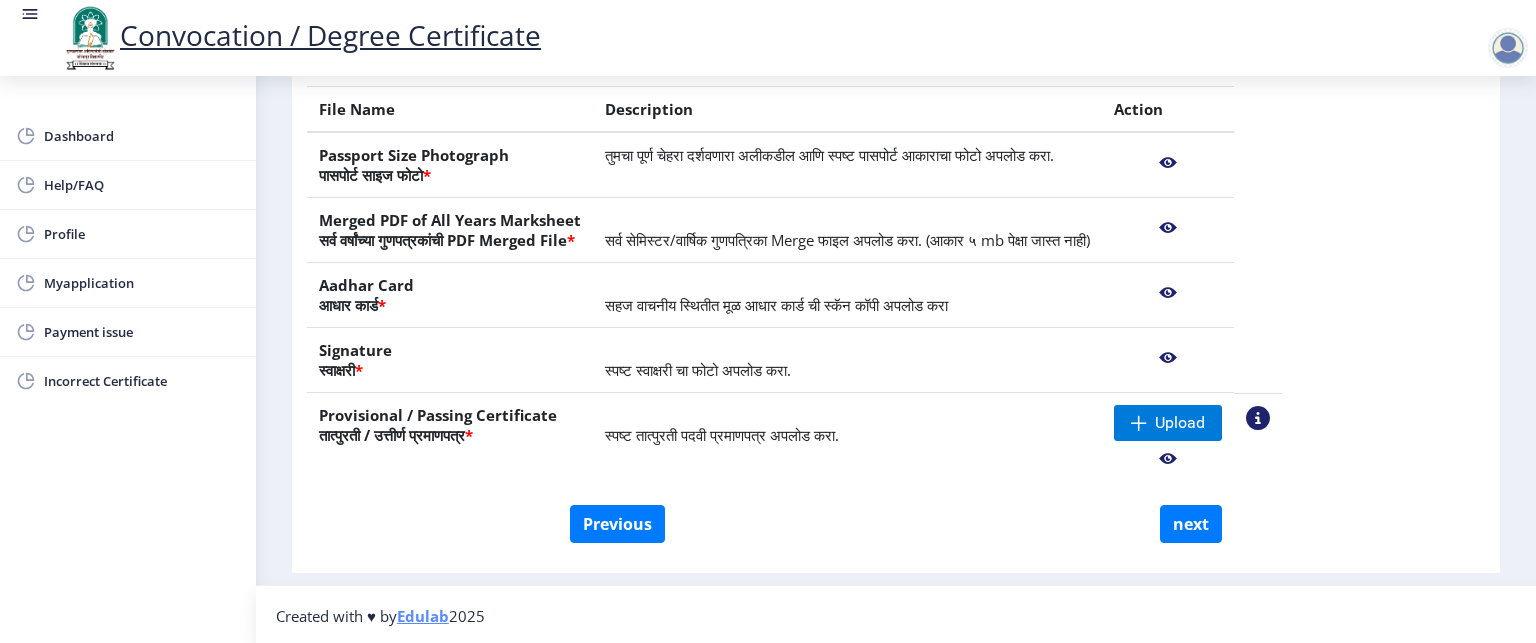 click 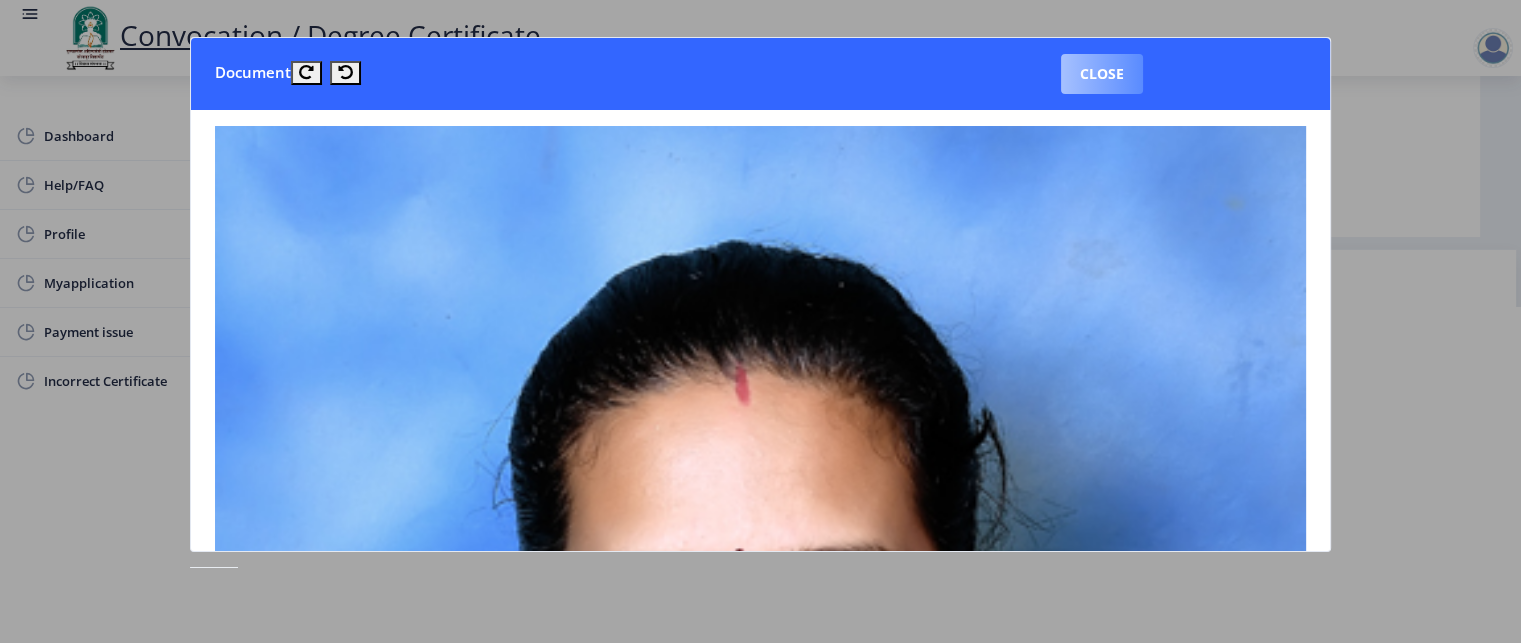 click on "Close" at bounding box center [1102, 74] 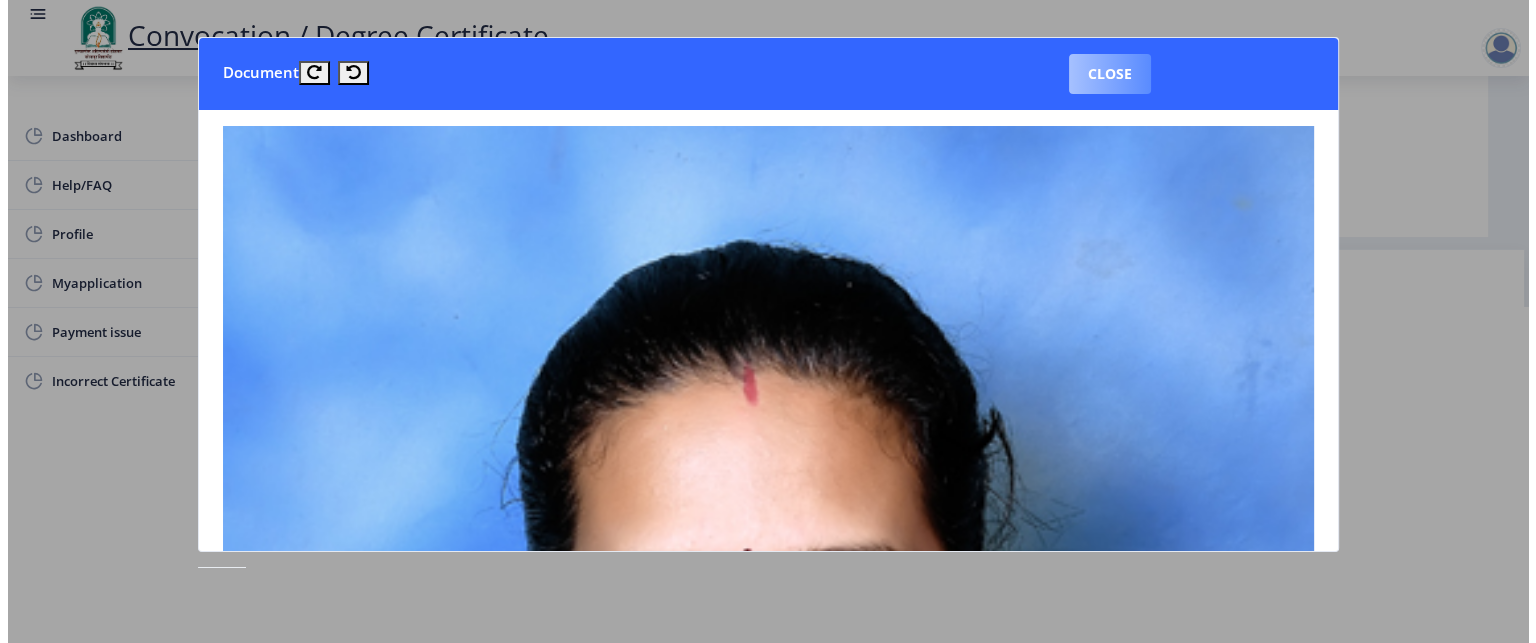 scroll, scrollTop: 109, scrollLeft: 0, axis: vertical 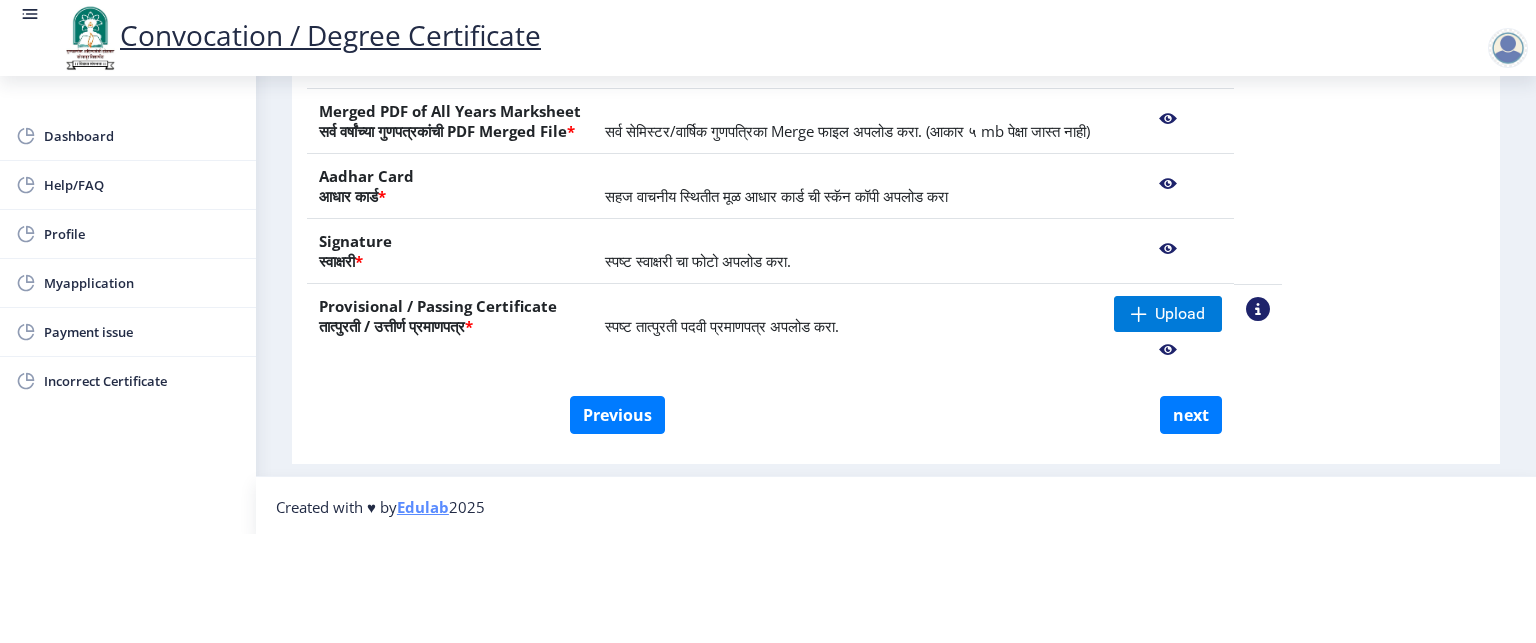 click 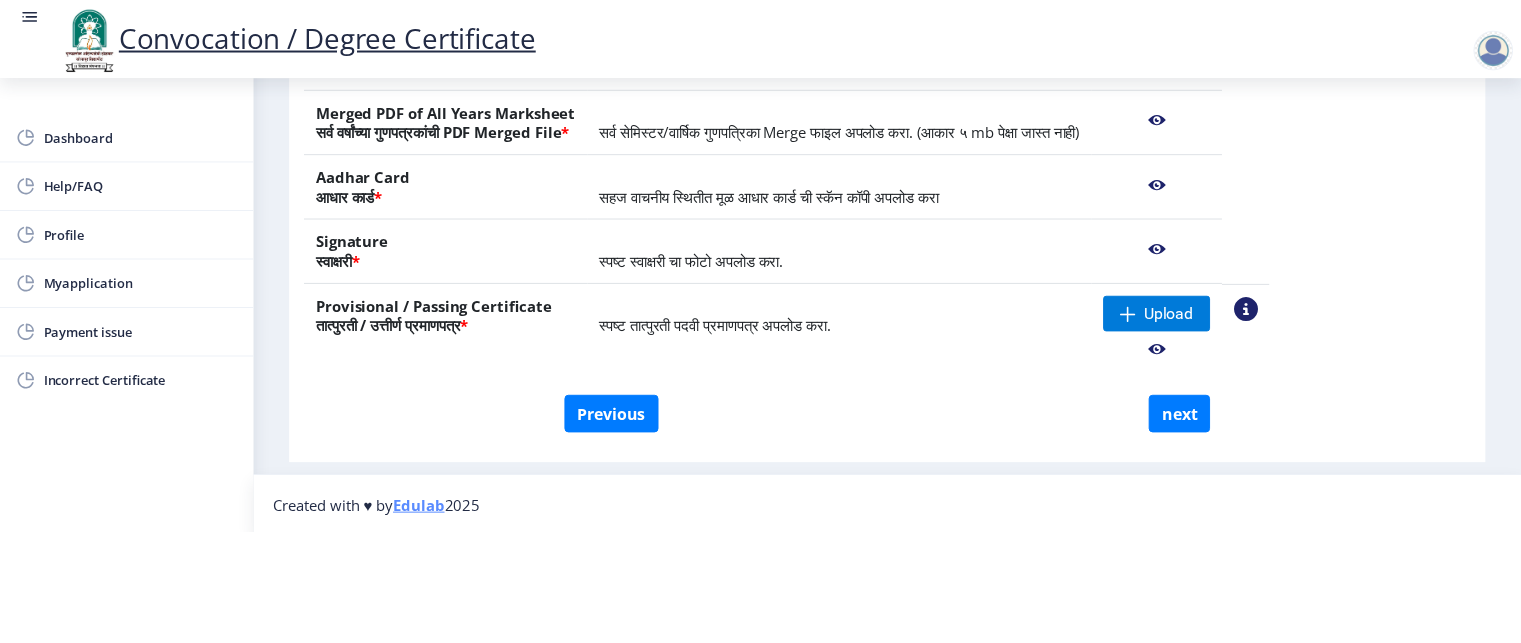 scroll, scrollTop: 0, scrollLeft: 0, axis: both 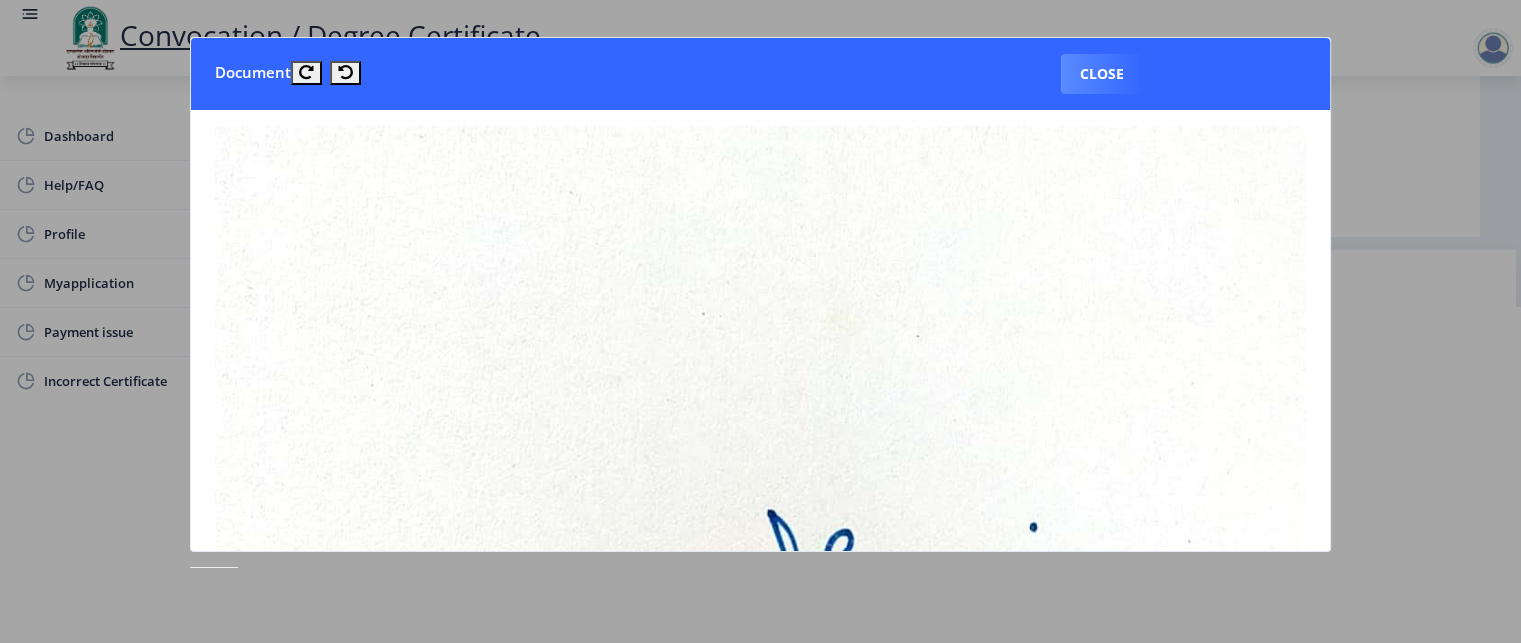 type 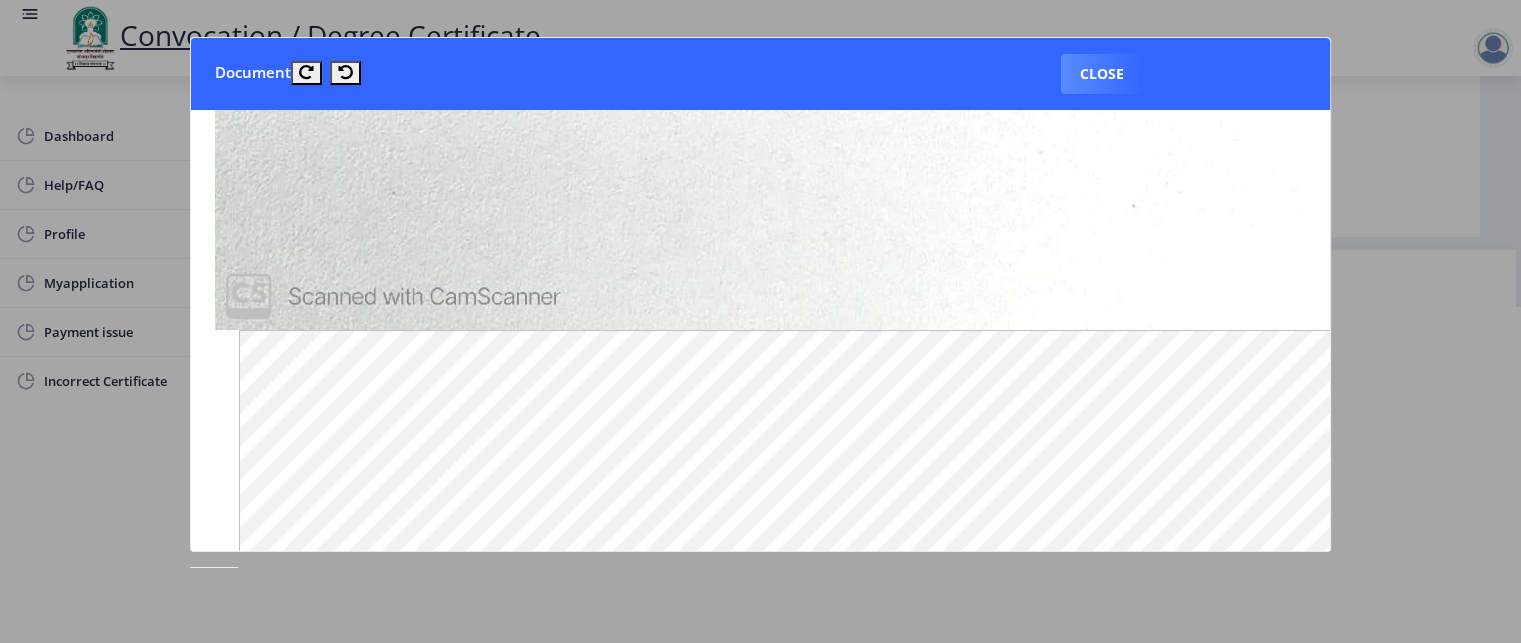 scroll, scrollTop: 1144, scrollLeft: 0, axis: vertical 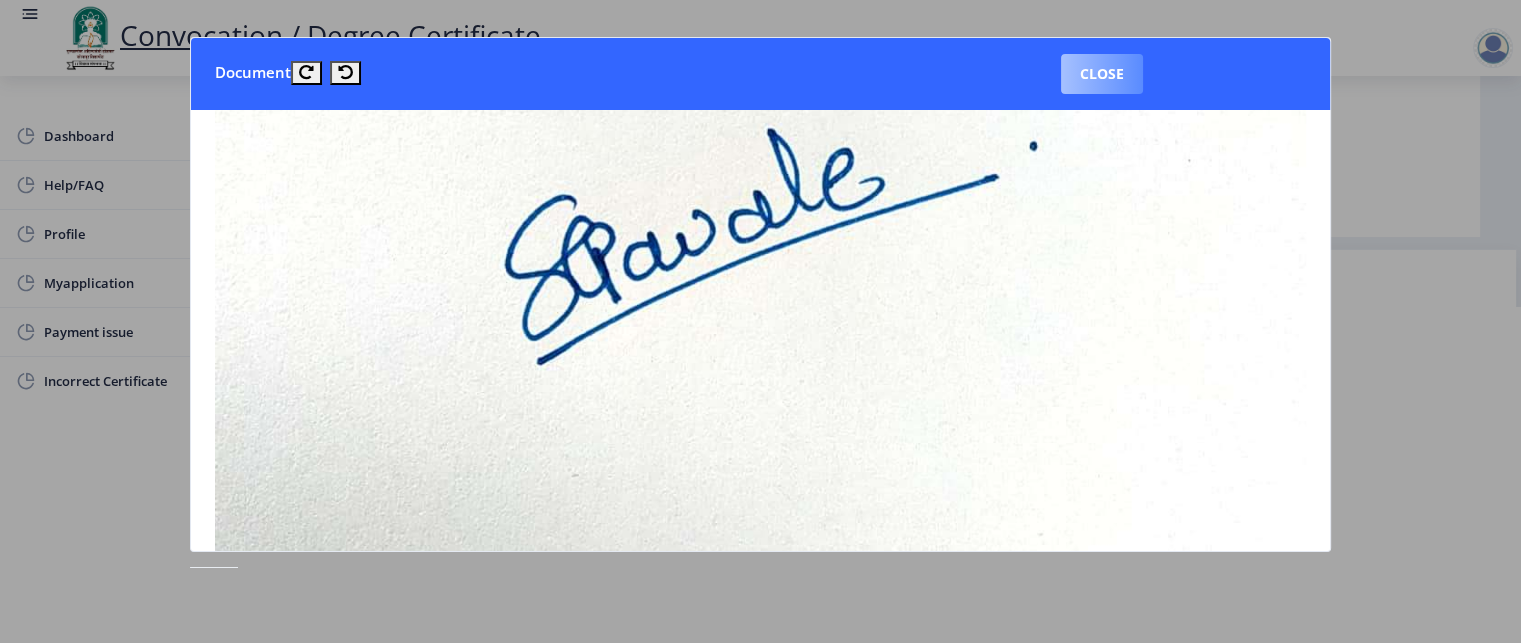 click on "Close" at bounding box center (1102, 74) 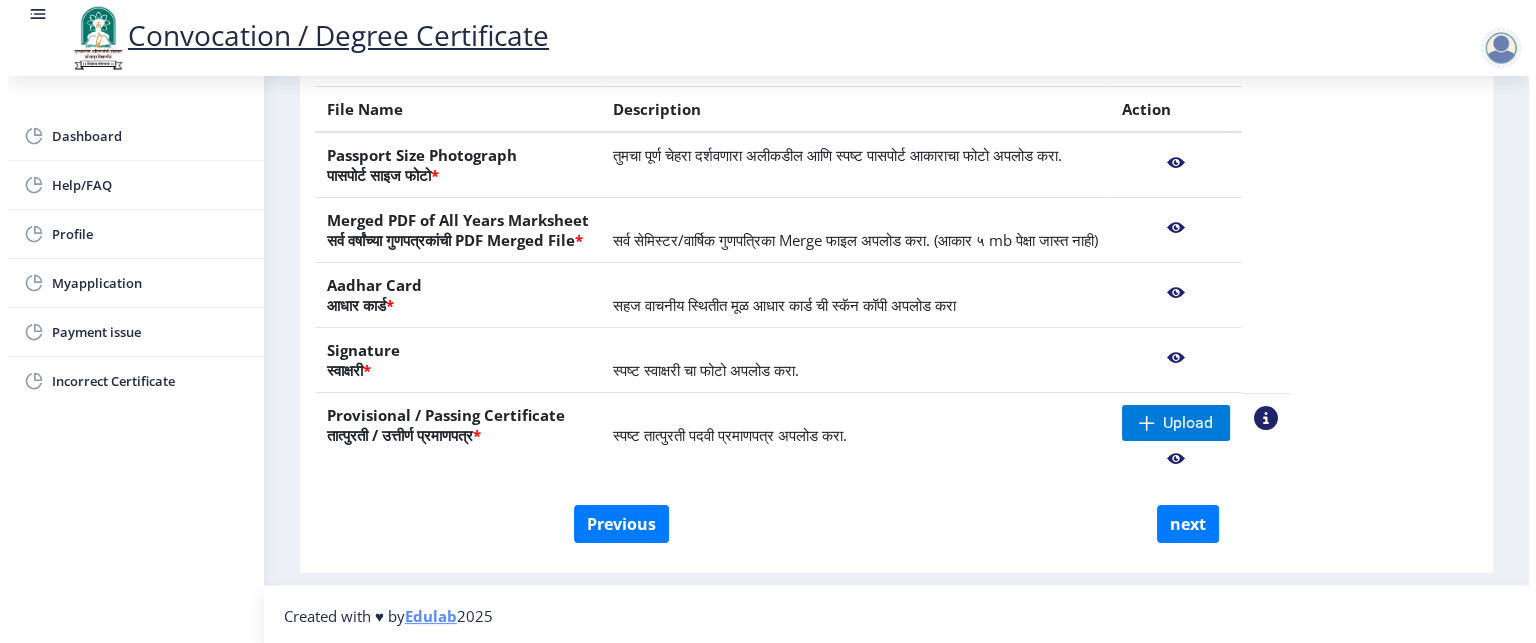 scroll, scrollTop: 109, scrollLeft: 0, axis: vertical 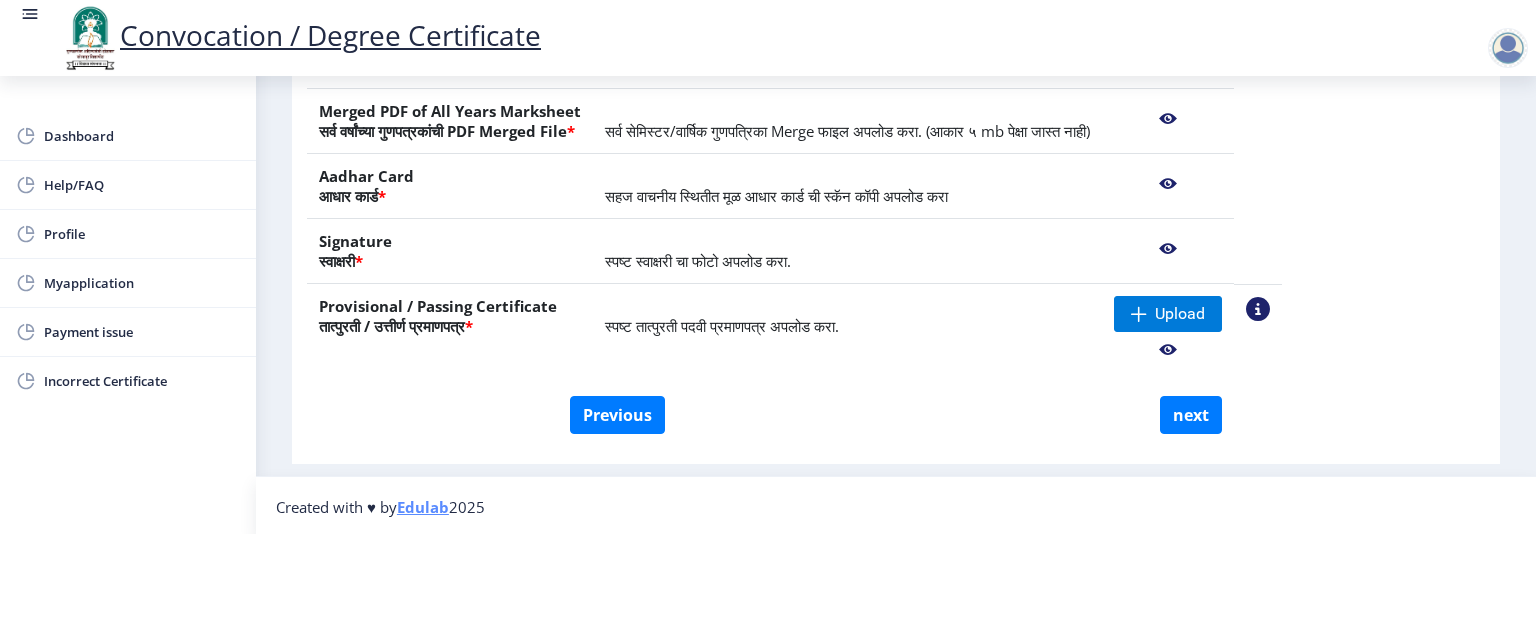 click 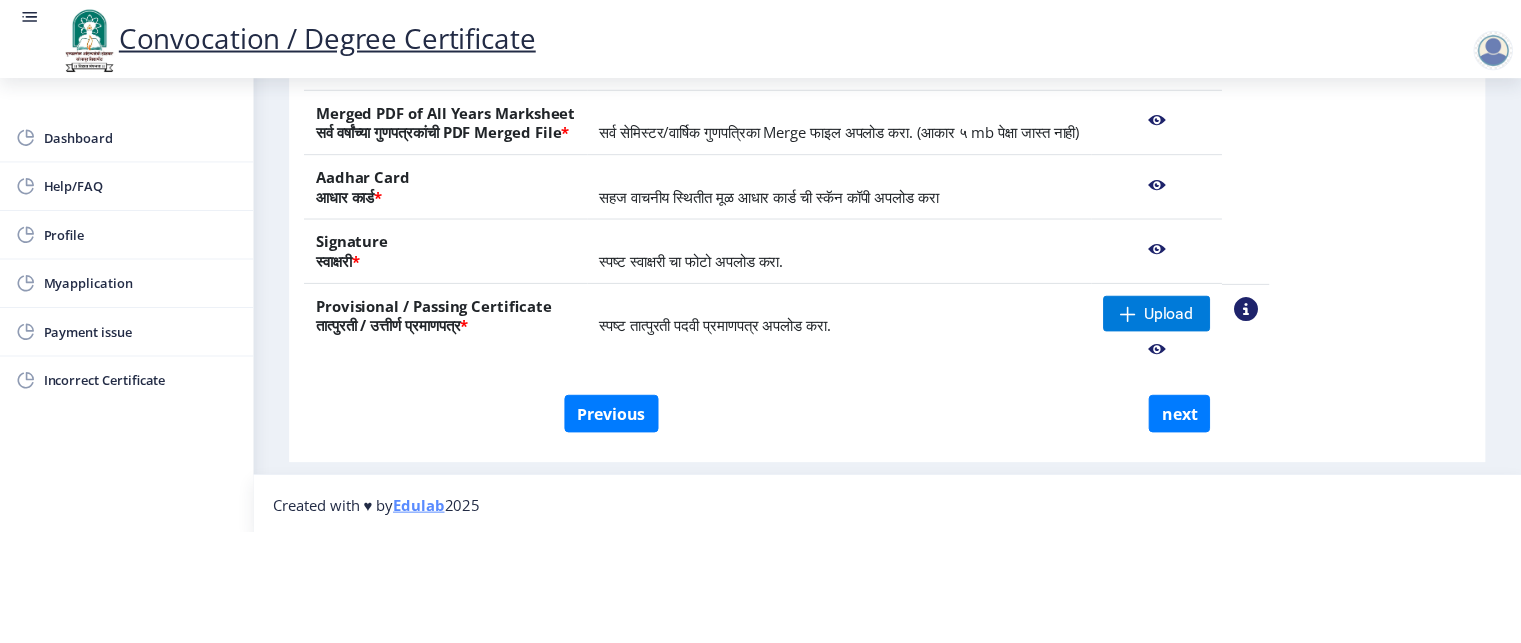 scroll, scrollTop: 0, scrollLeft: 0, axis: both 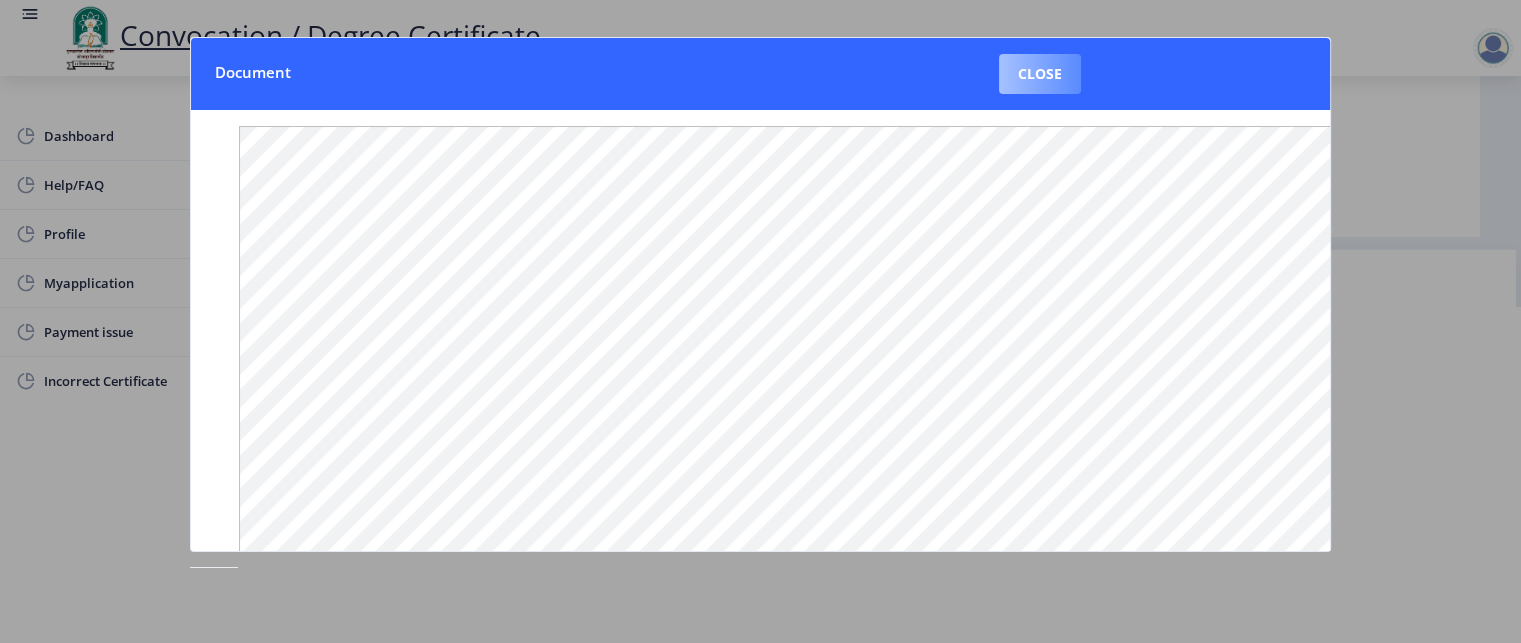 click on "Close" at bounding box center (1040, 74) 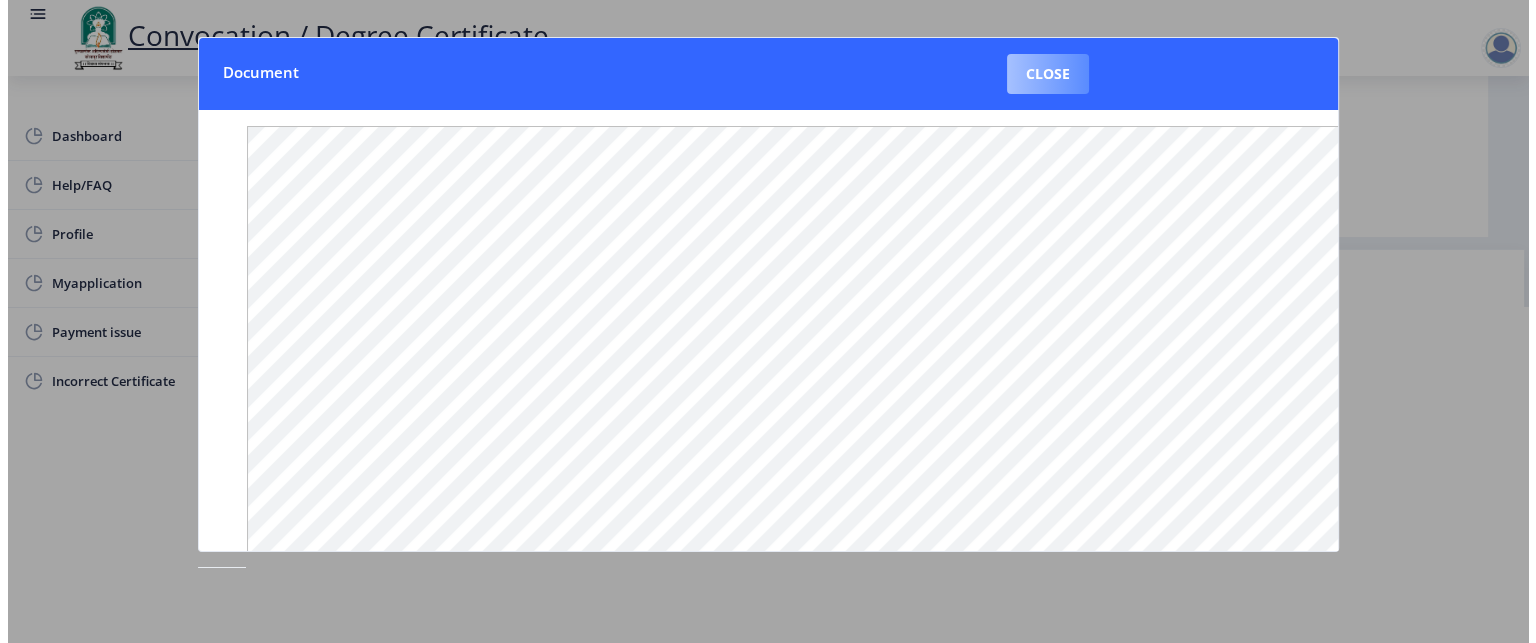 scroll, scrollTop: 109, scrollLeft: 0, axis: vertical 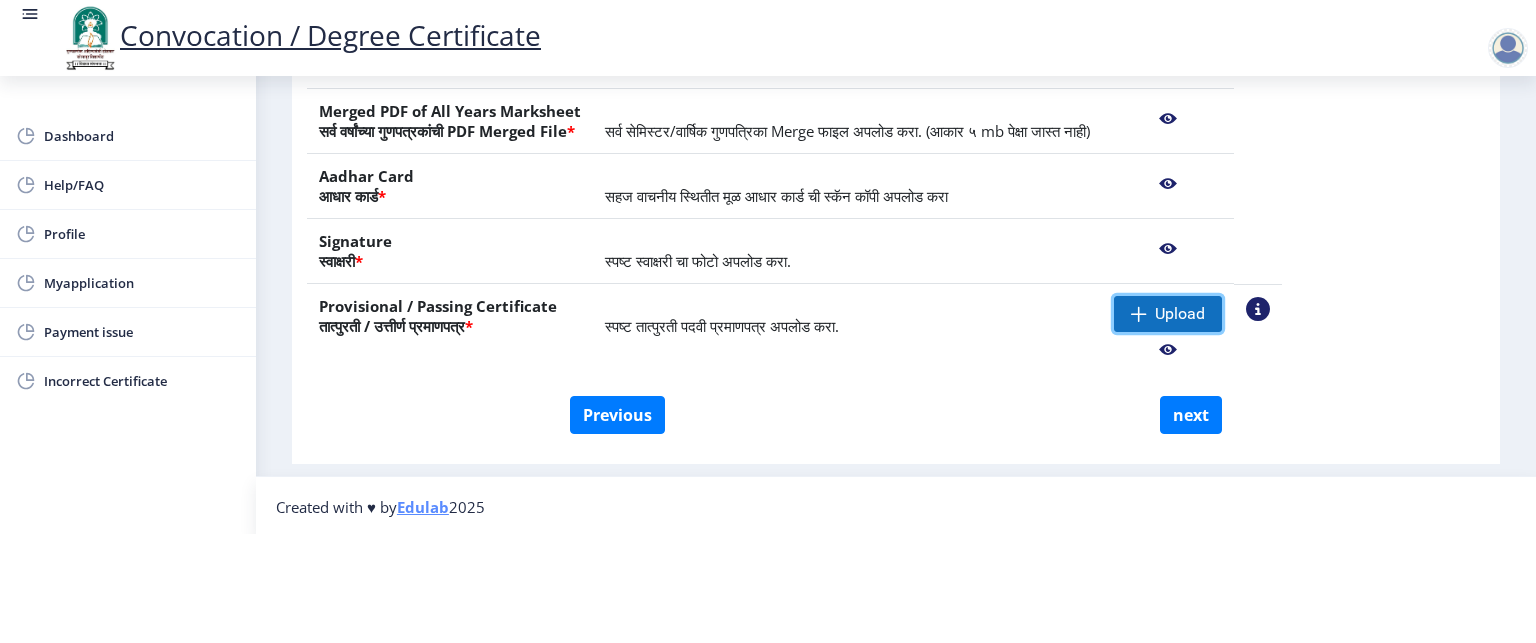 click 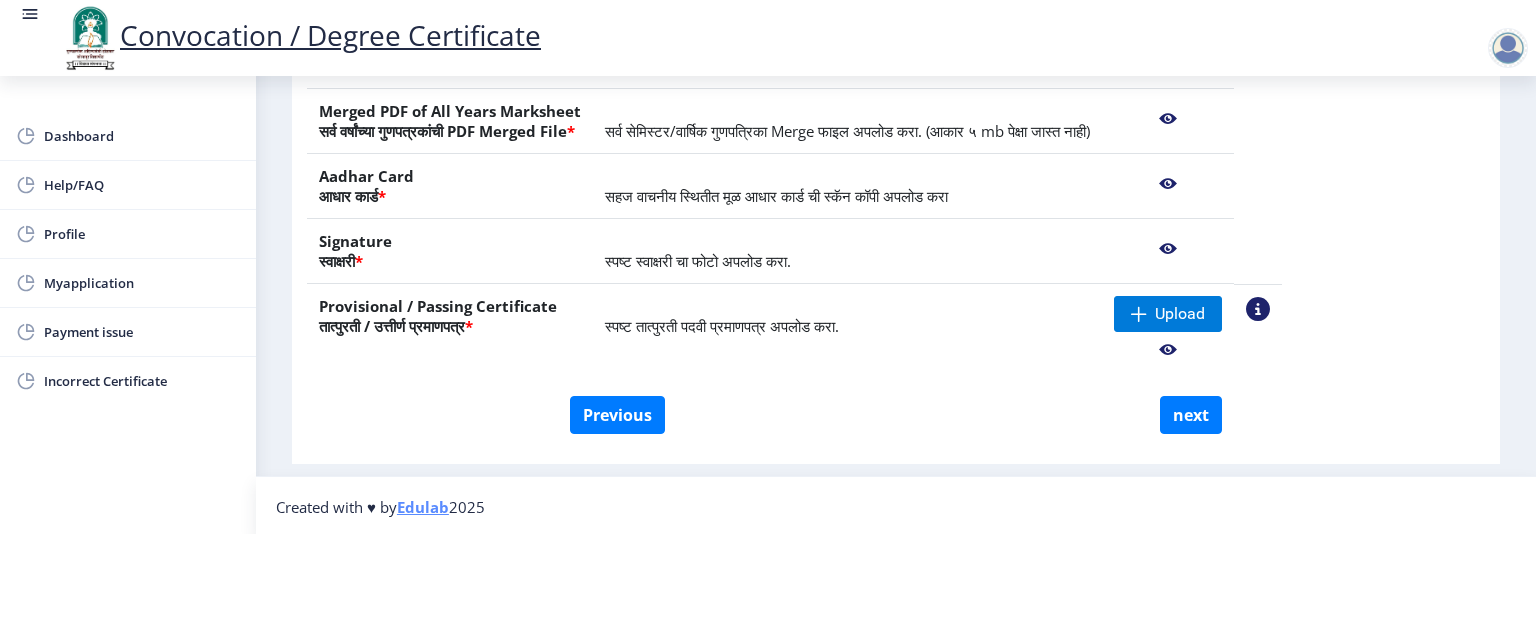 click 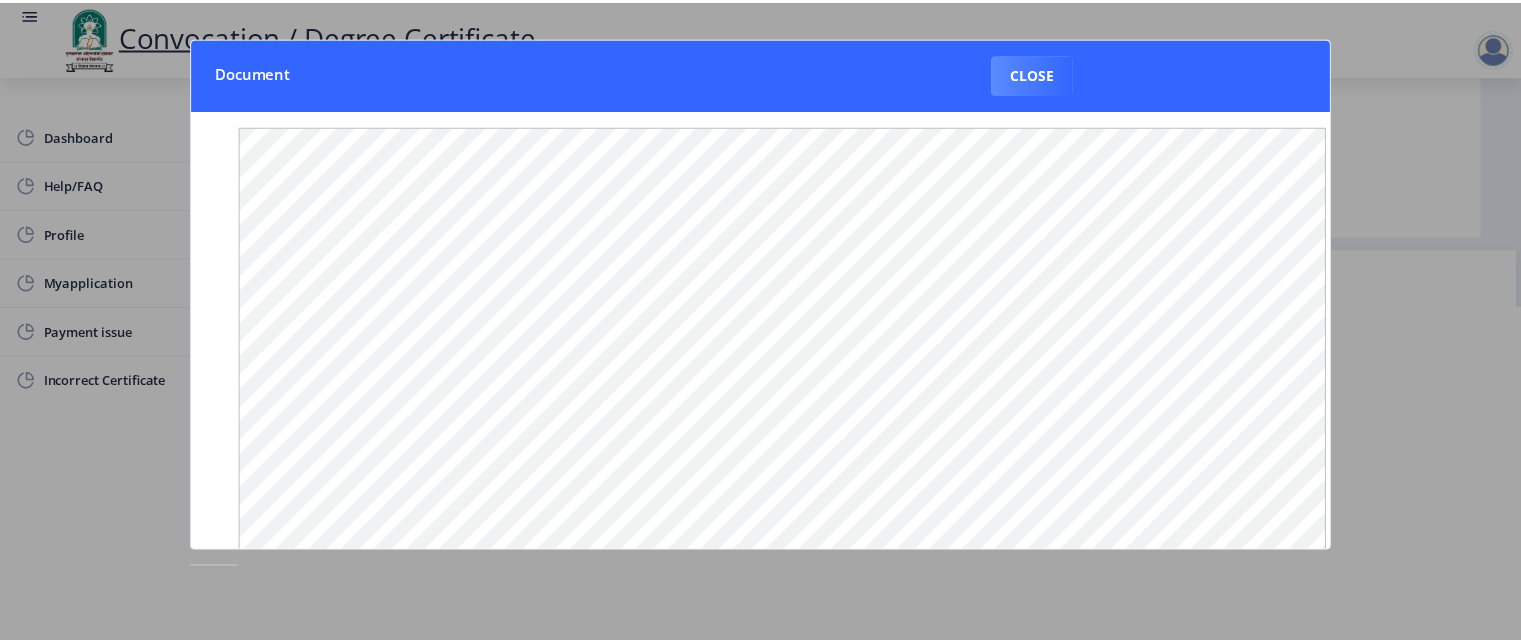 scroll, scrollTop: 0, scrollLeft: 0, axis: both 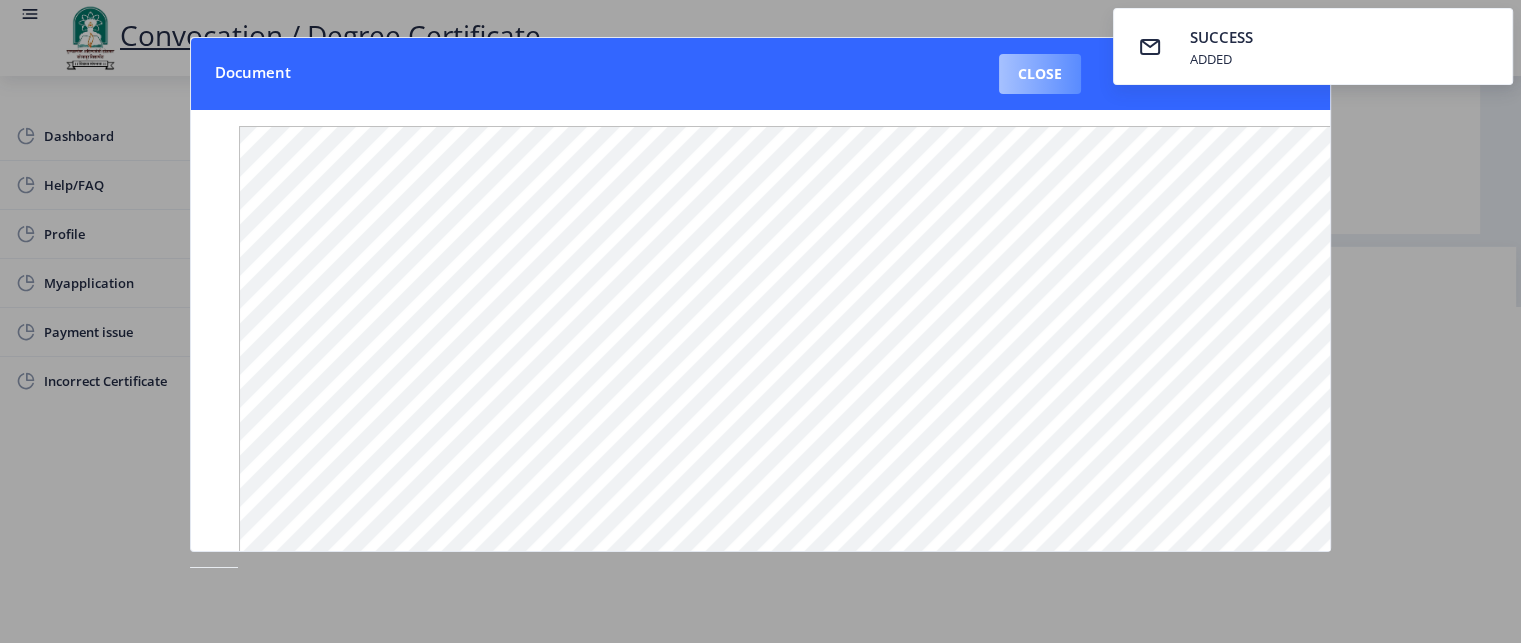 click on "Close" at bounding box center (1040, 74) 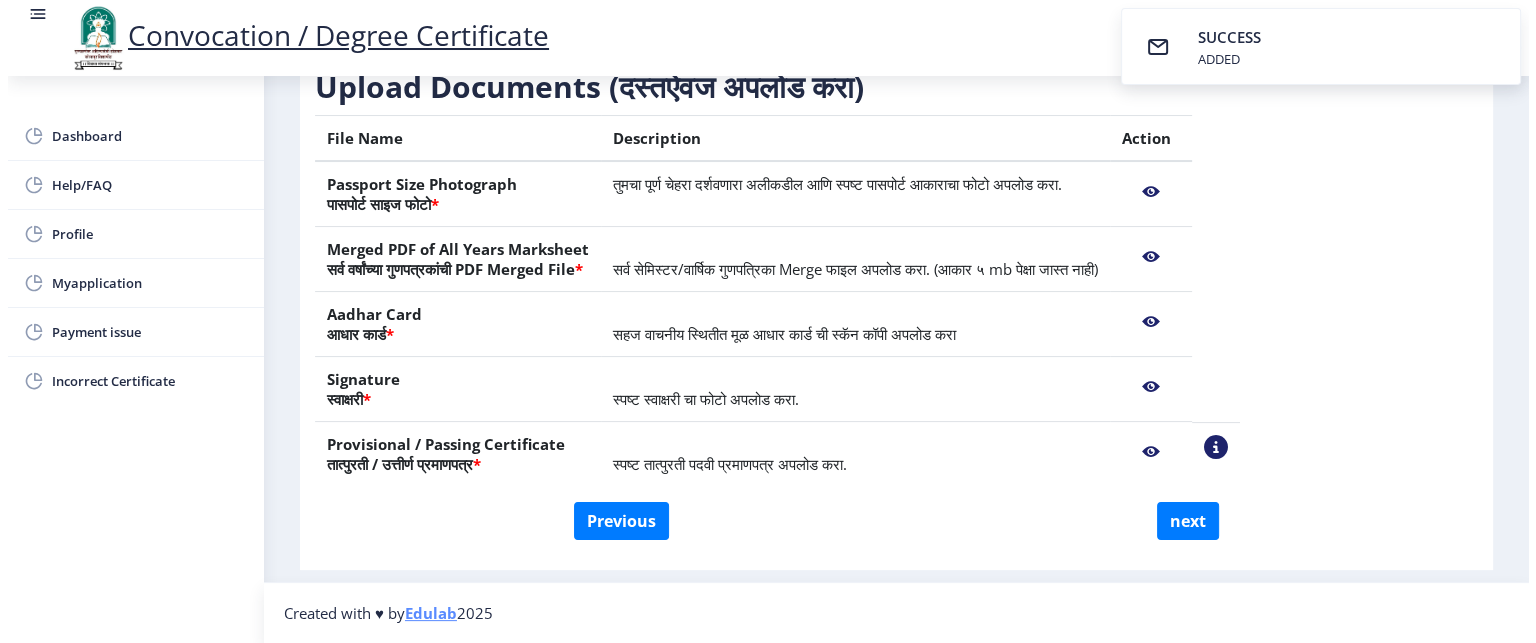 scroll, scrollTop: 109, scrollLeft: 0, axis: vertical 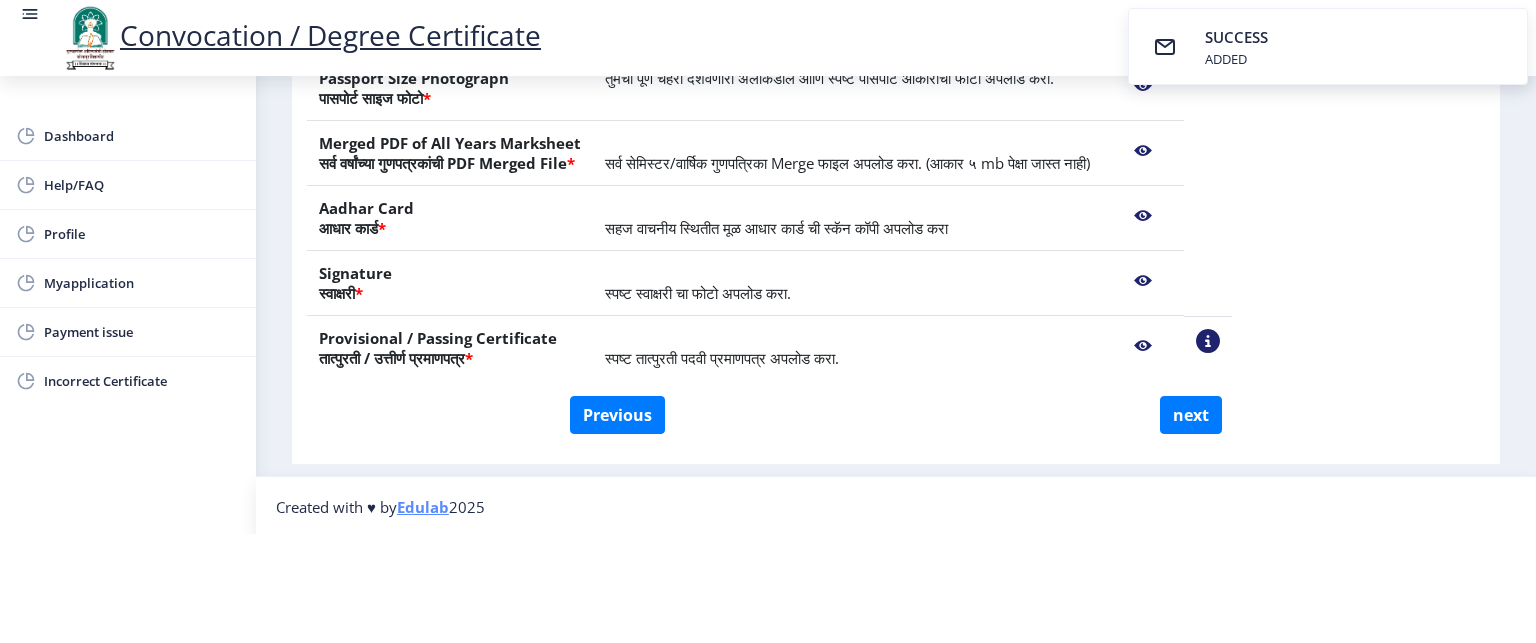 click 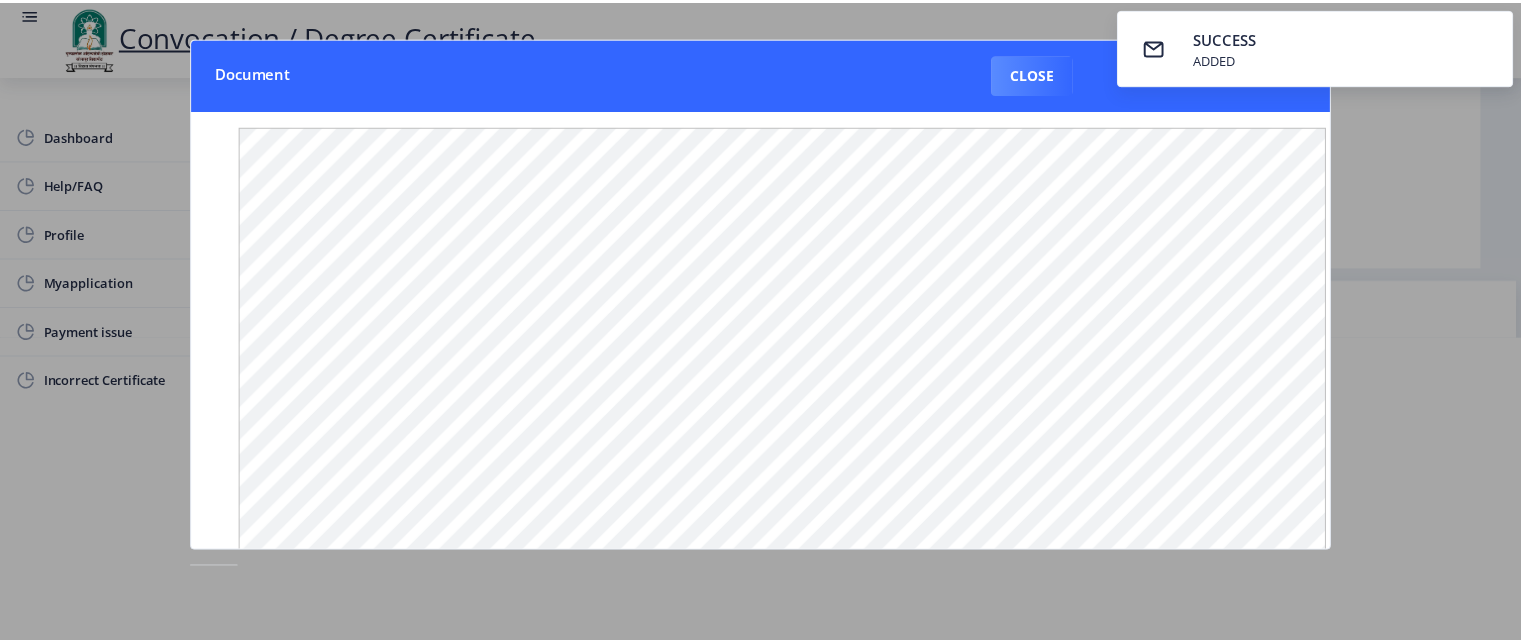 scroll, scrollTop: 0, scrollLeft: 0, axis: both 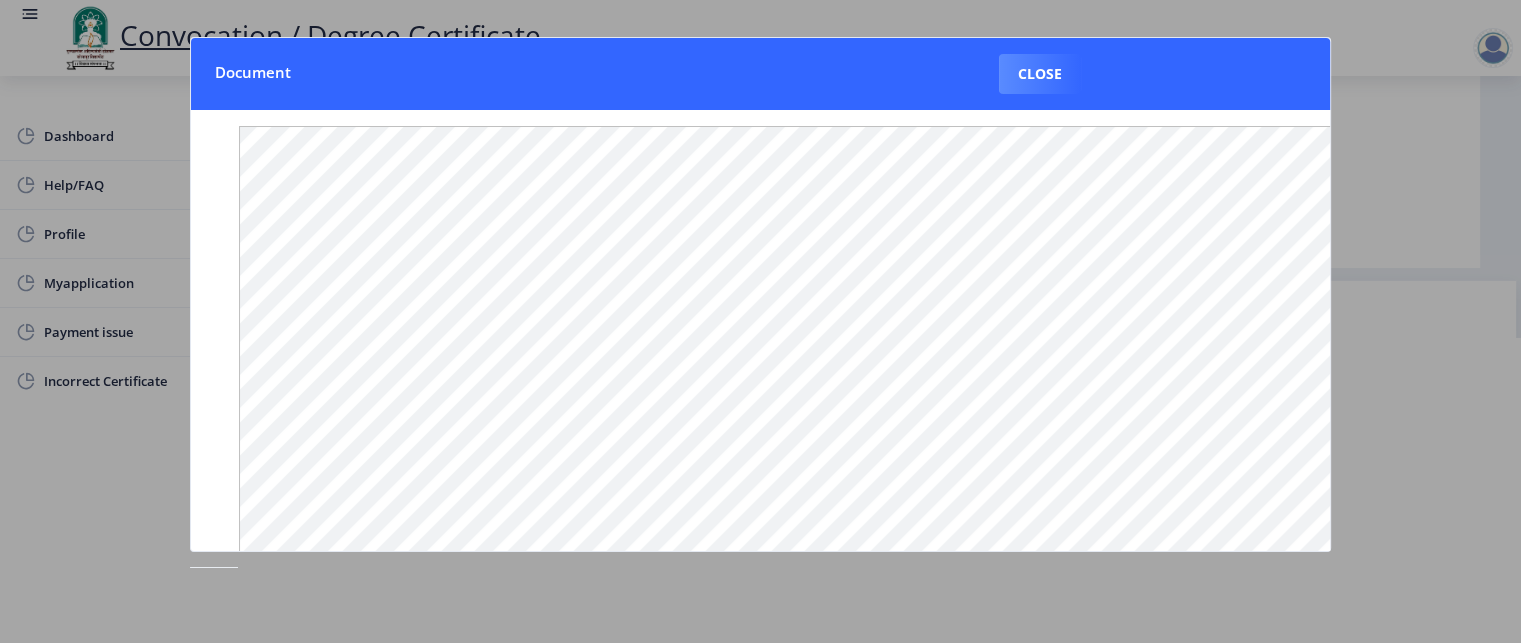 type 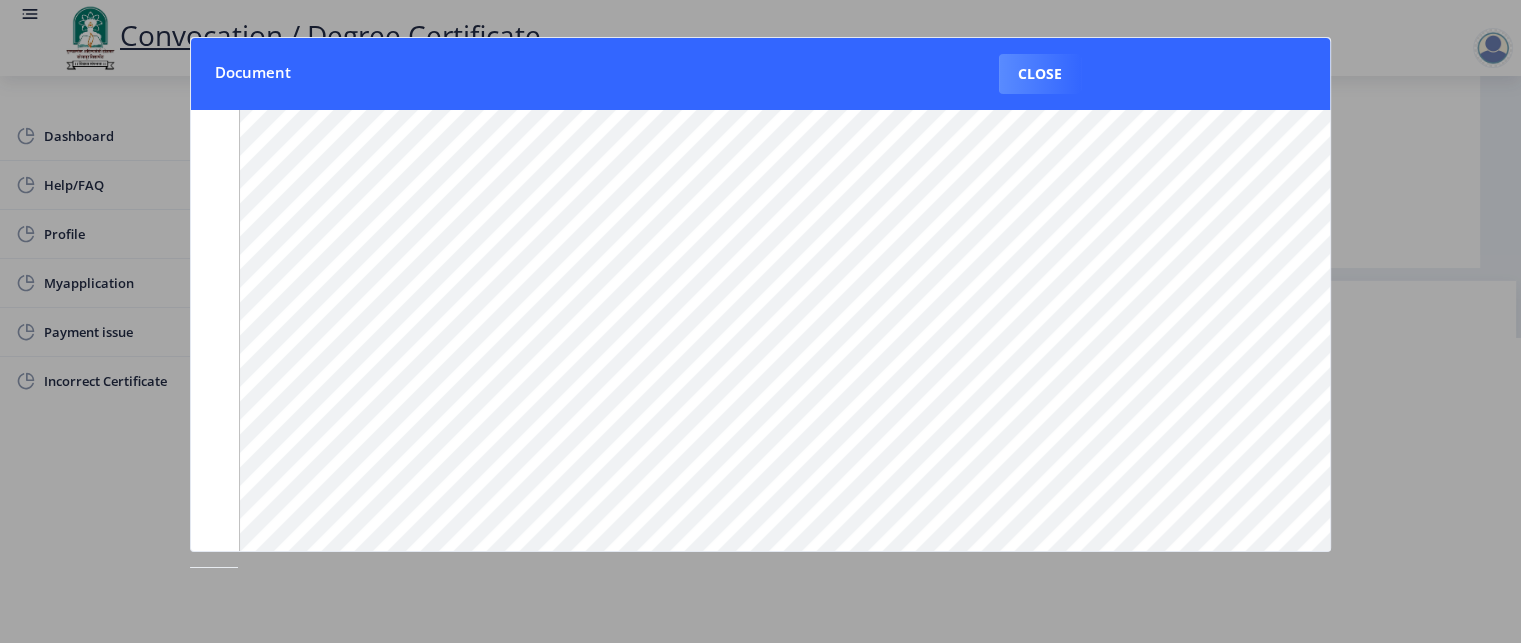 scroll, scrollTop: 300, scrollLeft: 0, axis: vertical 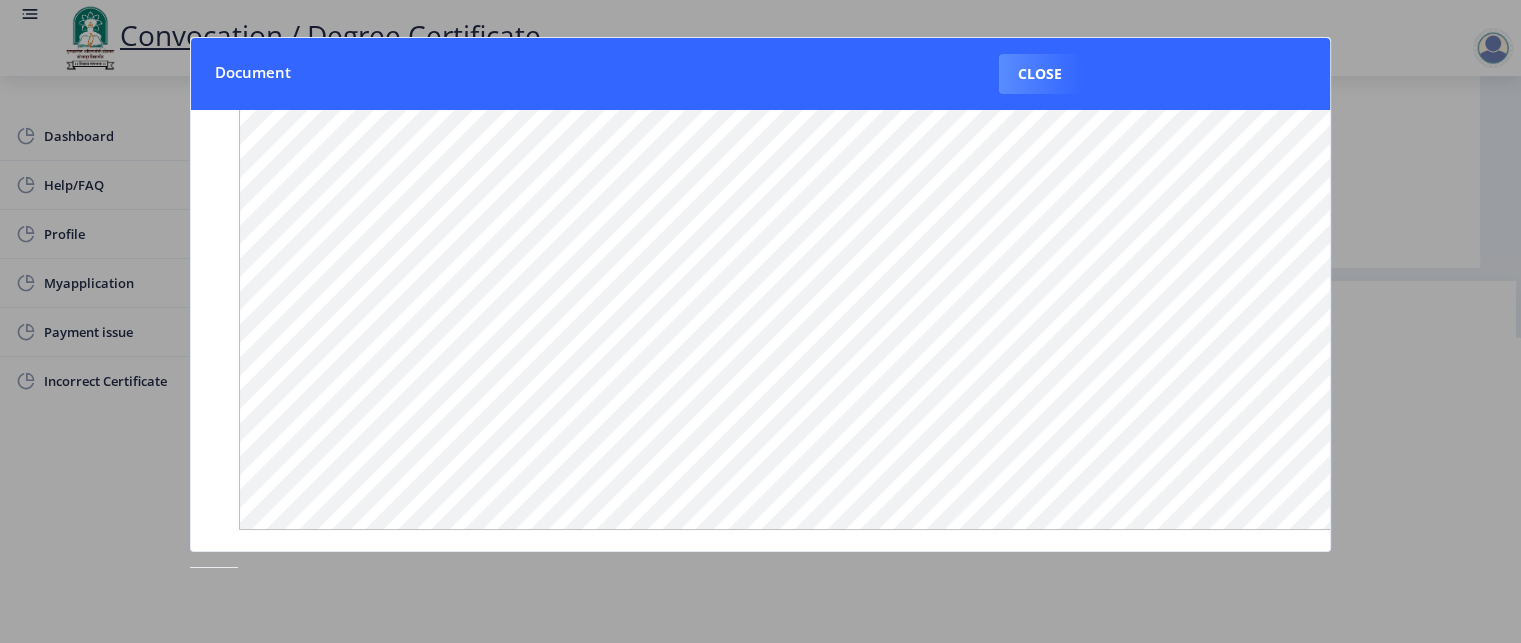 click 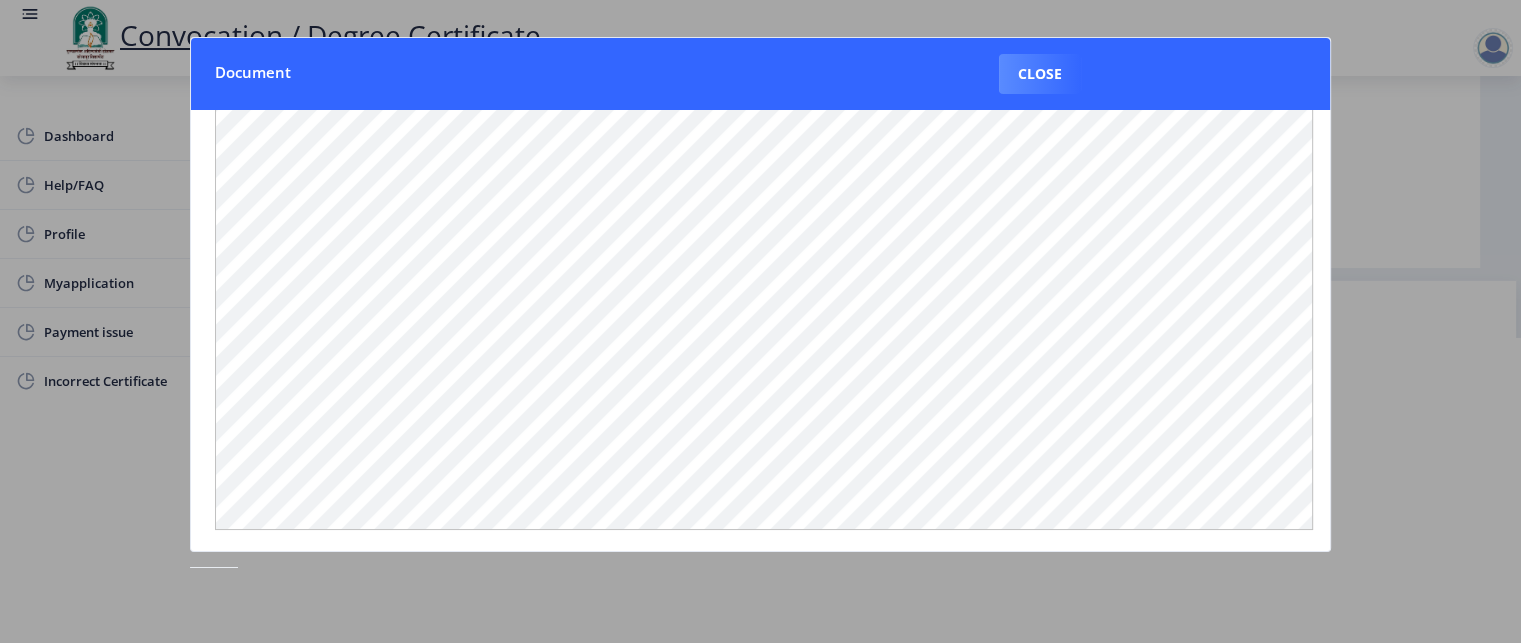 click 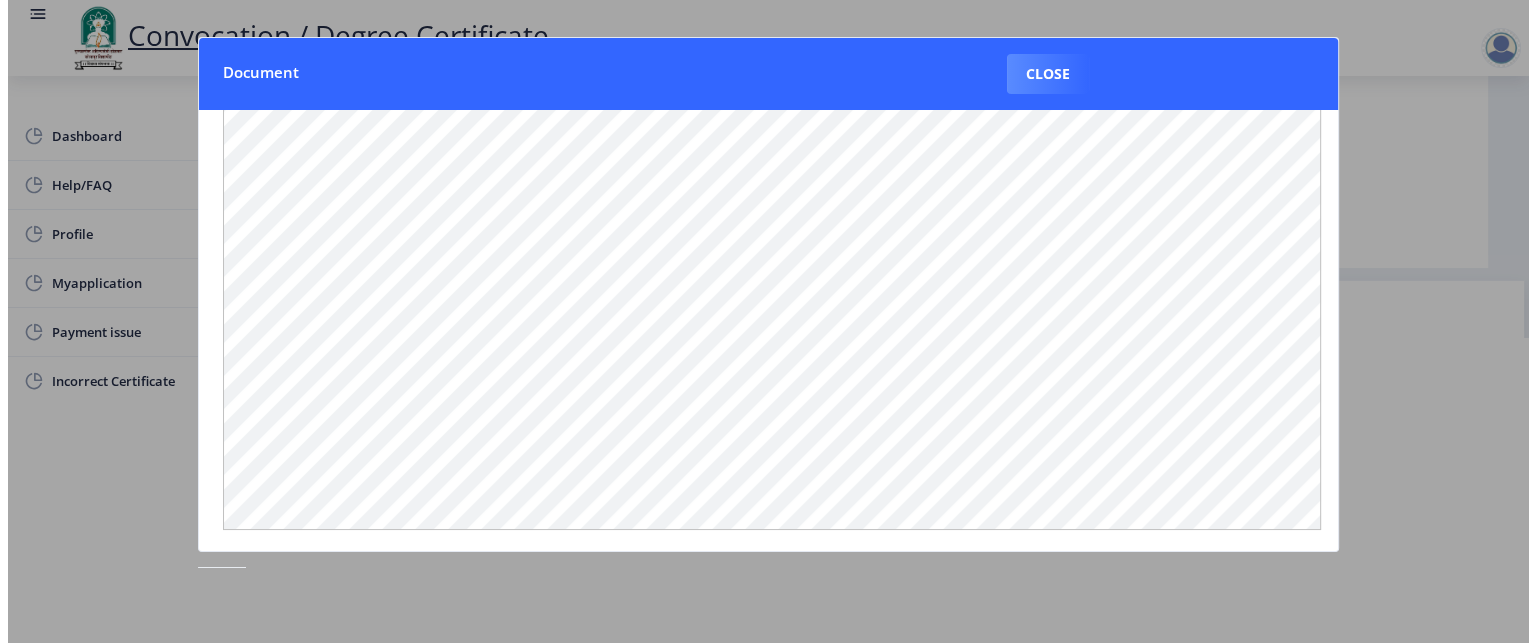 scroll, scrollTop: 109, scrollLeft: 0, axis: vertical 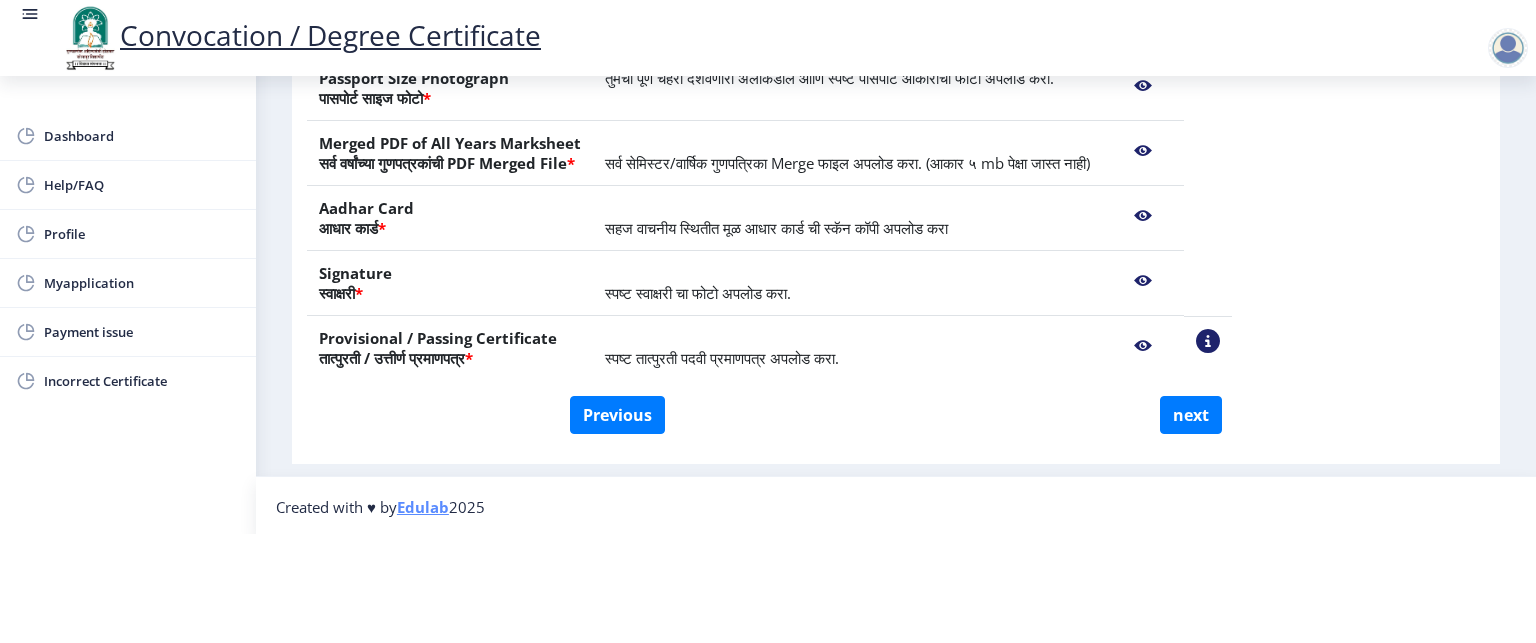click 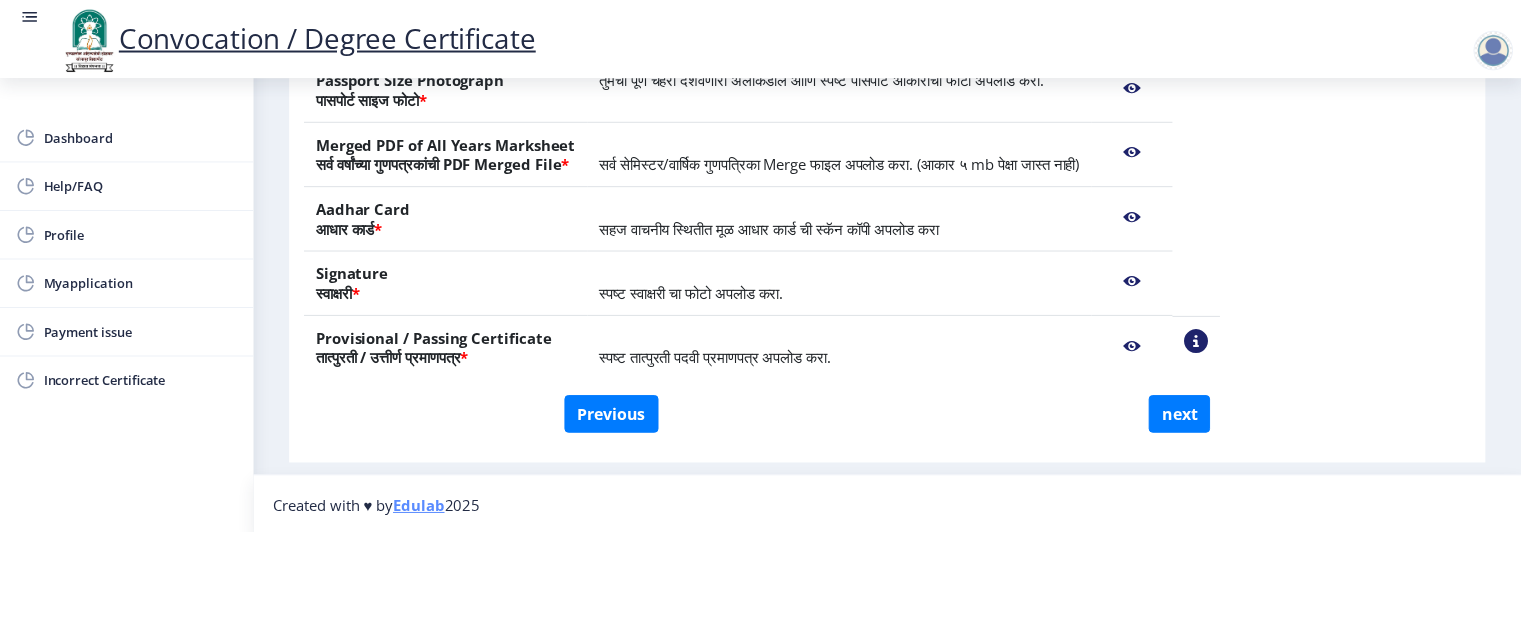 scroll, scrollTop: 0, scrollLeft: 0, axis: both 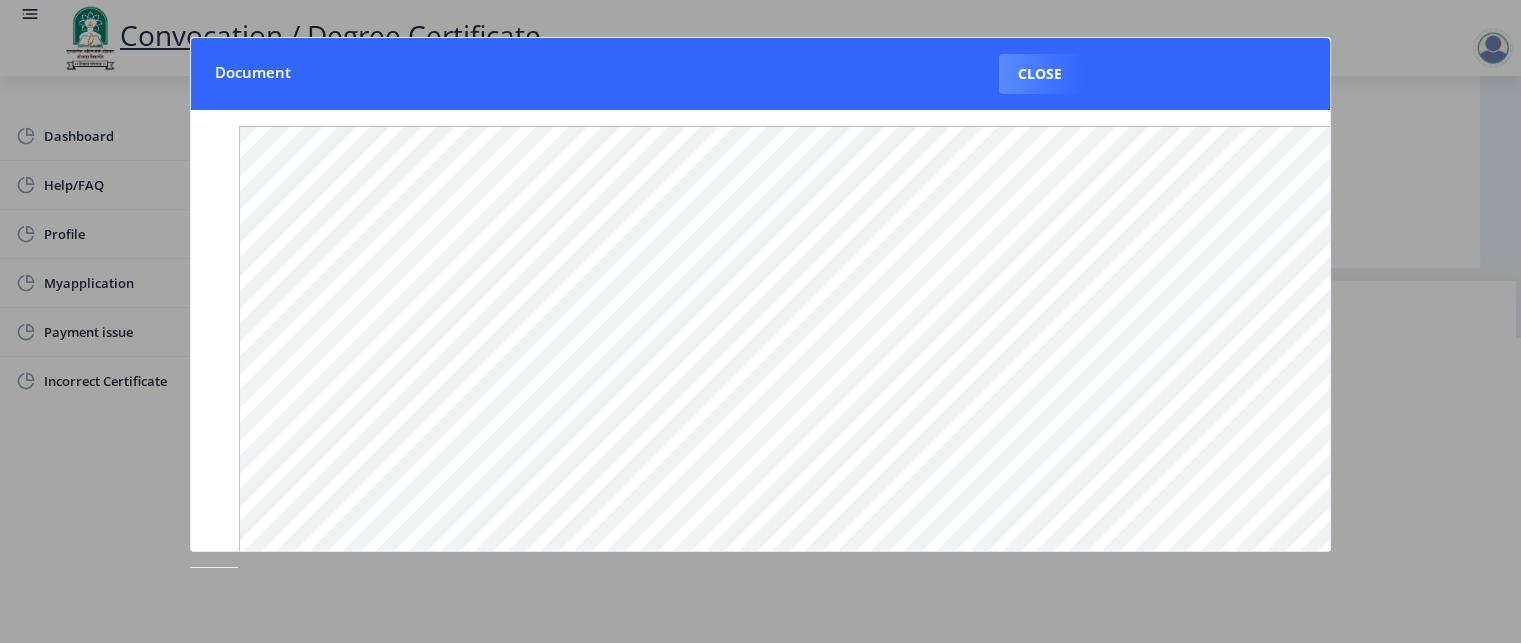 type 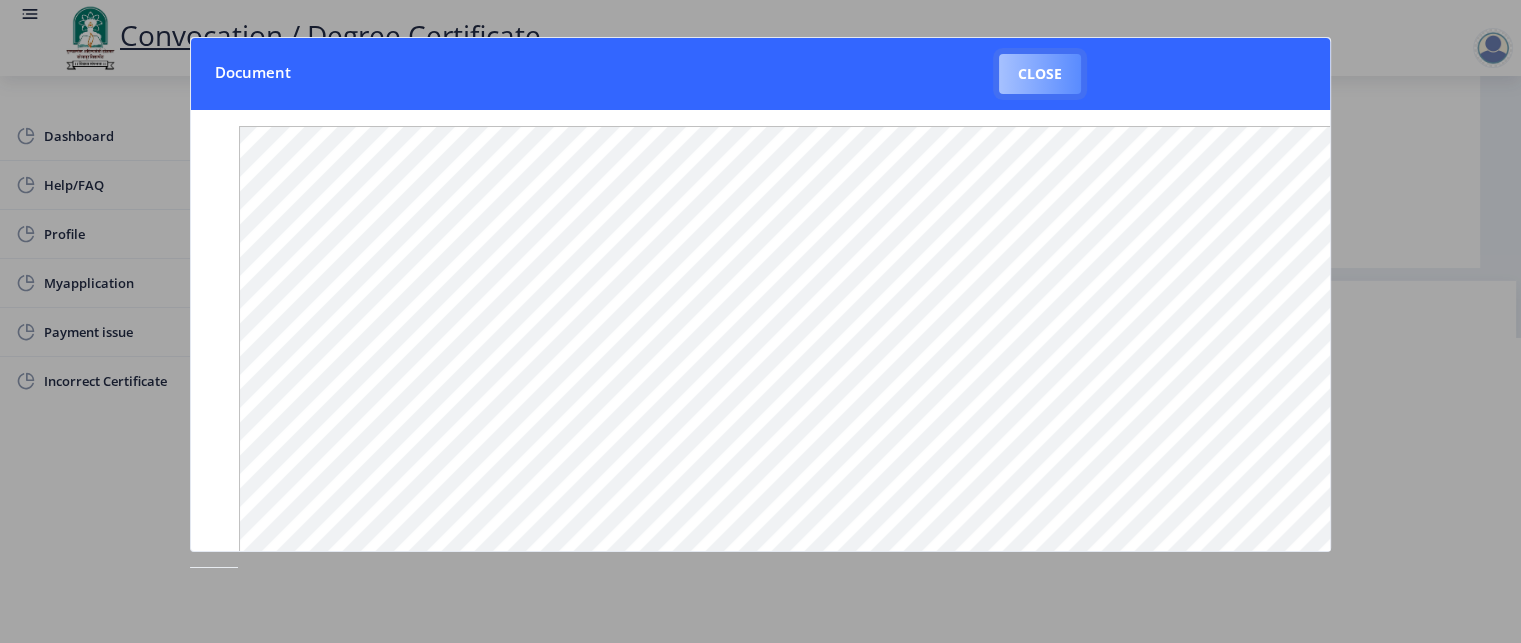 click on "Close" at bounding box center (1040, 74) 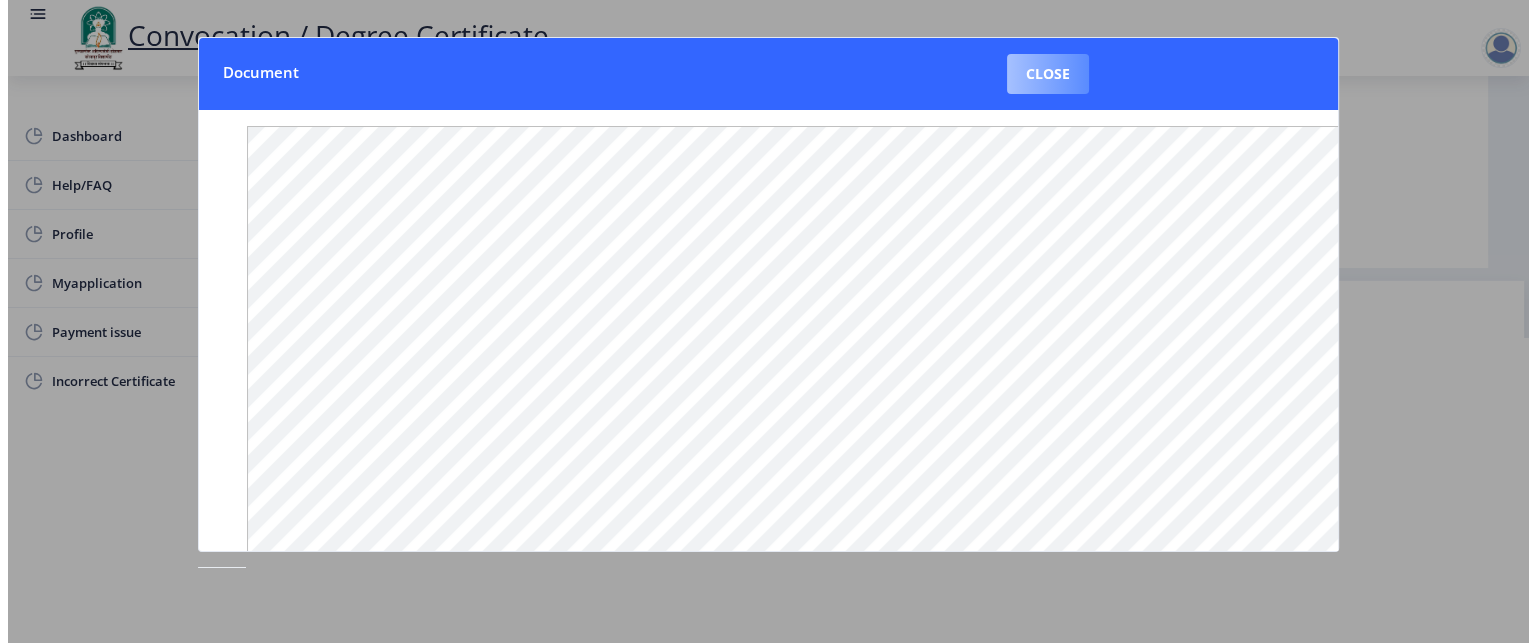scroll, scrollTop: 109, scrollLeft: 0, axis: vertical 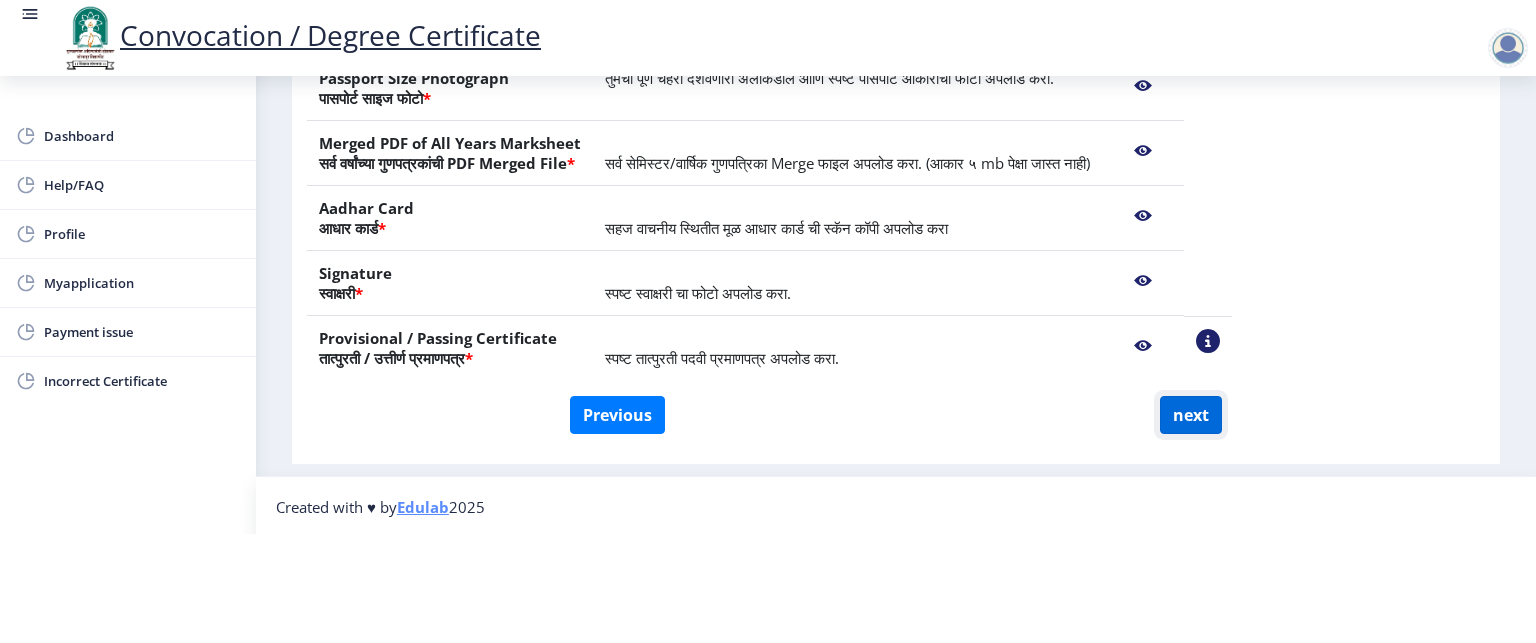 click on "next" 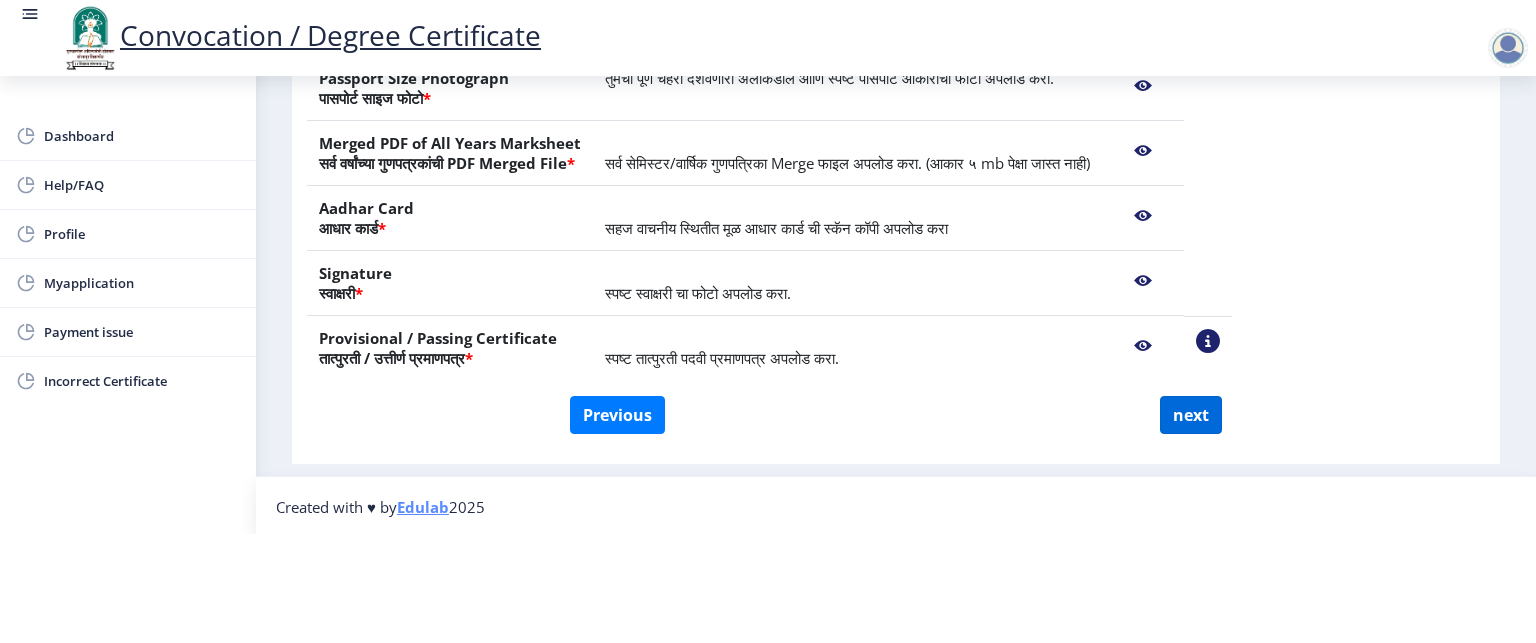 select 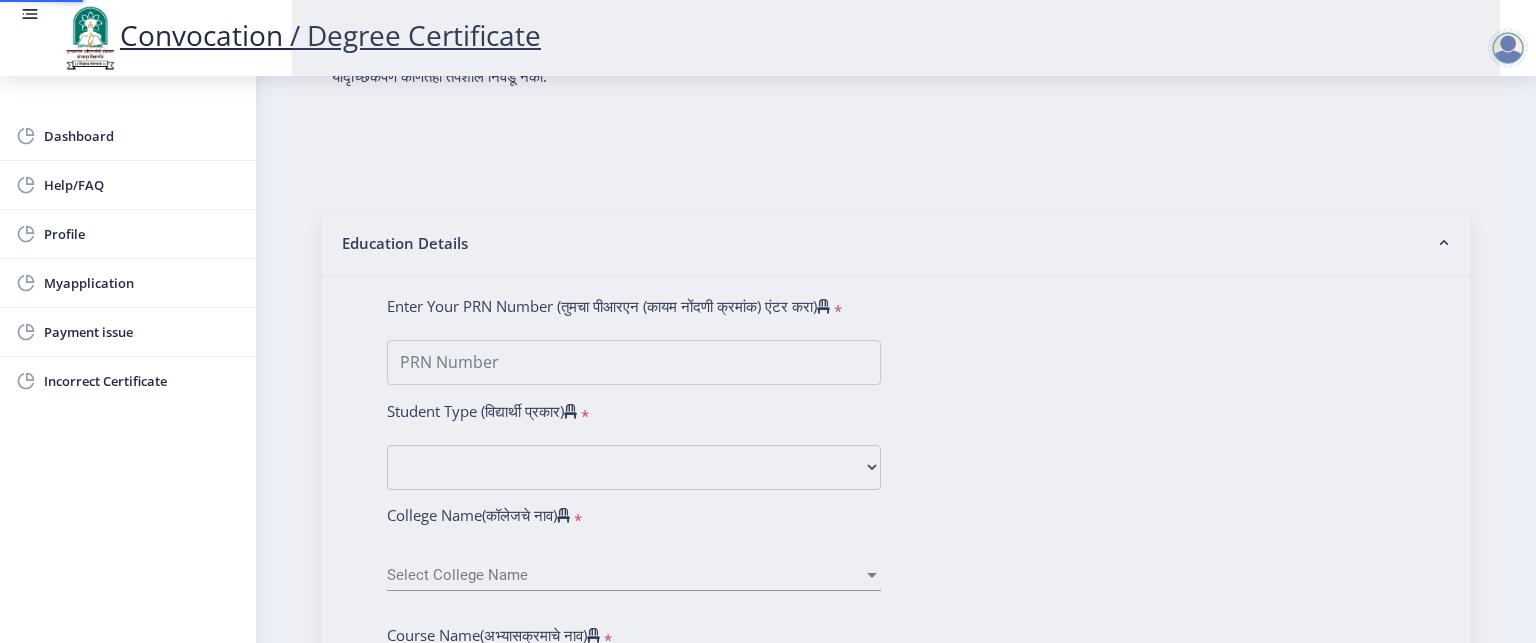 scroll, scrollTop: 0, scrollLeft: 0, axis: both 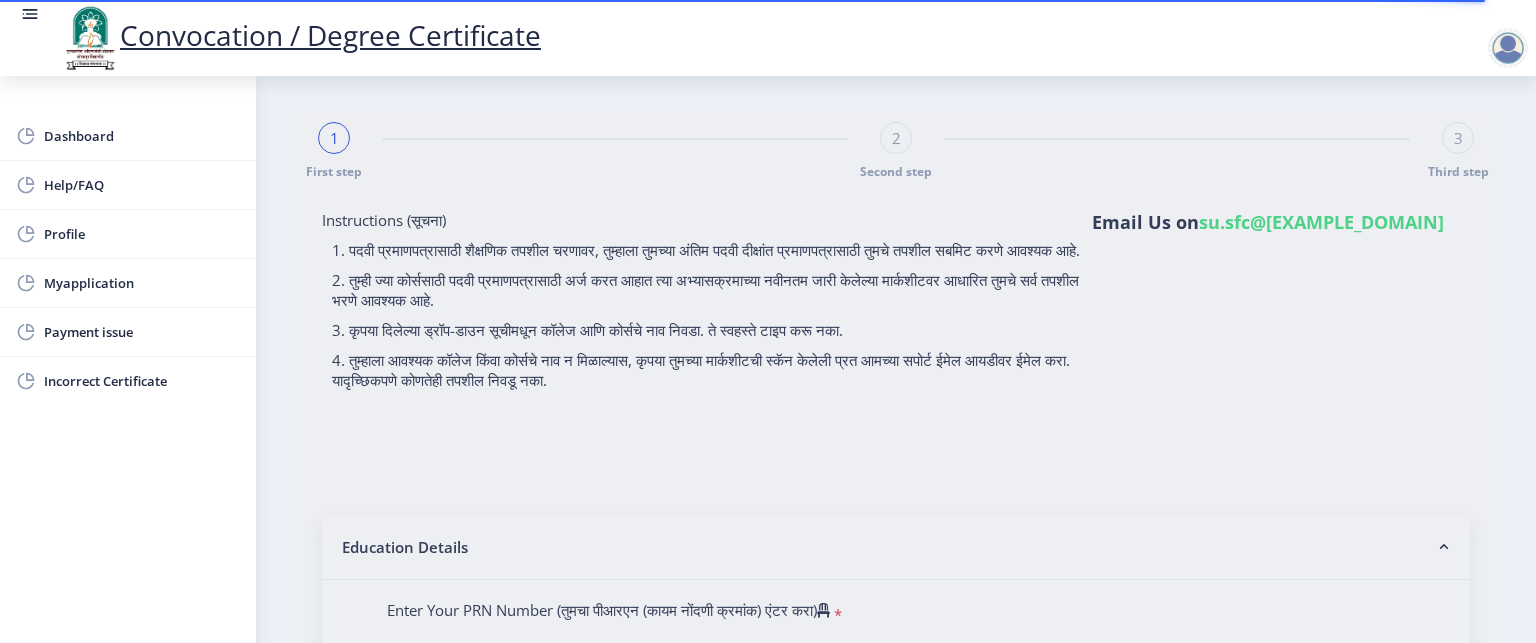select 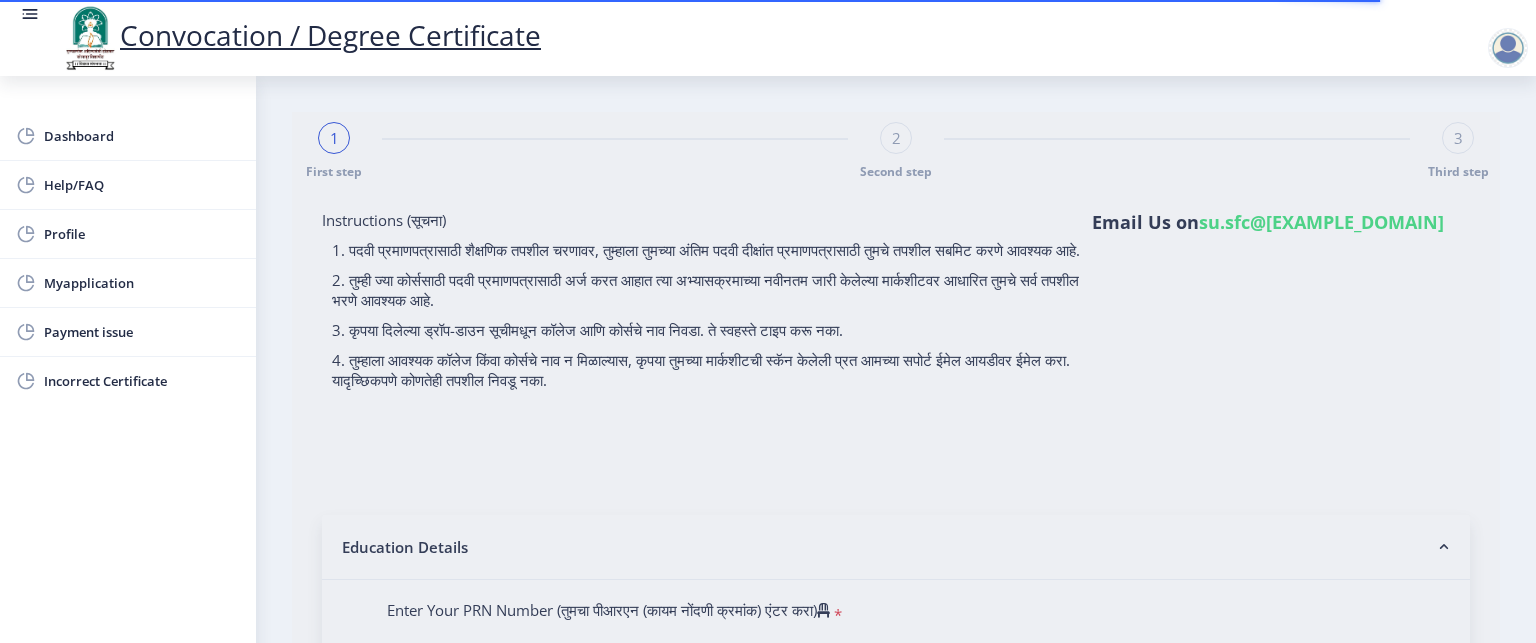 type on "PAWALE SHWETA GURULING" 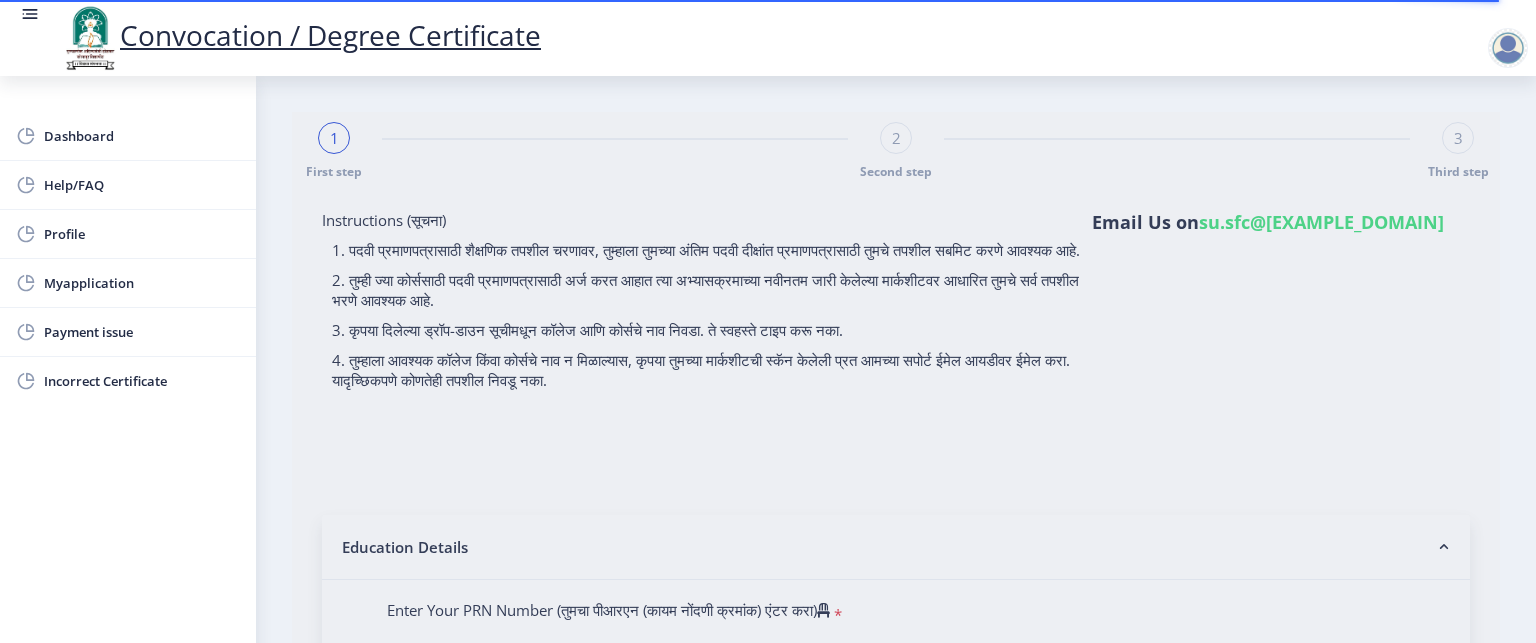 select 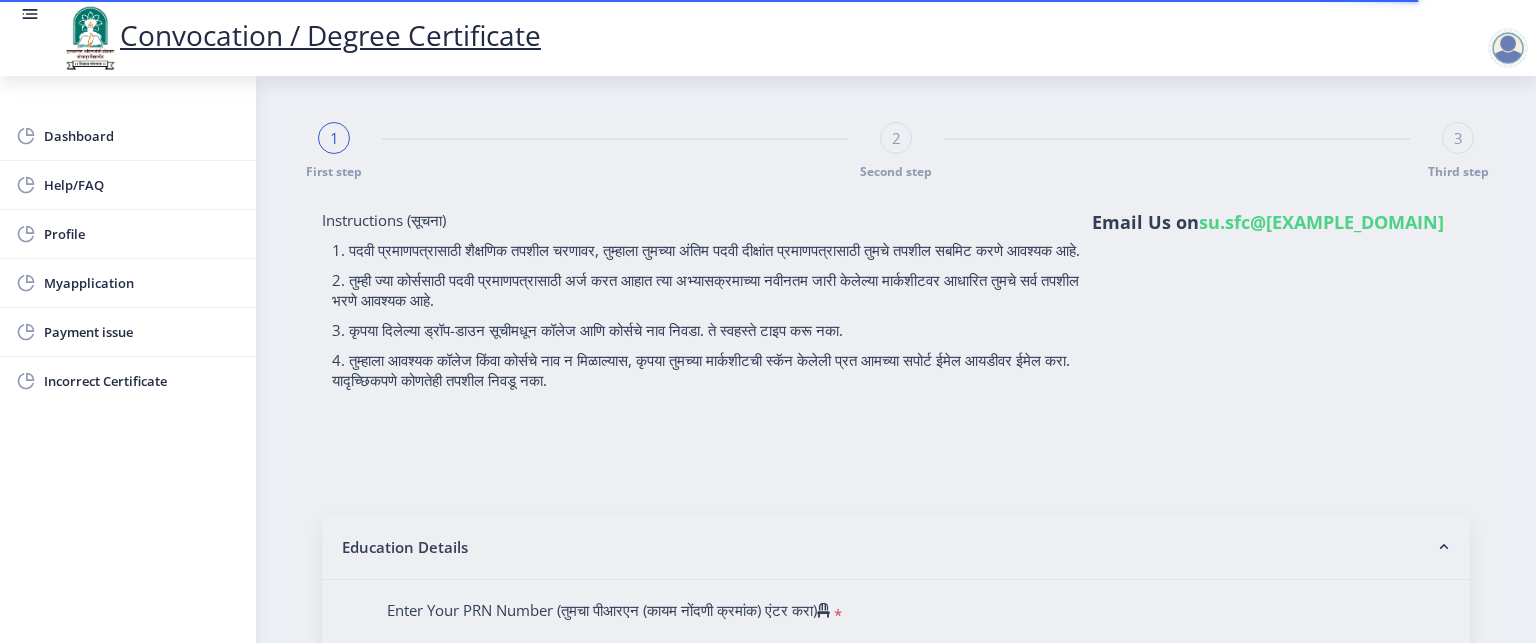 type on "PAWALE SHWETA GURULING" 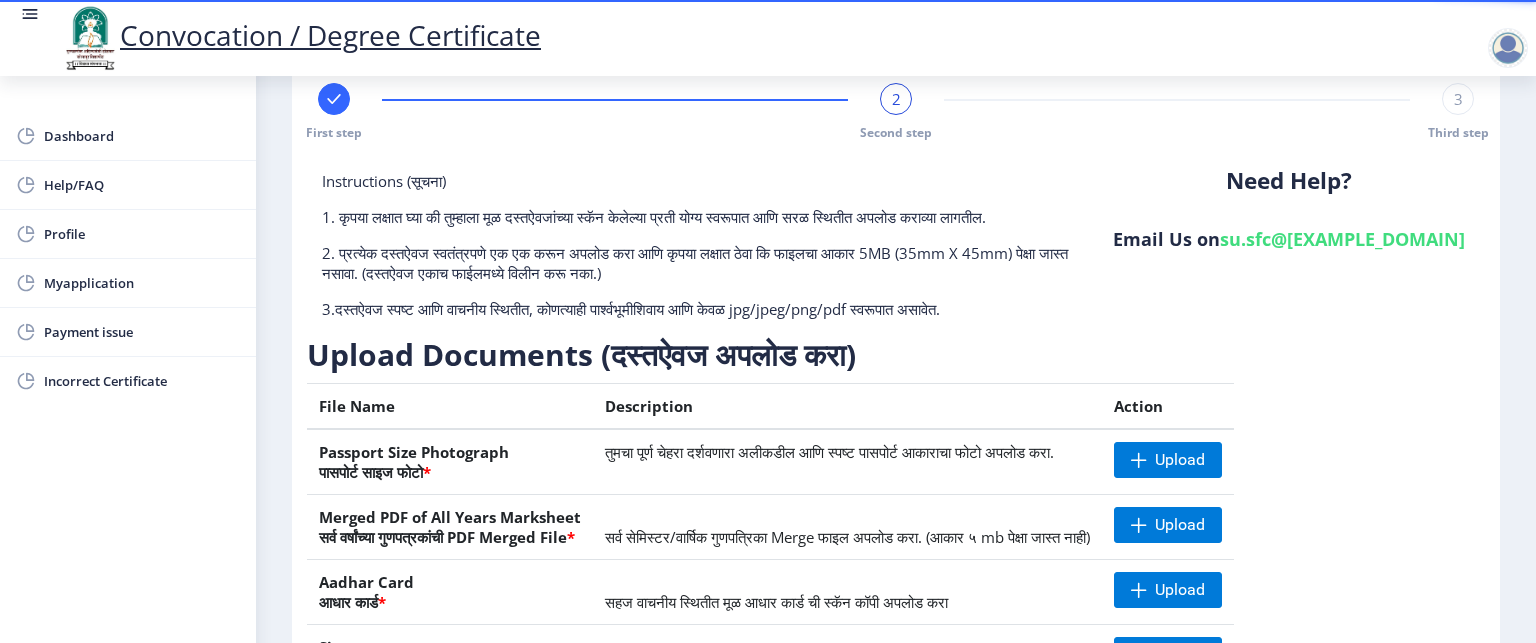scroll, scrollTop: 0, scrollLeft: 0, axis: both 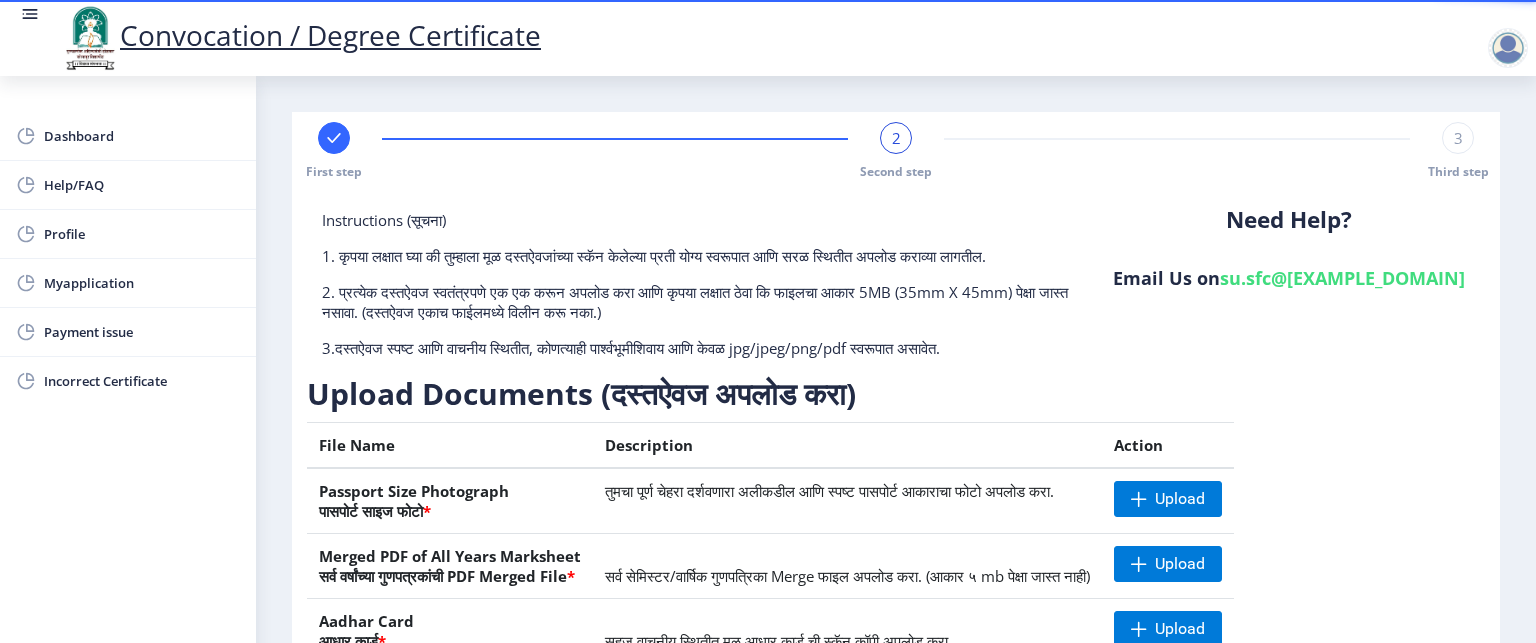 click on "2" 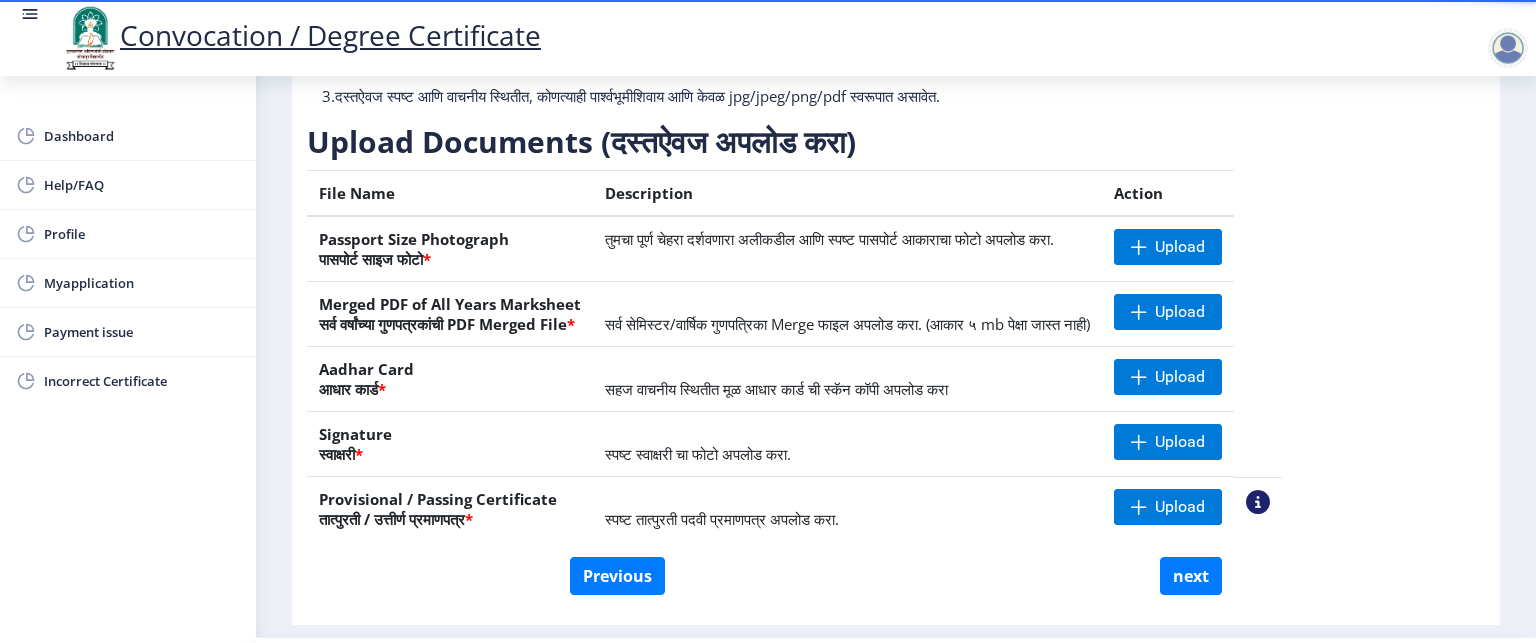 scroll, scrollTop: 304, scrollLeft: 0, axis: vertical 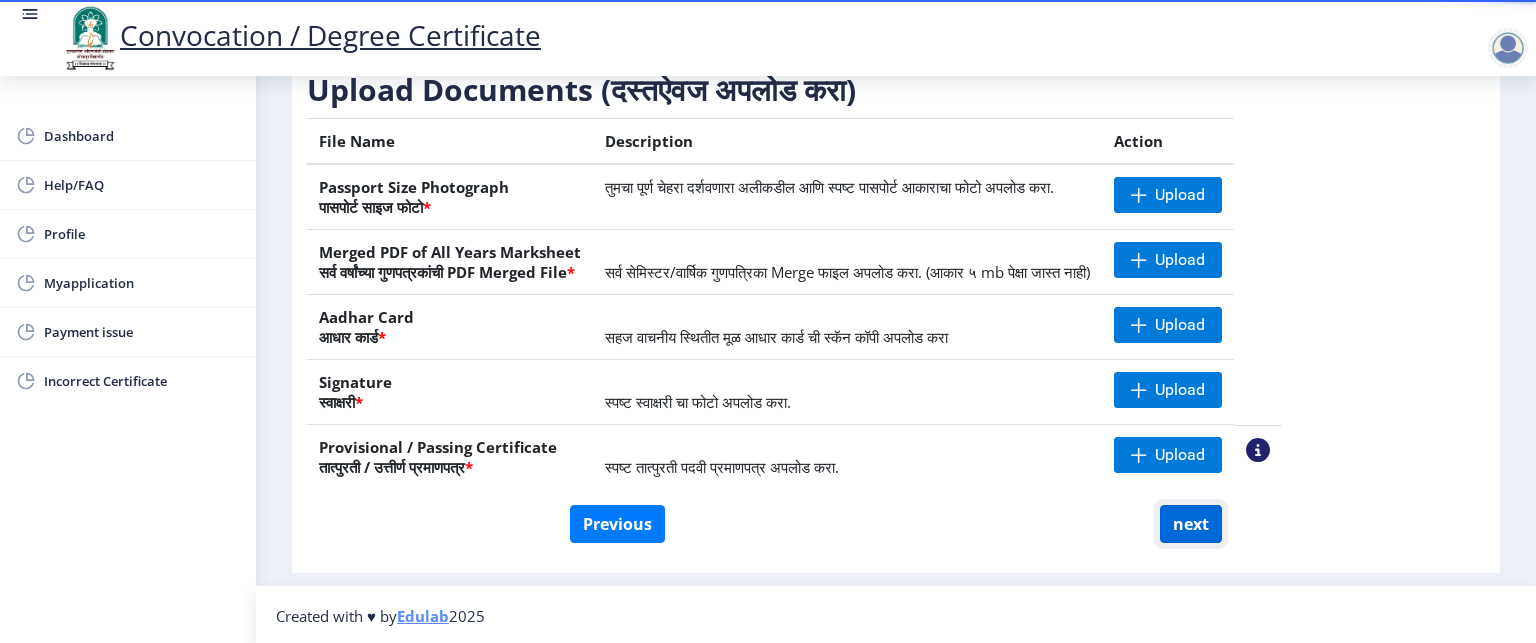 click on "next" 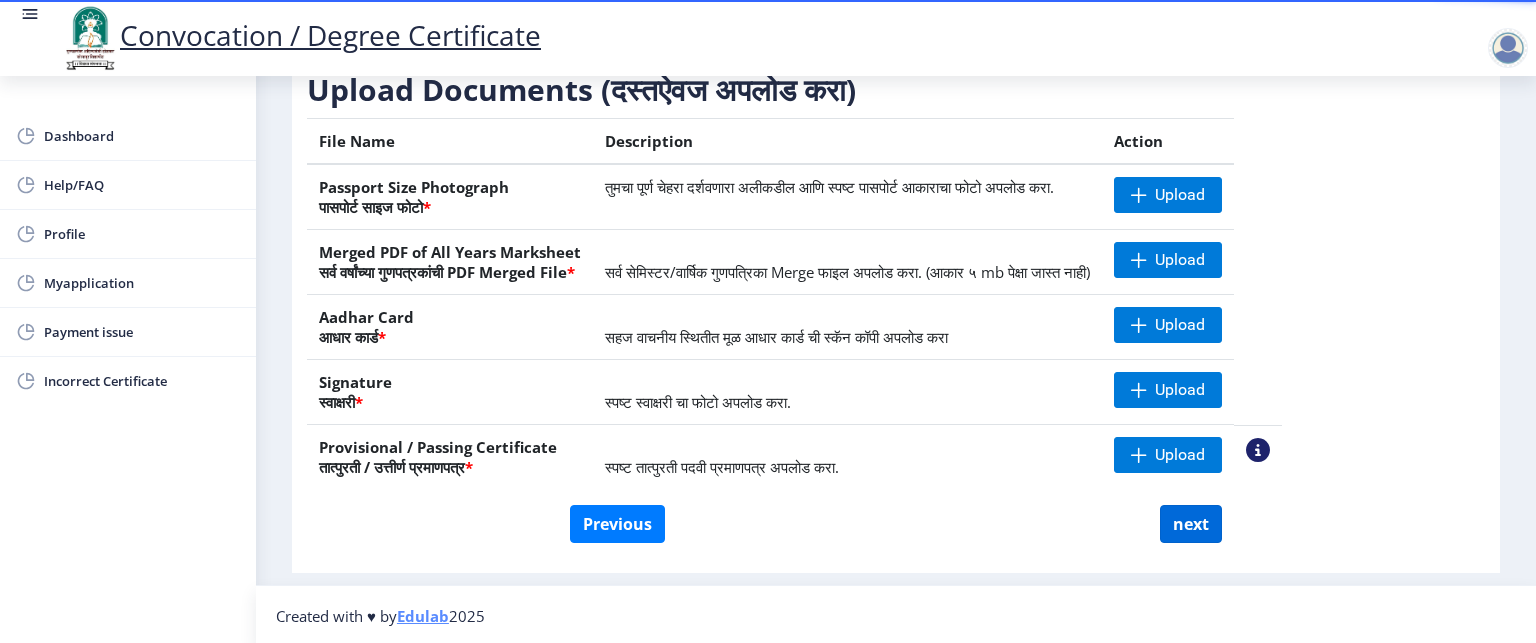 select 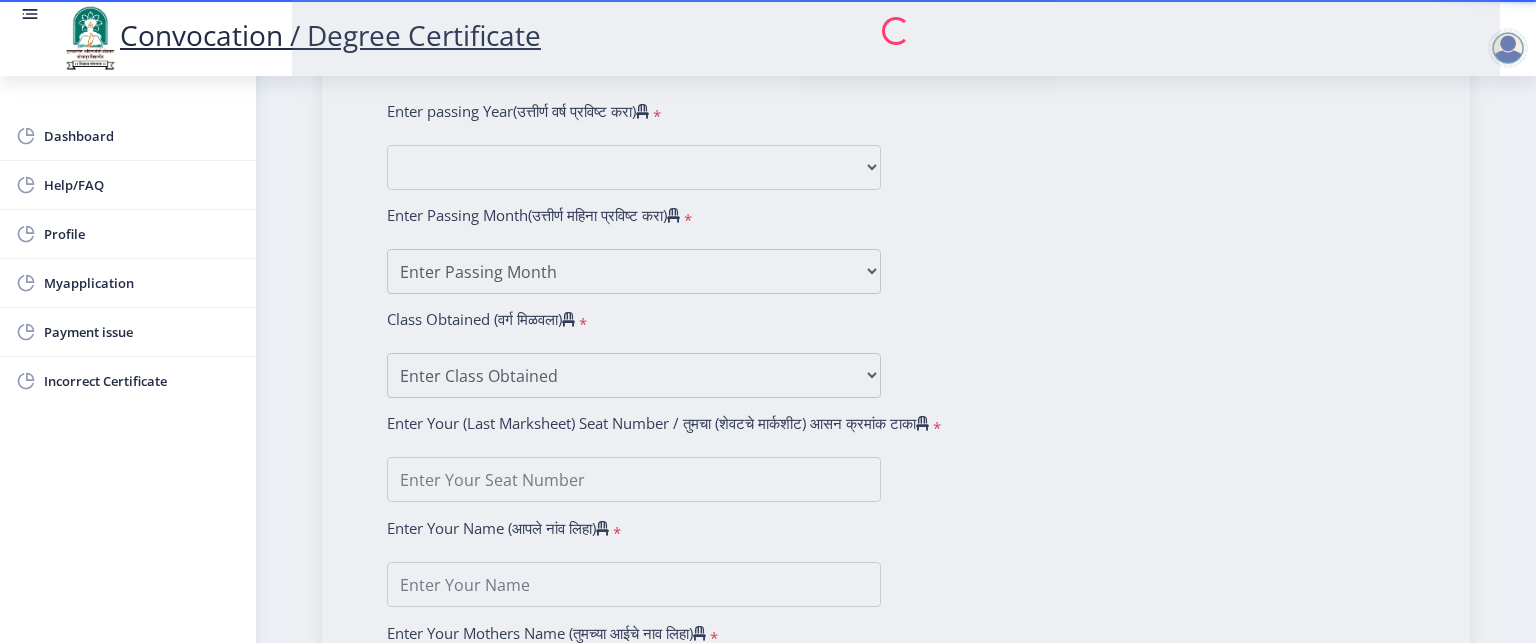 scroll, scrollTop: 1080, scrollLeft: 0, axis: vertical 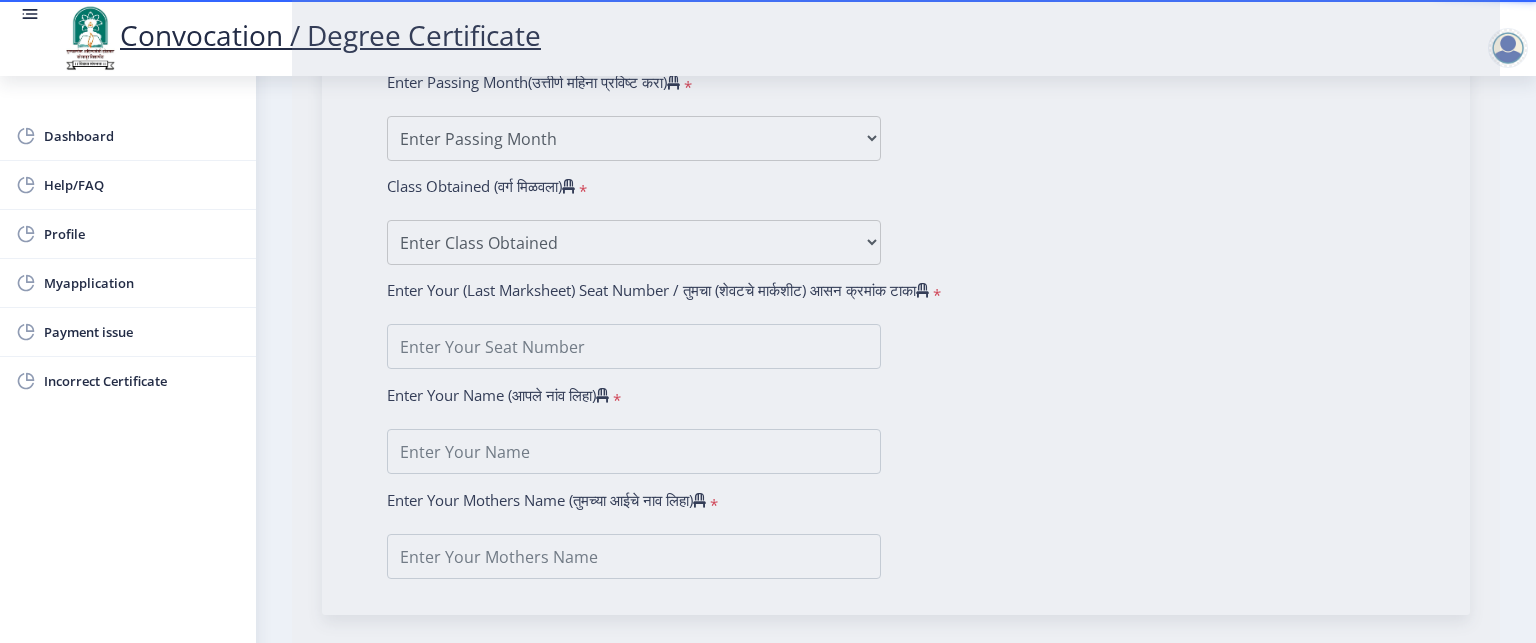 type on "PAWALE SHWETA GURULING" 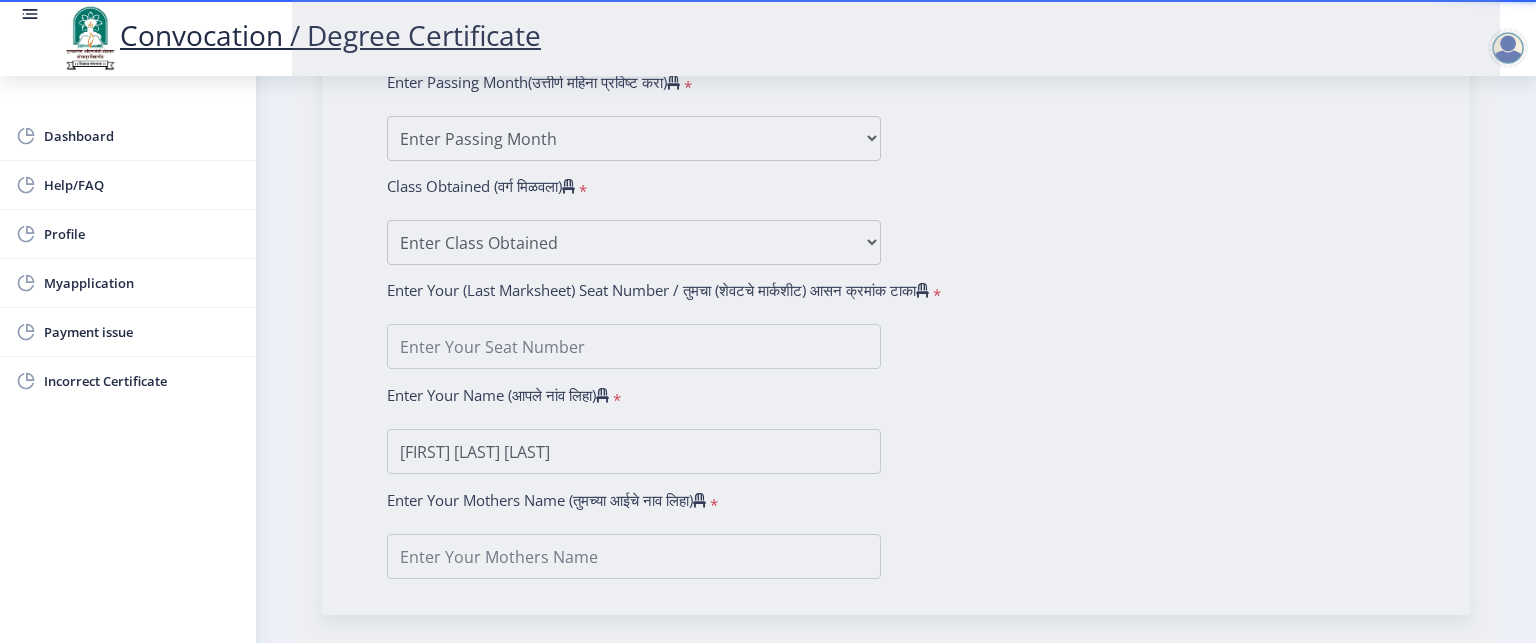 type on "ARUNA" 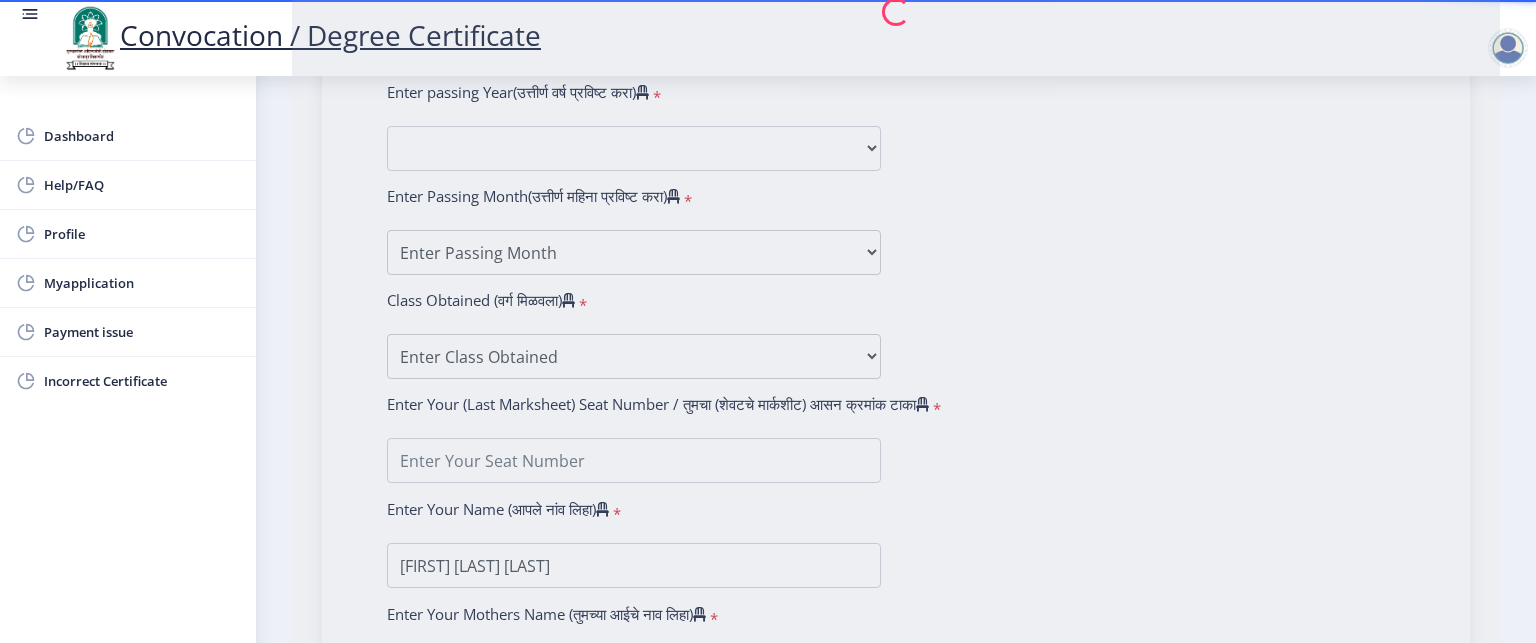 scroll, scrollTop: 1080, scrollLeft: 0, axis: vertical 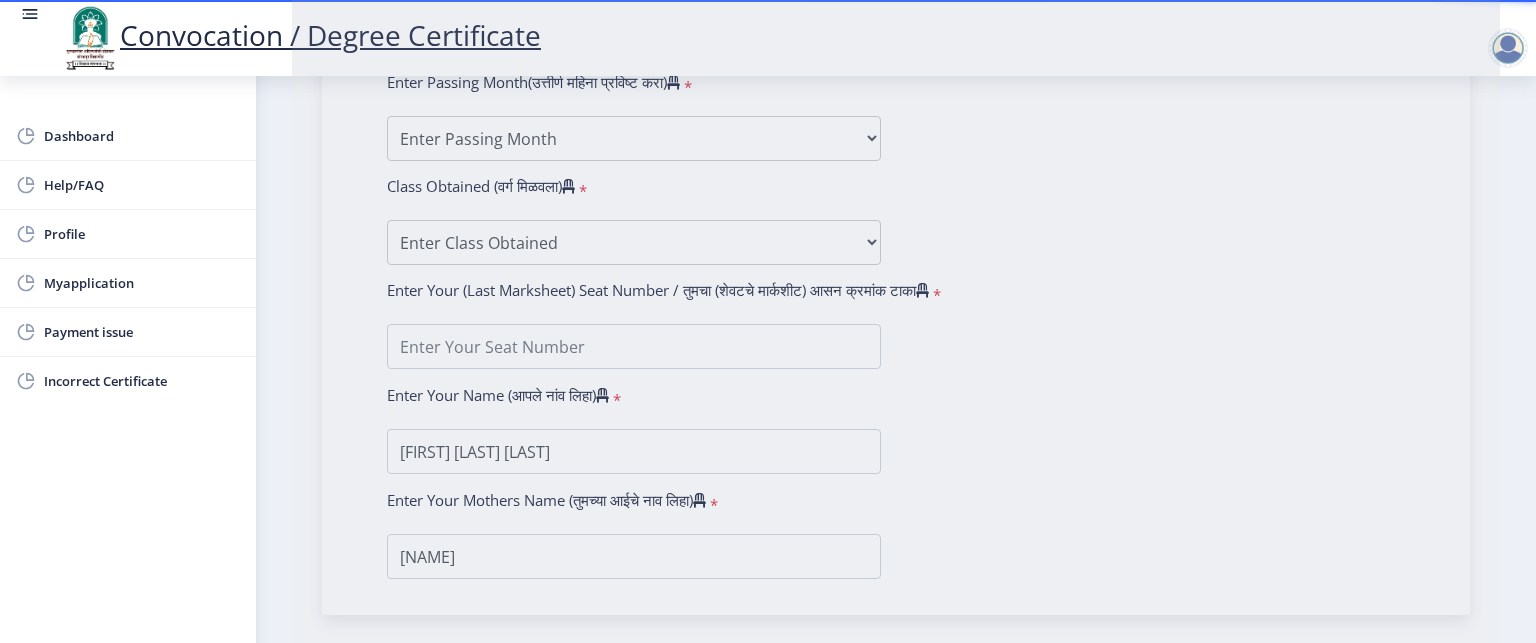 type on "2014032500203991" 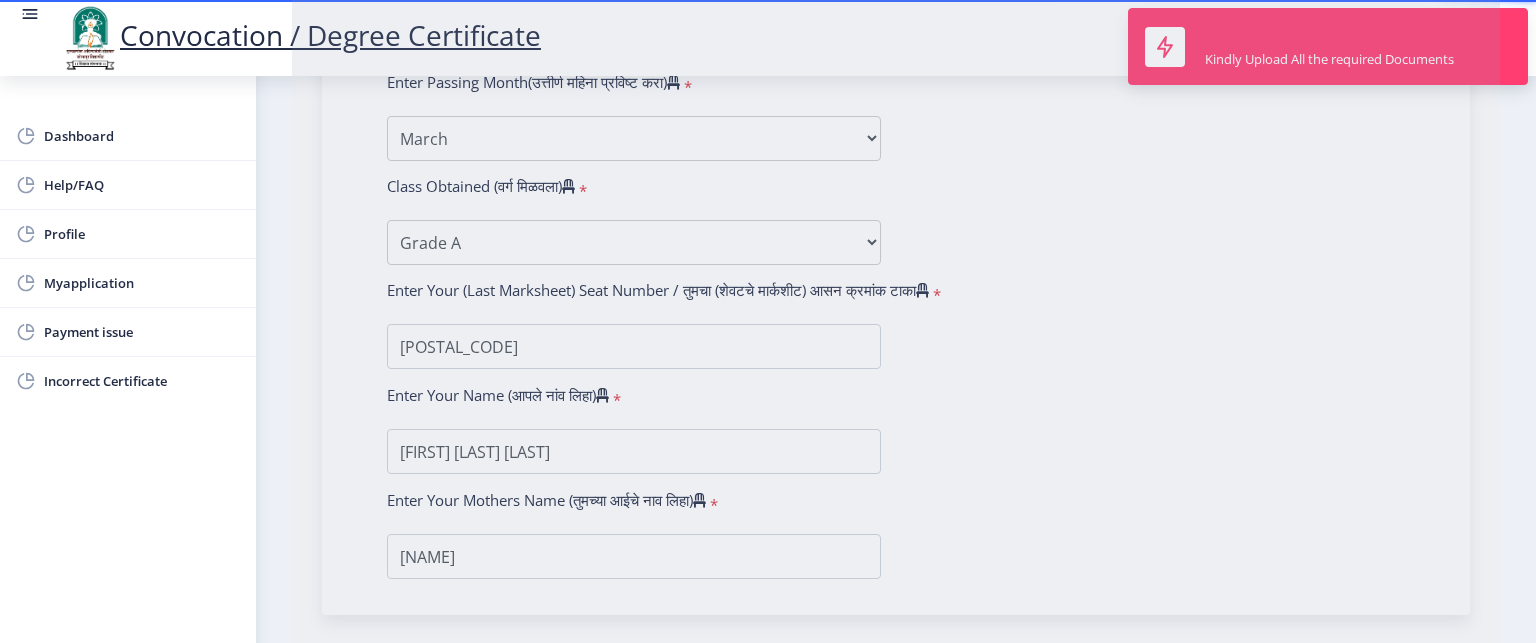 select on "Advanced Accountancy" 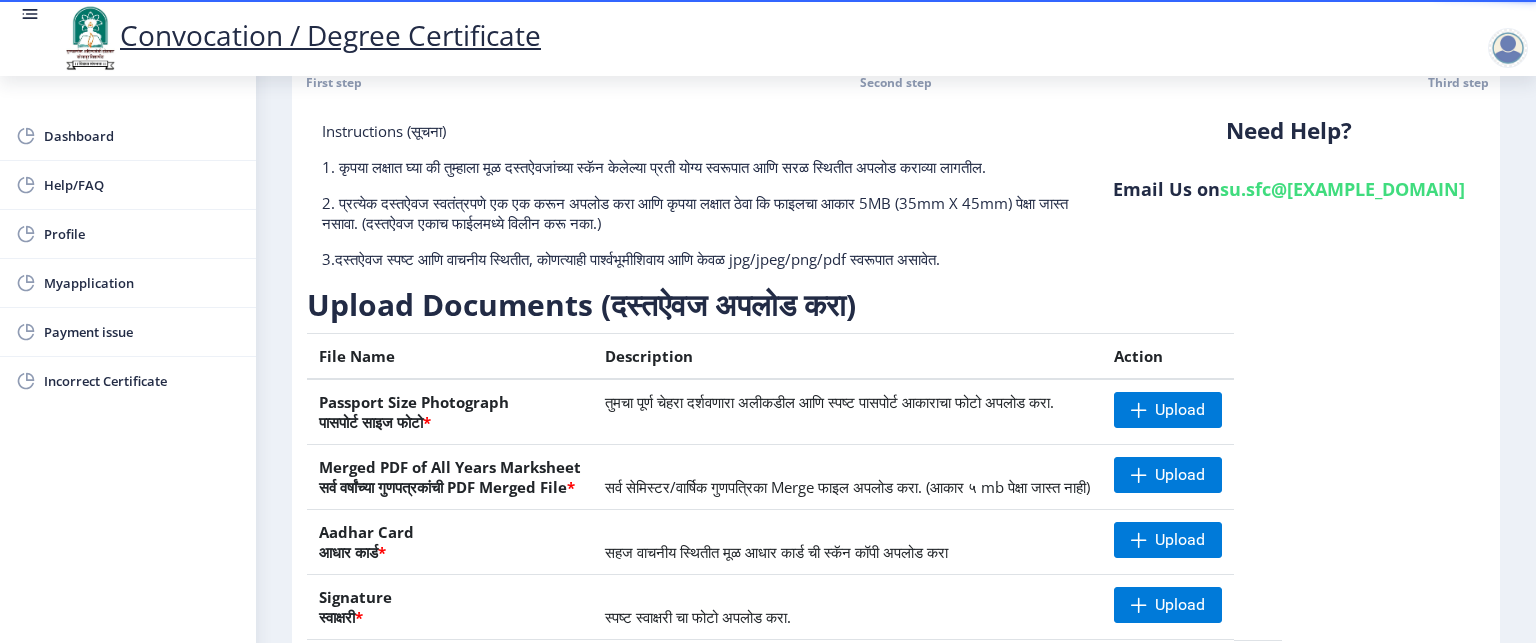 scroll, scrollTop: 0, scrollLeft: 0, axis: both 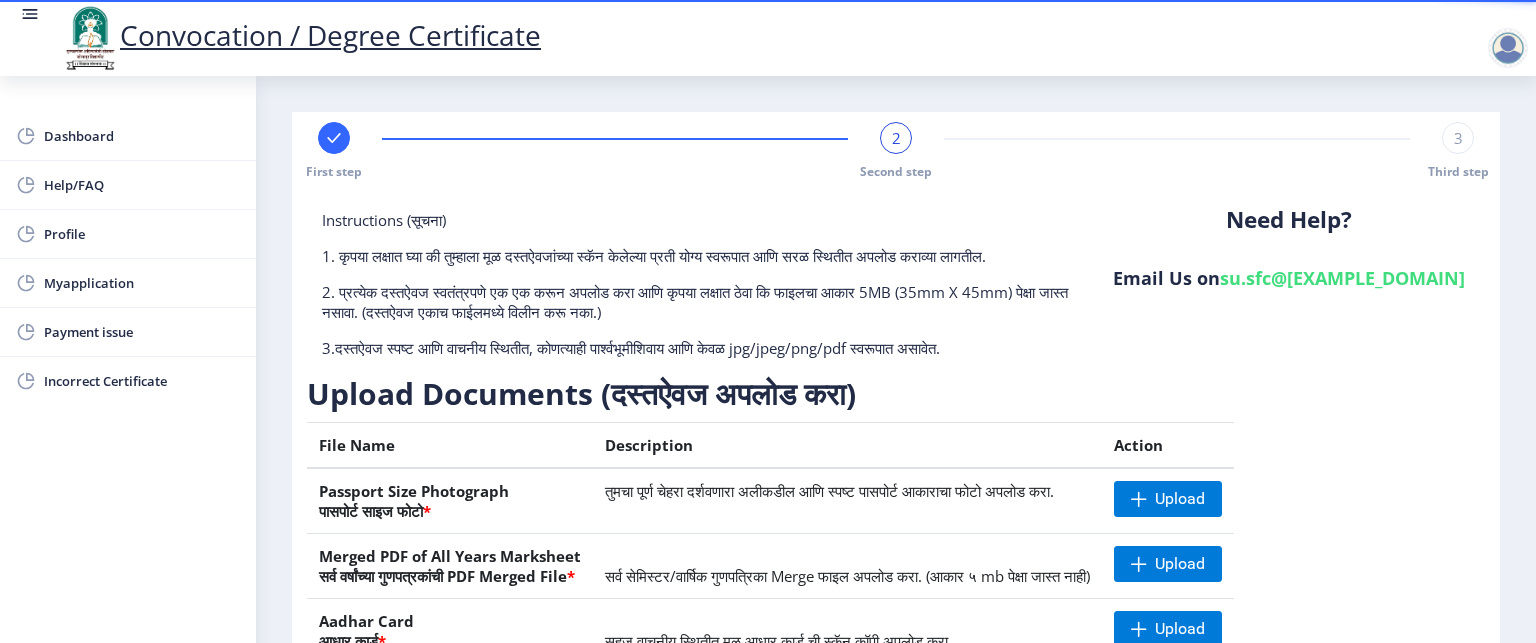 click on "3 Third step" 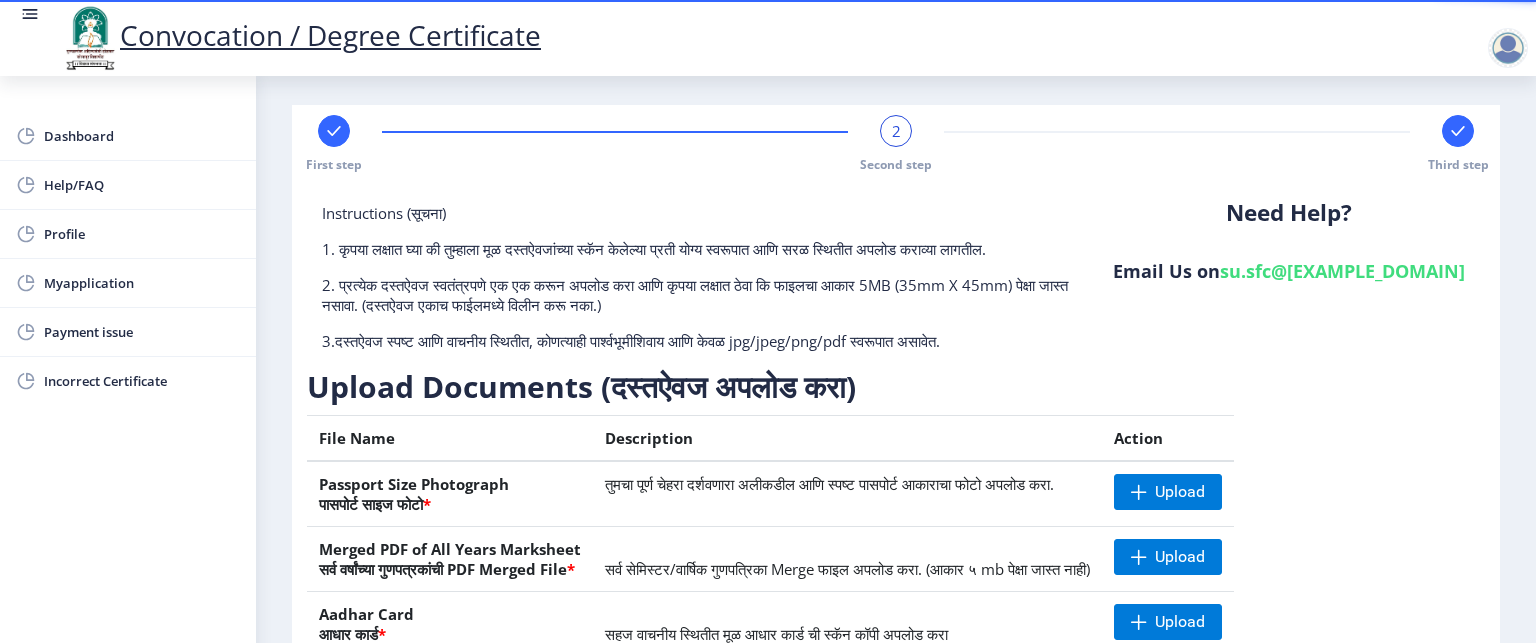 scroll, scrollTop: 0, scrollLeft: 0, axis: both 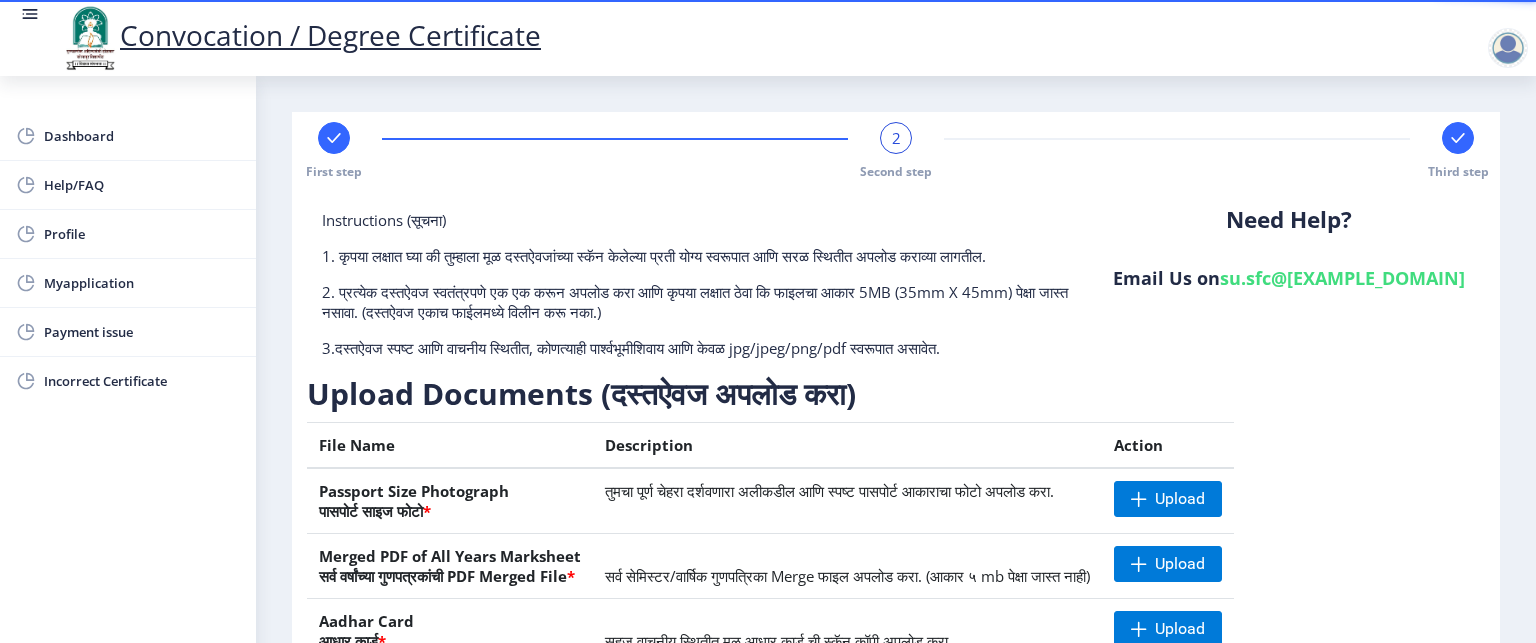 click on "2" 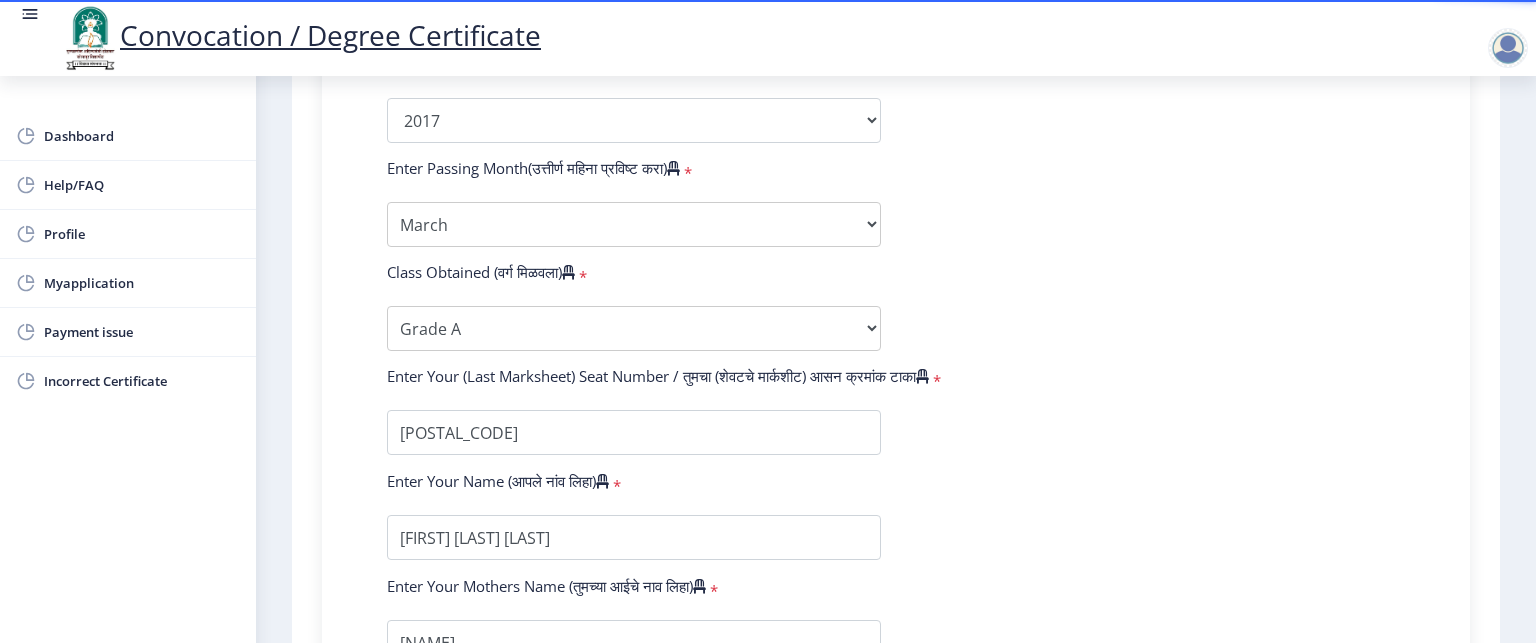 scroll, scrollTop: 1396, scrollLeft: 0, axis: vertical 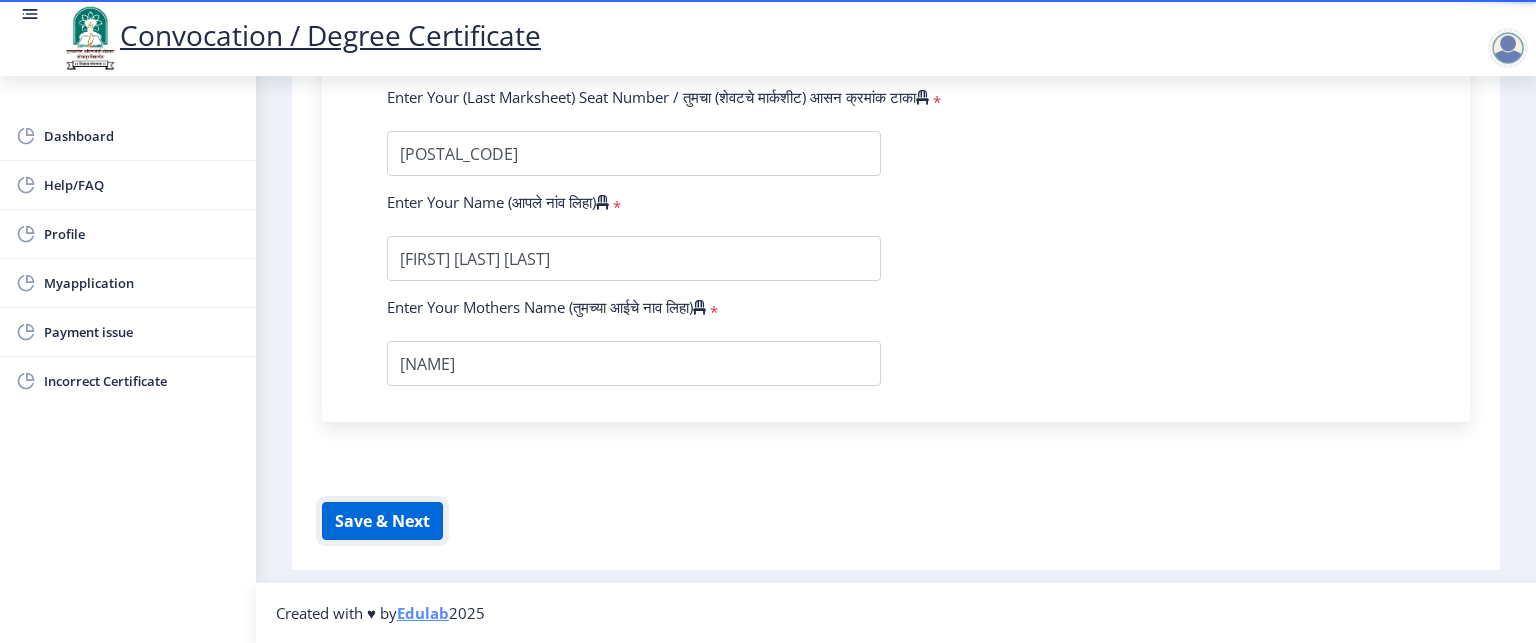 click on "Save & Next" 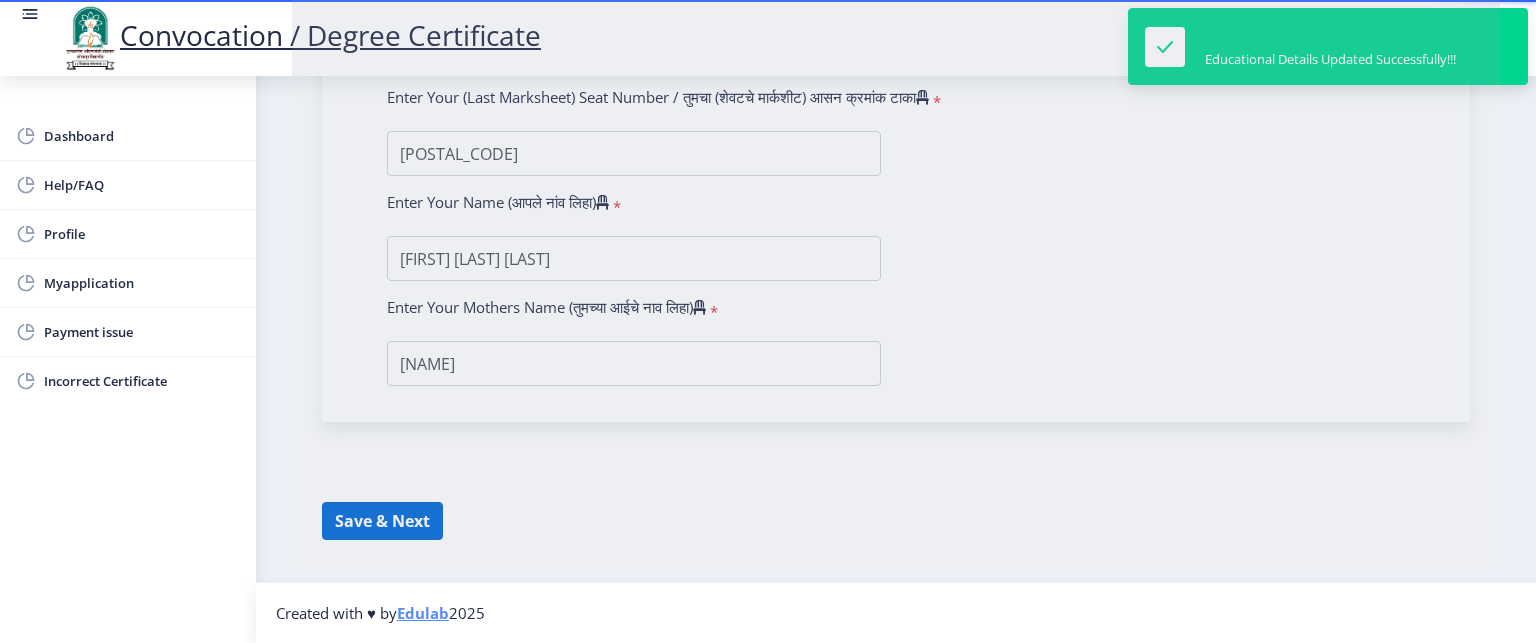 select 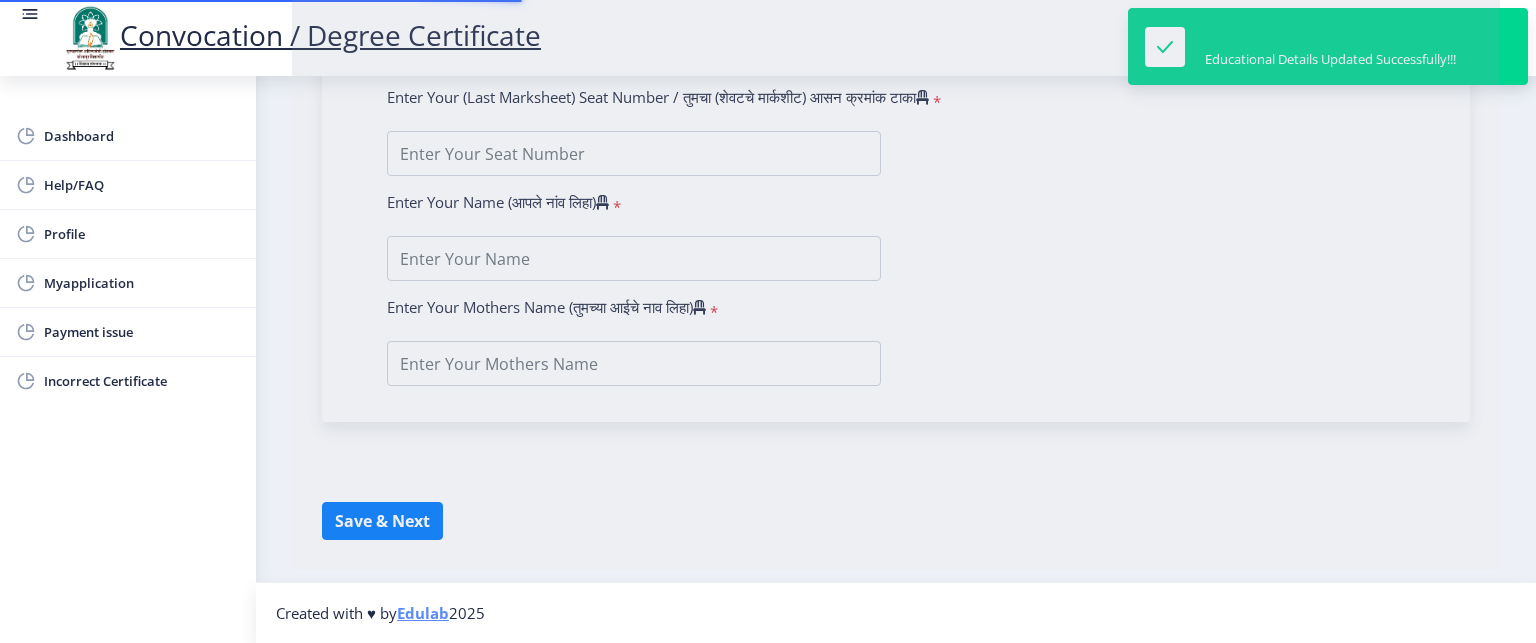 scroll, scrollTop: 0, scrollLeft: 0, axis: both 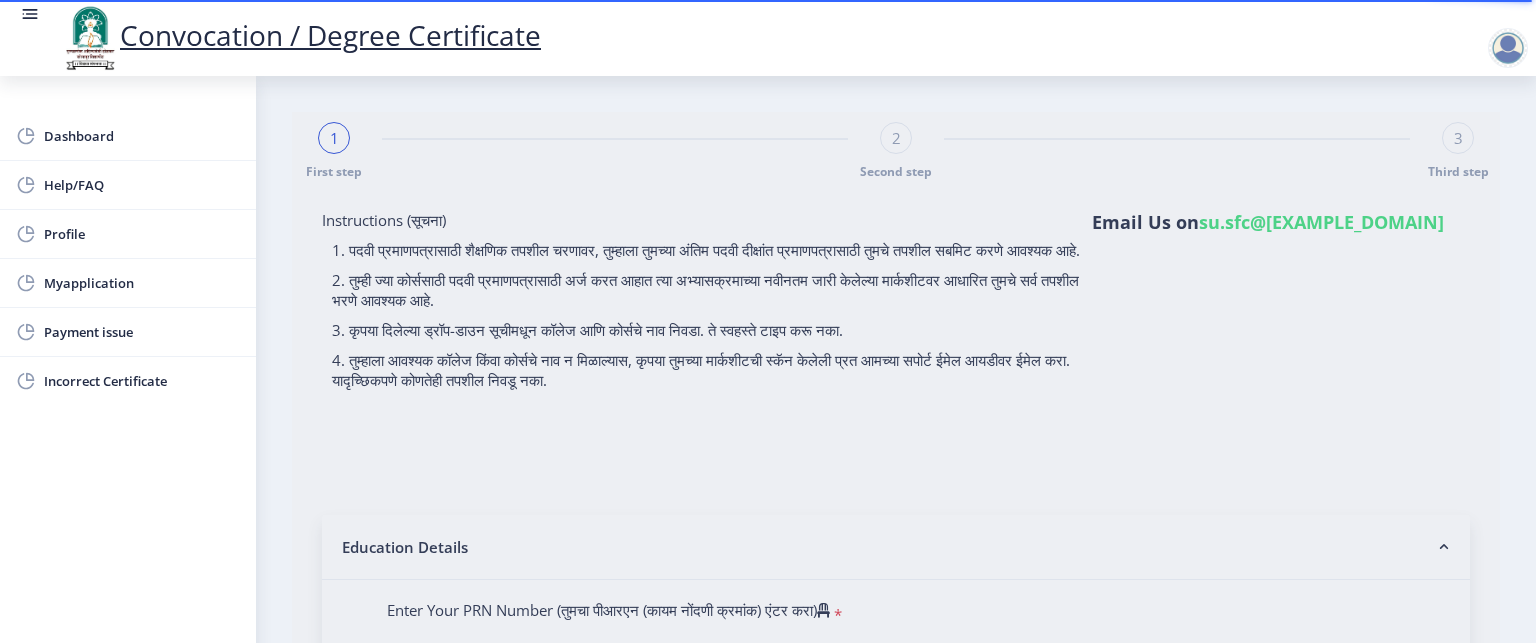 type on "PAWALE SHWETA GURULING" 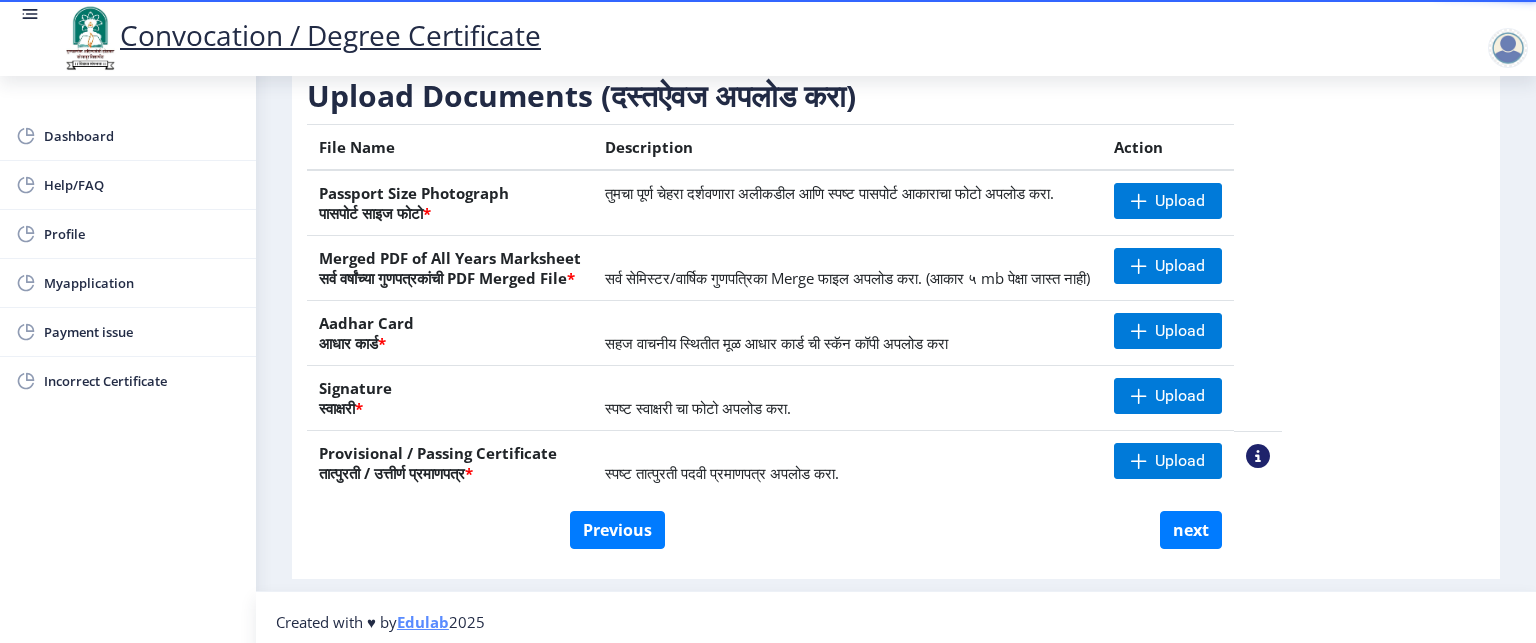 scroll, scrollTop: 304, scrollLeft: 0, axis: vertical 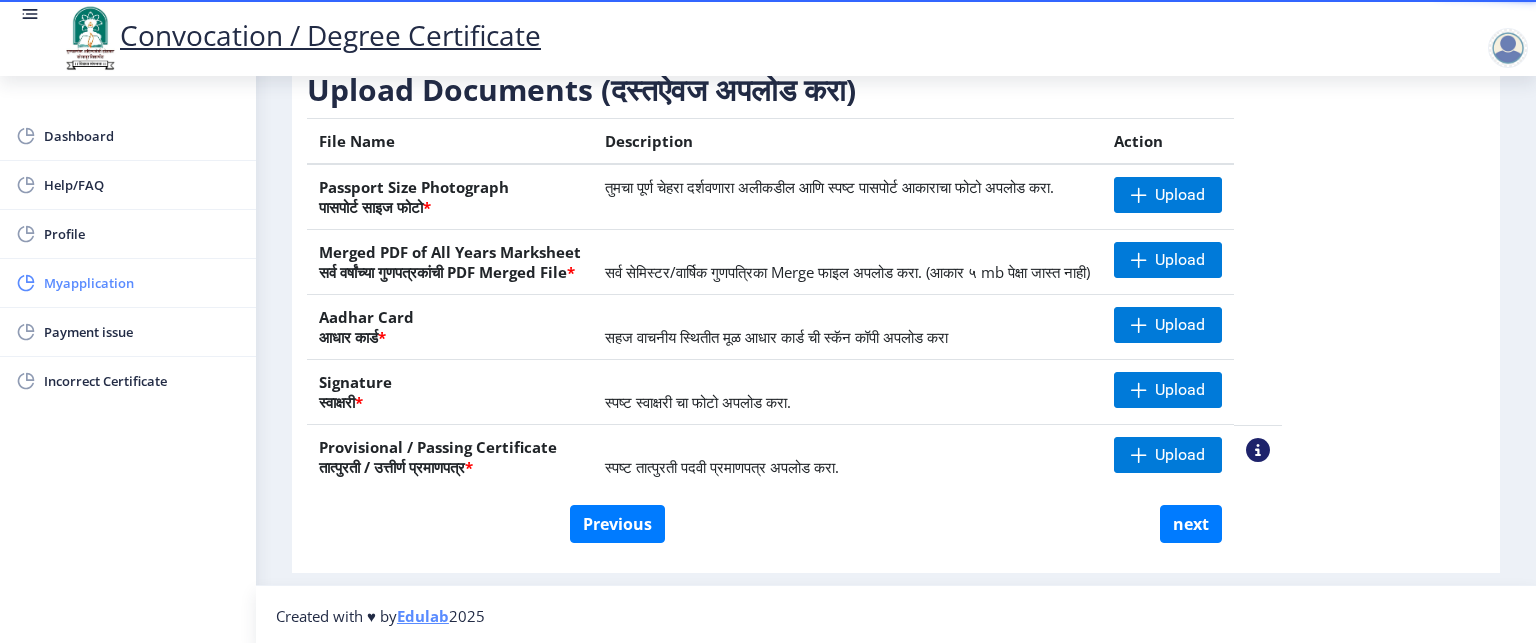 click on "Myapplication" 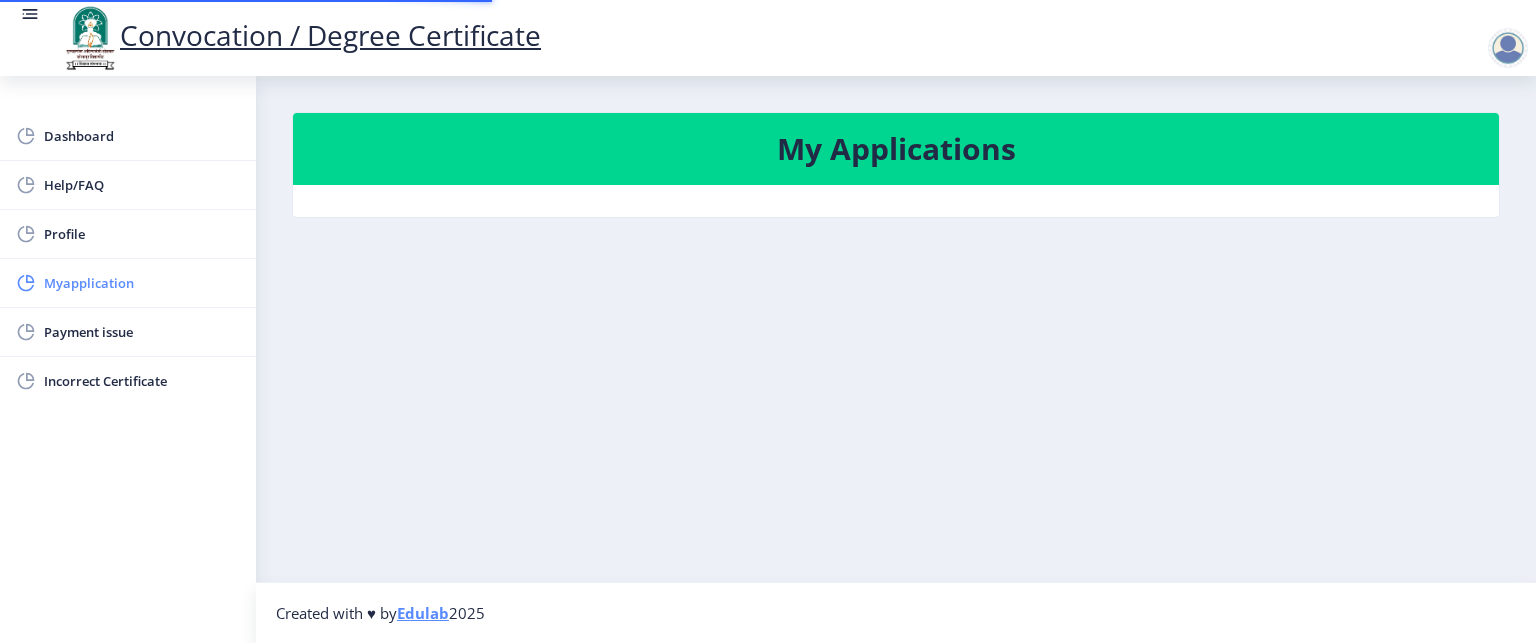 scroll, scrollTop: 0, scrollLeft: 0, axis: both 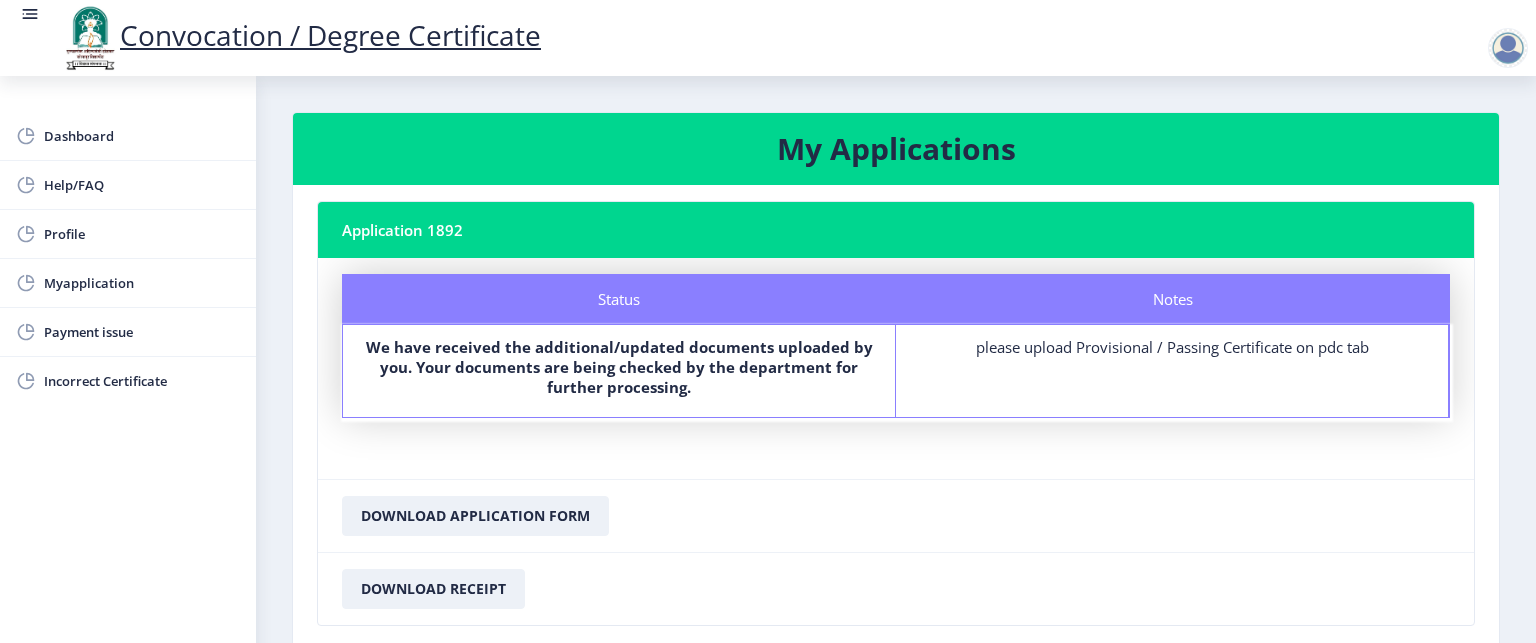 click on "Notes   please upload Provisional / Passing Certificate on pdc tab" 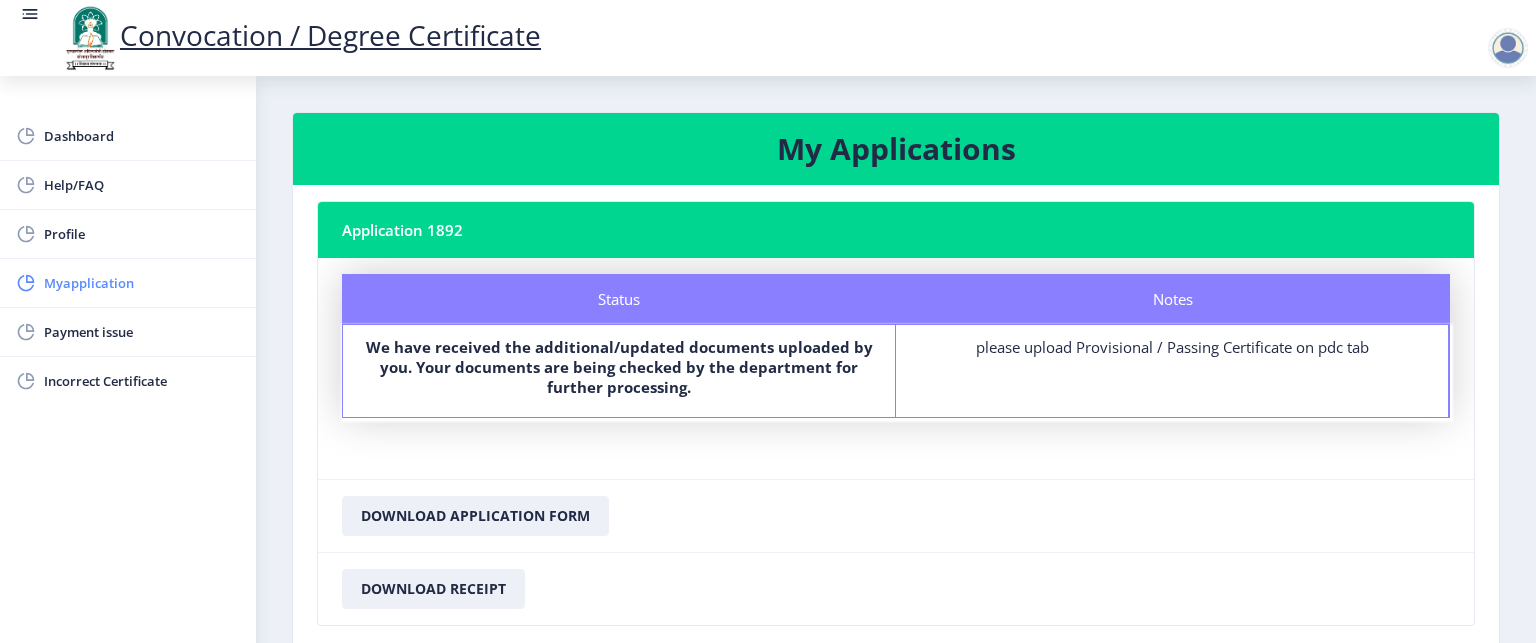 click on "Myapplication" 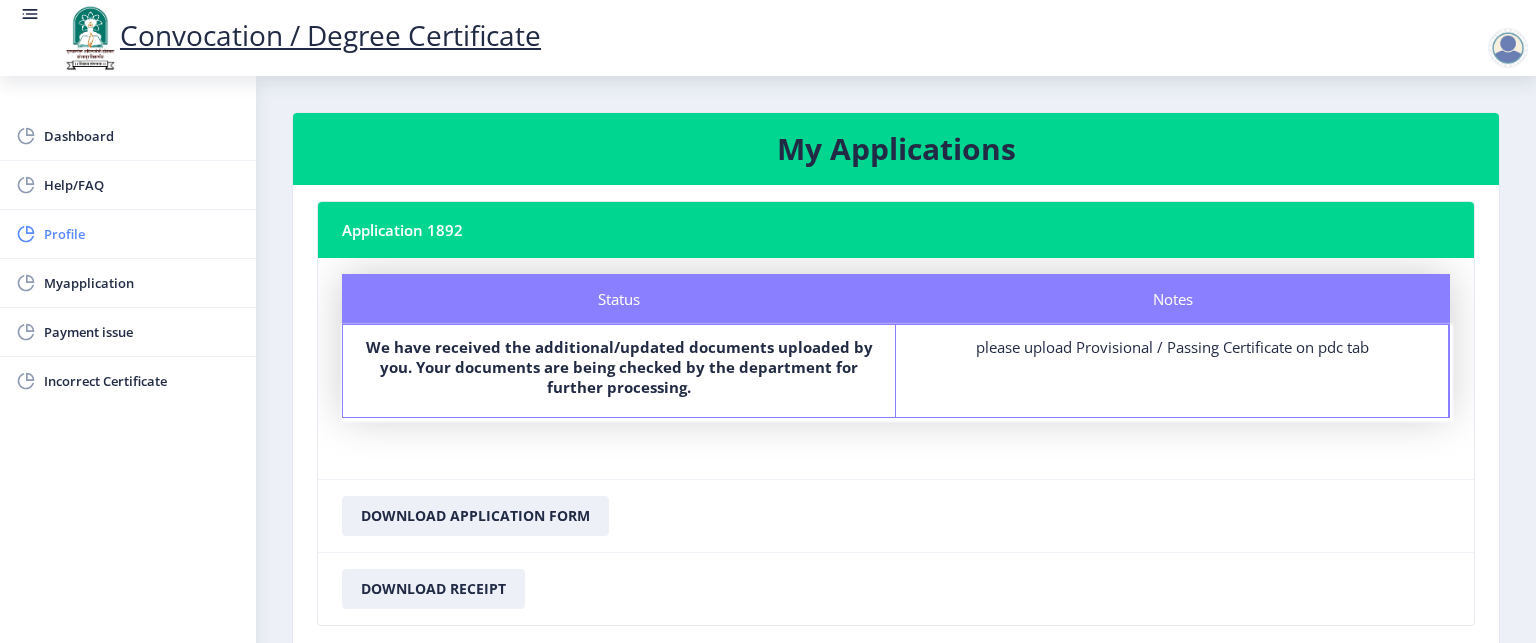 click on "Profile" 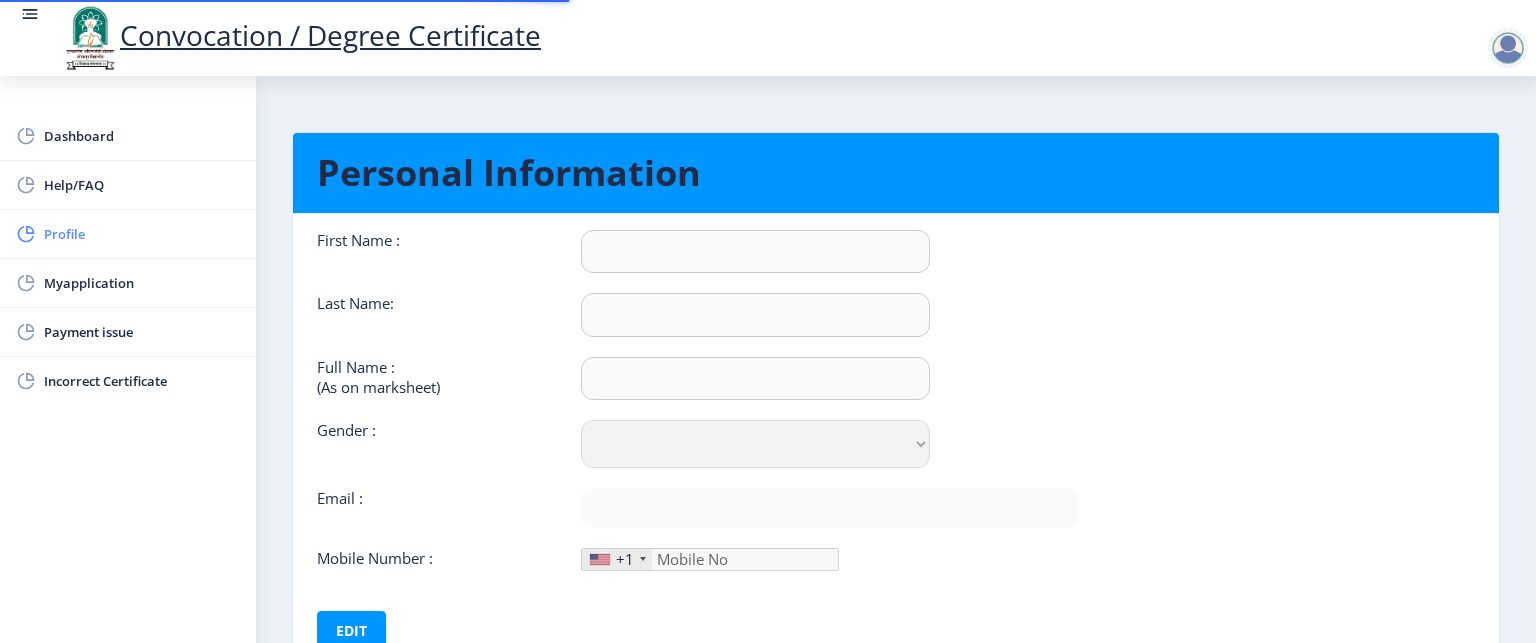 type on "SHWETA" 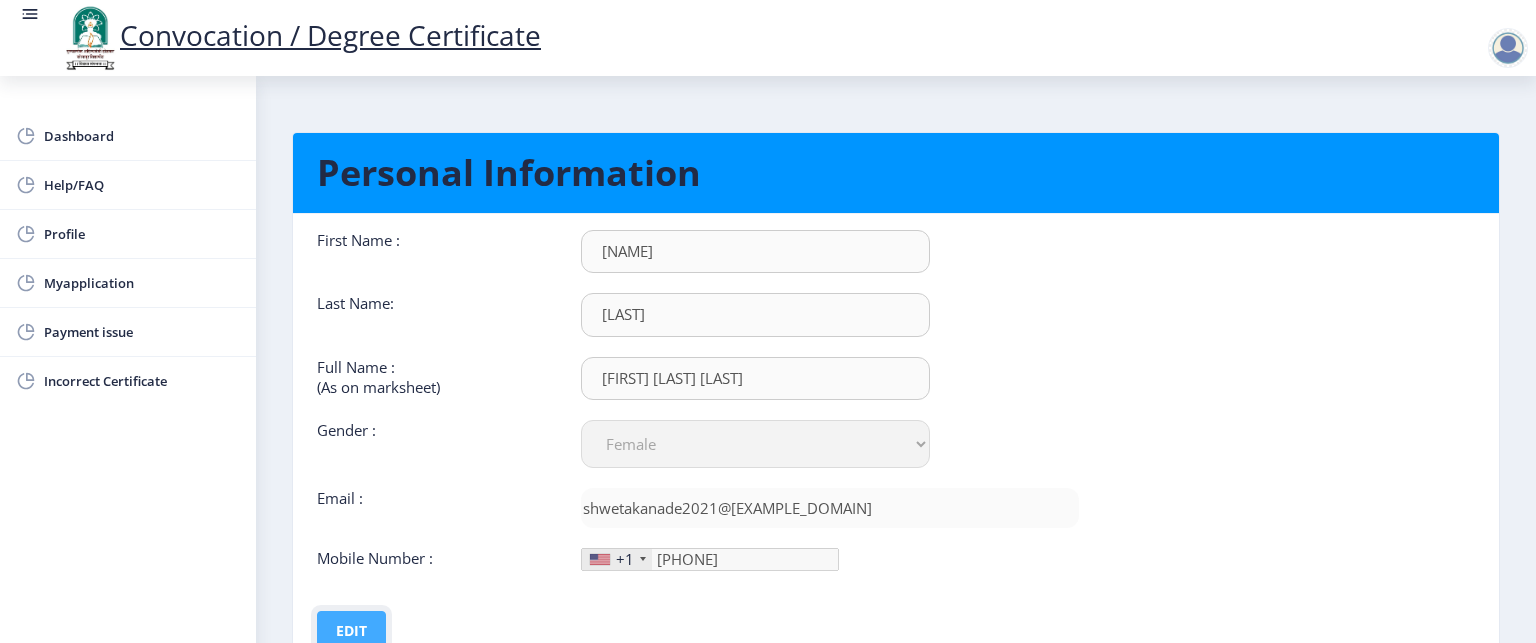 click on "Edit" 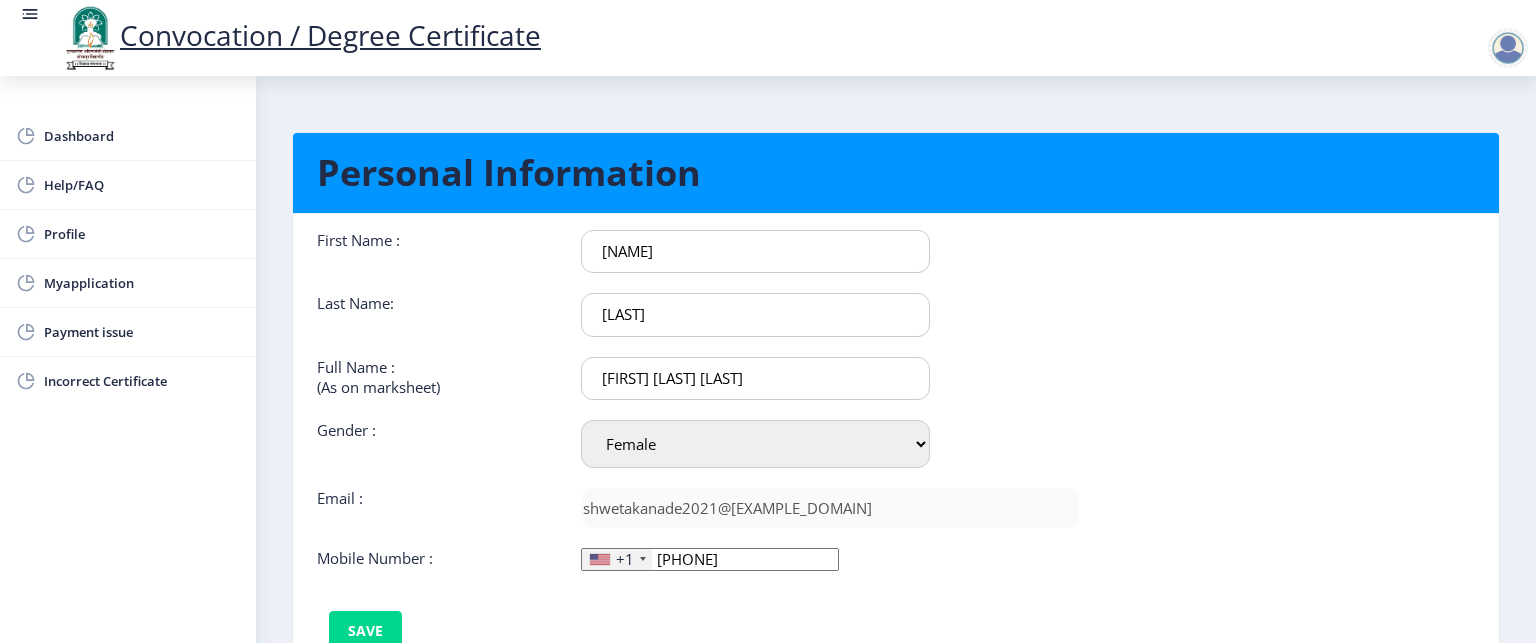 click 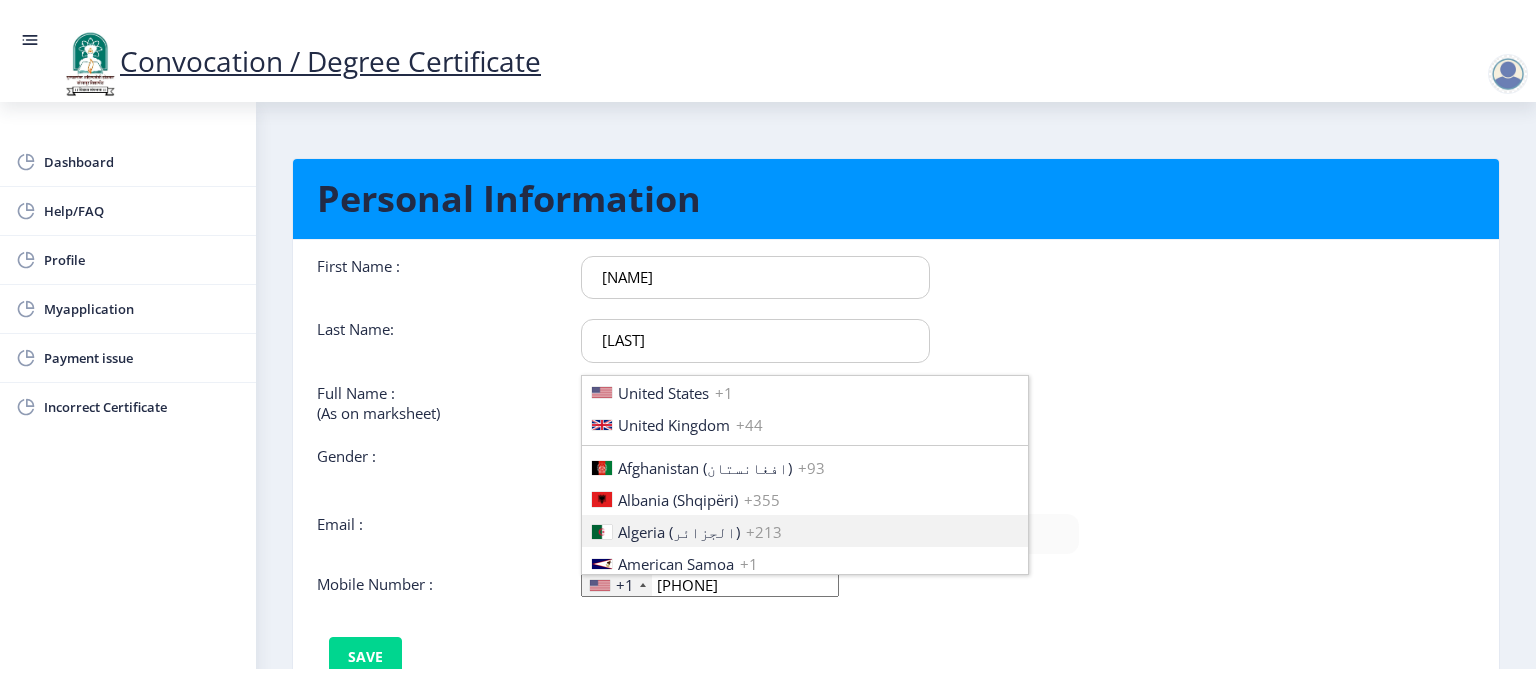scroll, scrollTop: 3062, scrollLeft: 0, axis: vertical 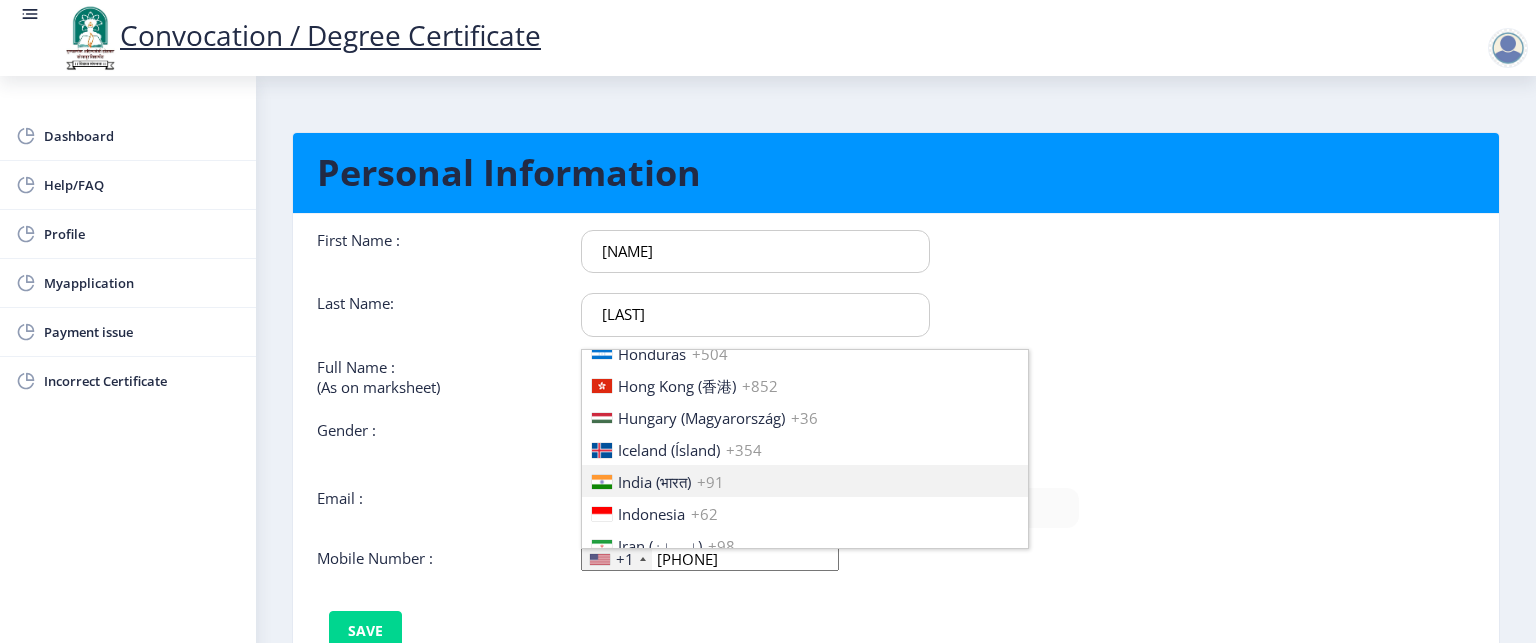 click on "India (भारत)" at bounding box center [654, 482] 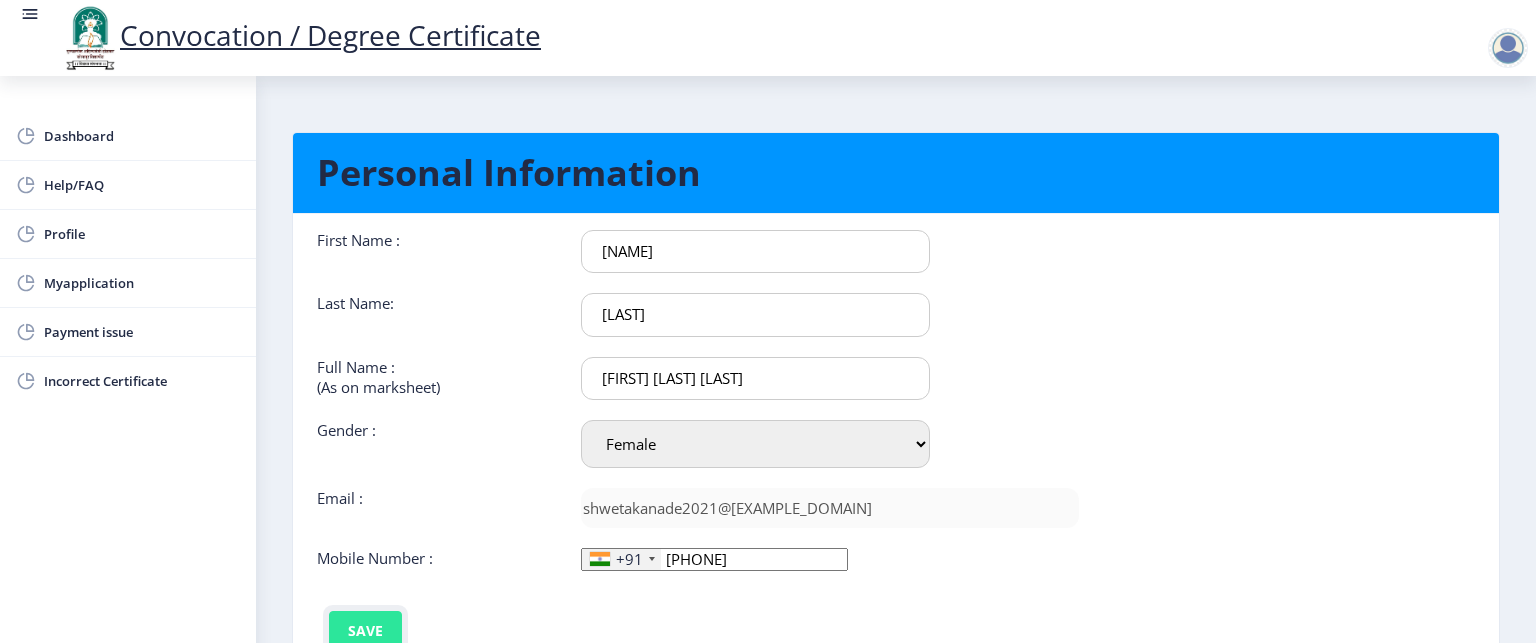 click on "Save" 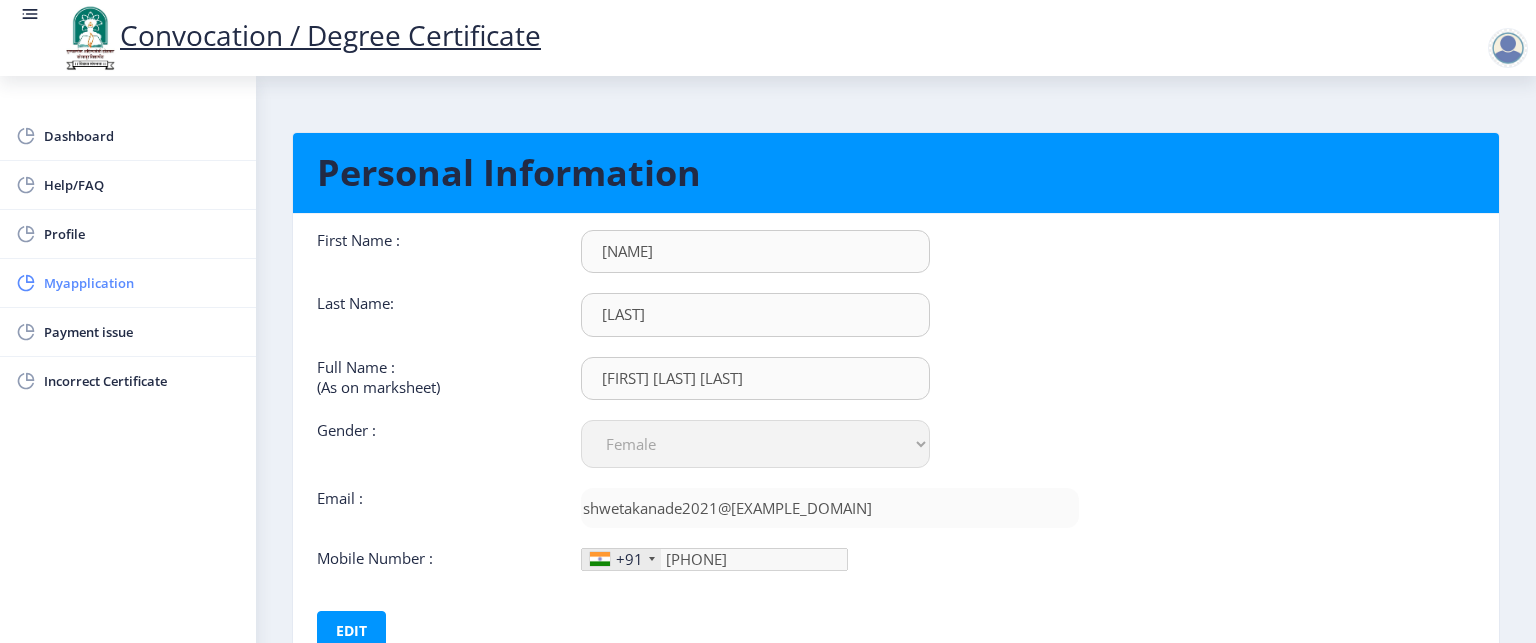 click on "Myapplication" 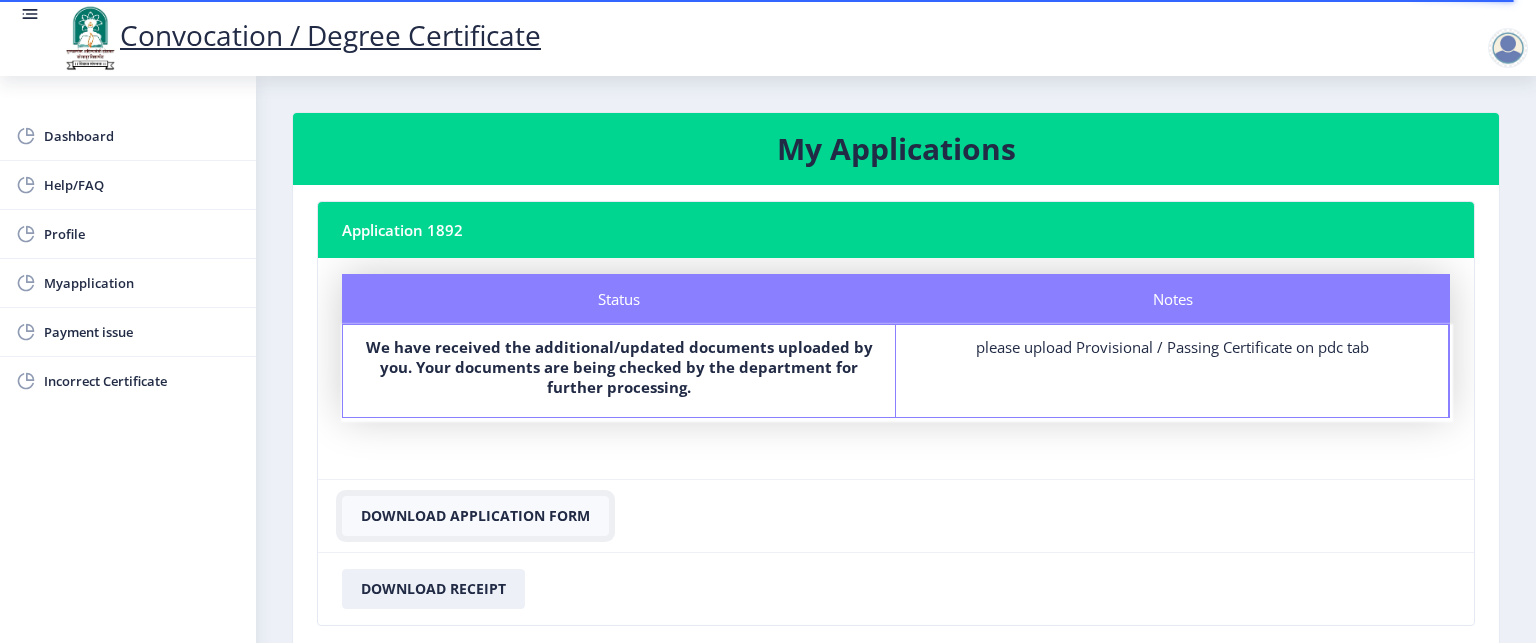 click on "Download Application Form" 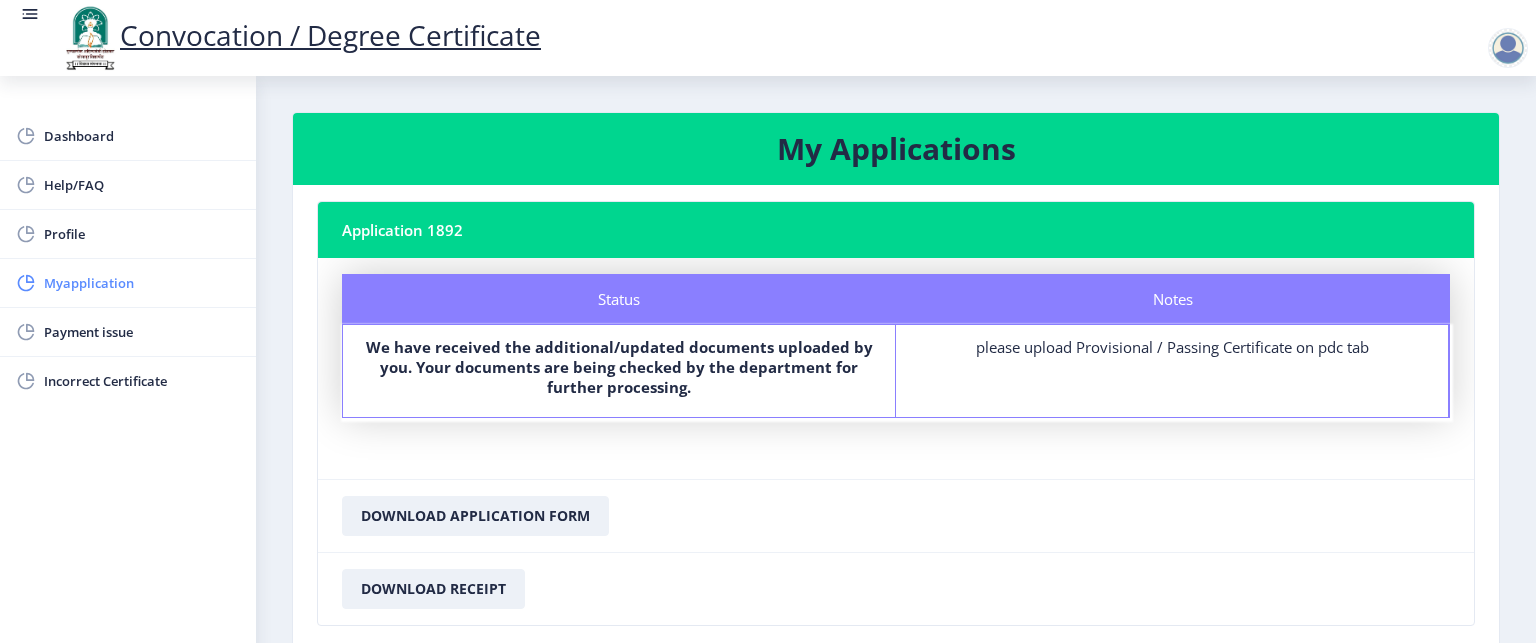 click on "Myapplication" 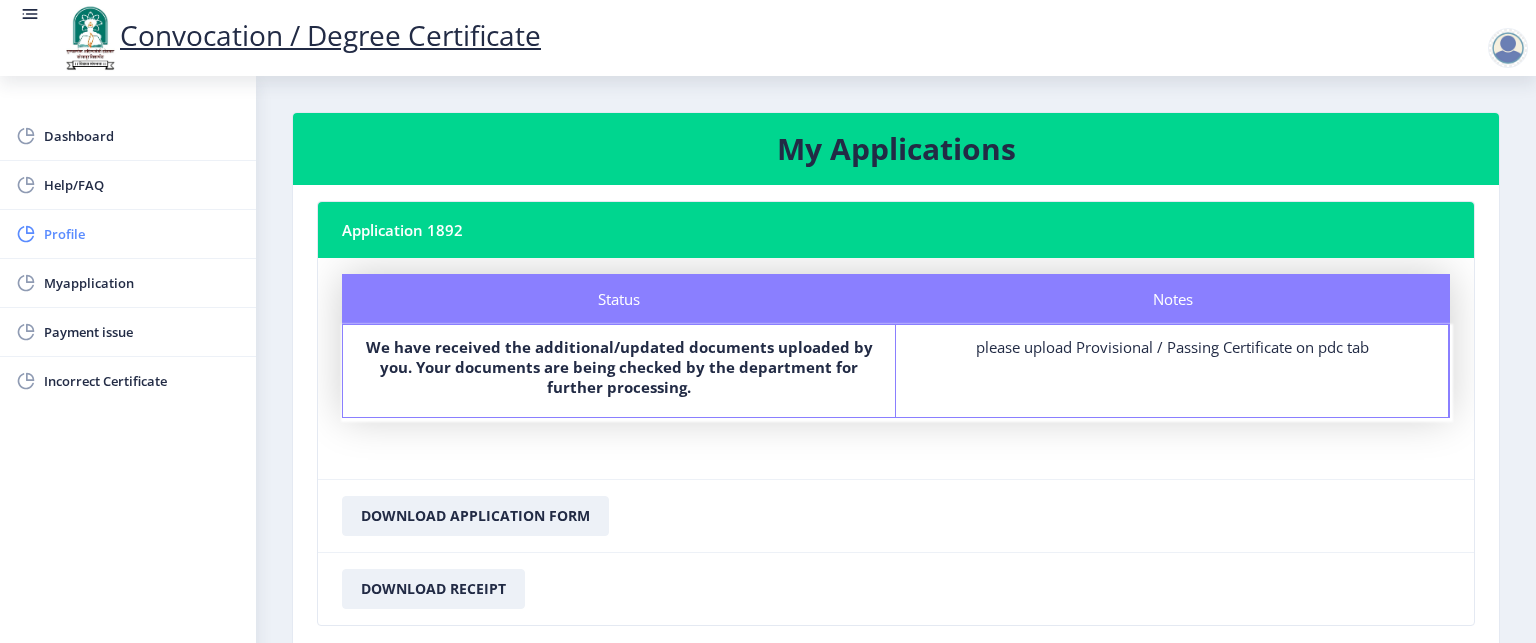 click on "Profile" 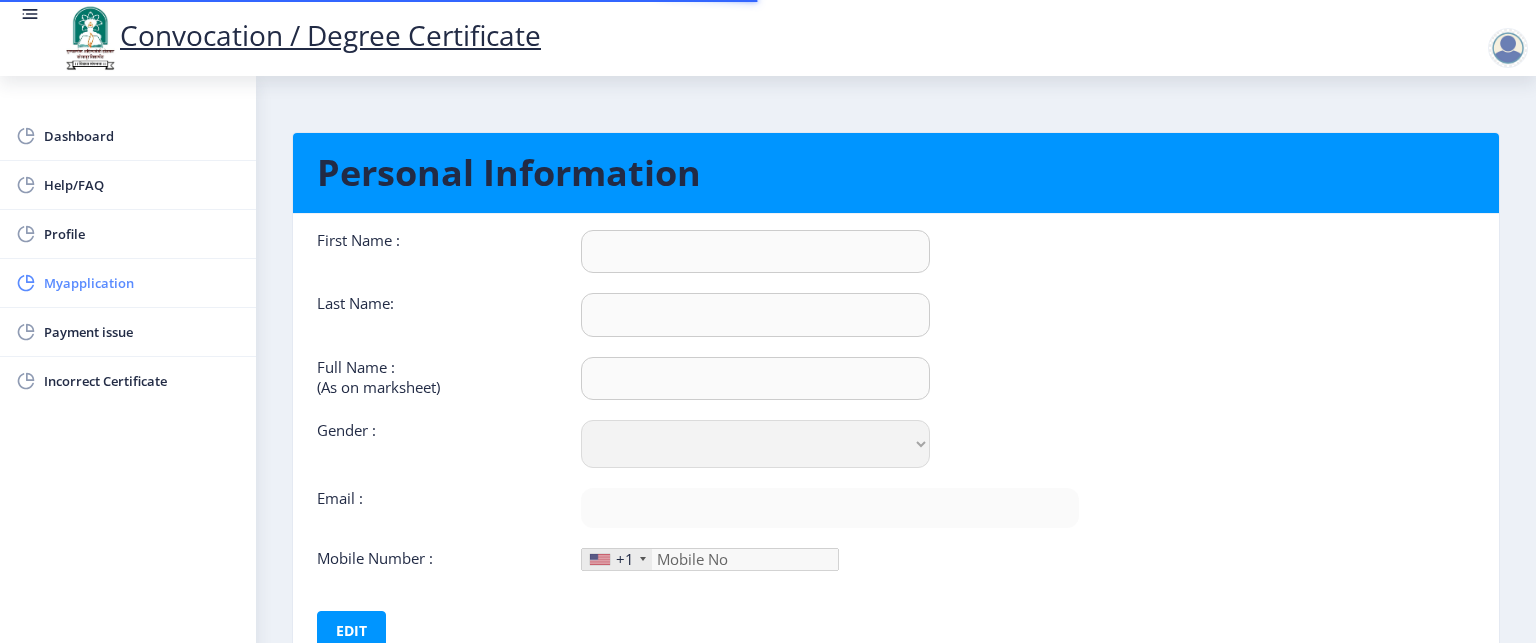 type on "SHWETA" 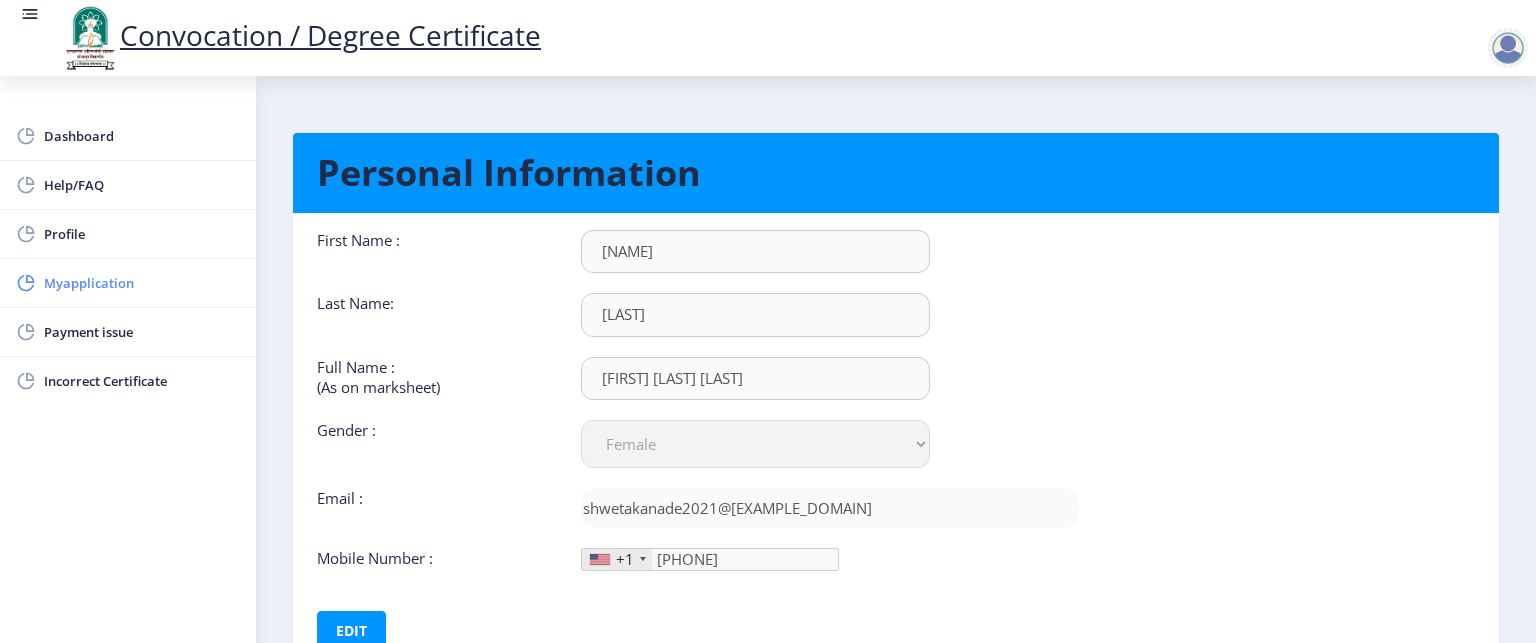 click on "Myapplication" 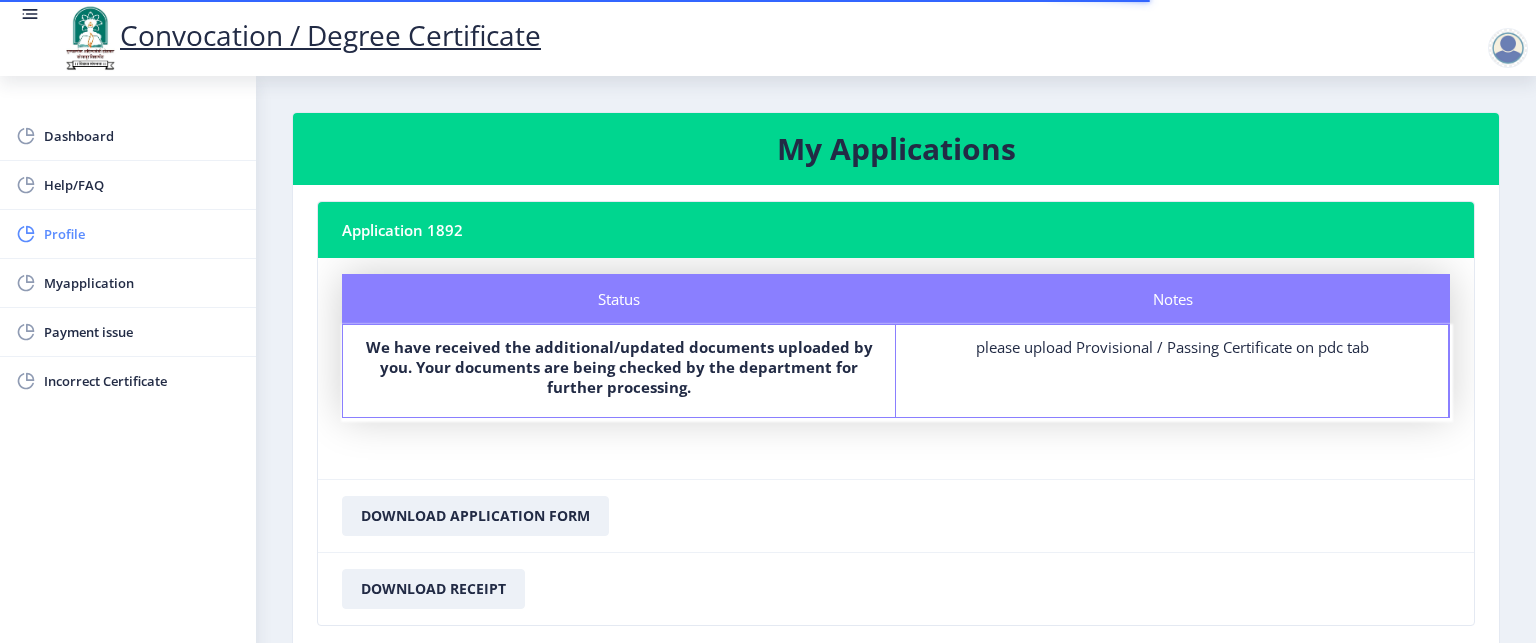click on "Profile" 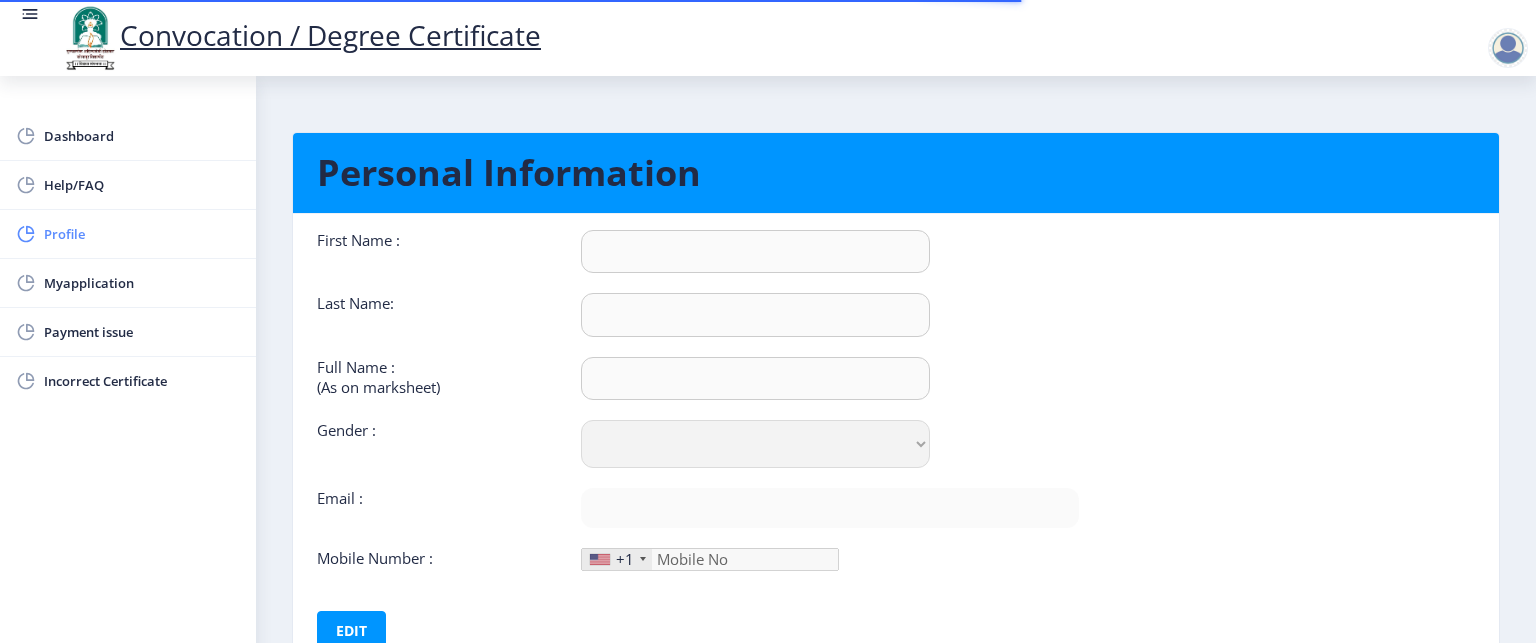 type on "SHWETA" 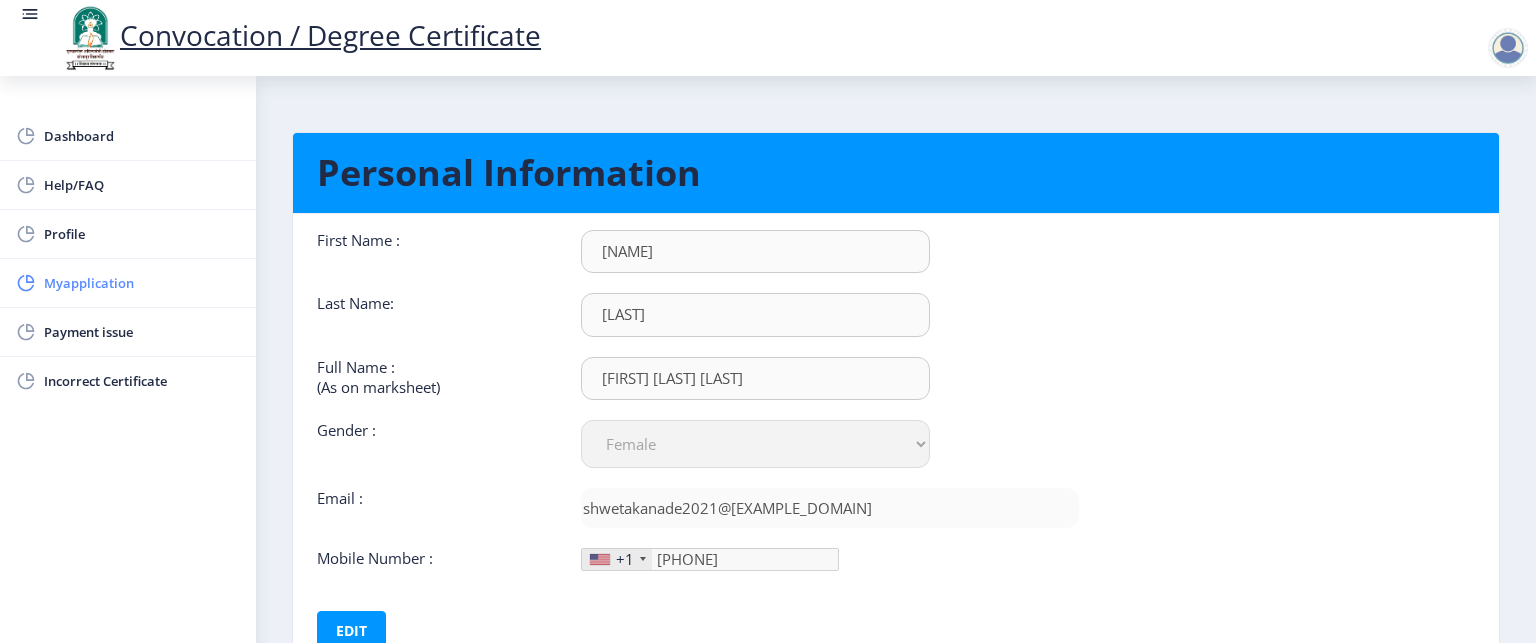 click on "Myapplication" 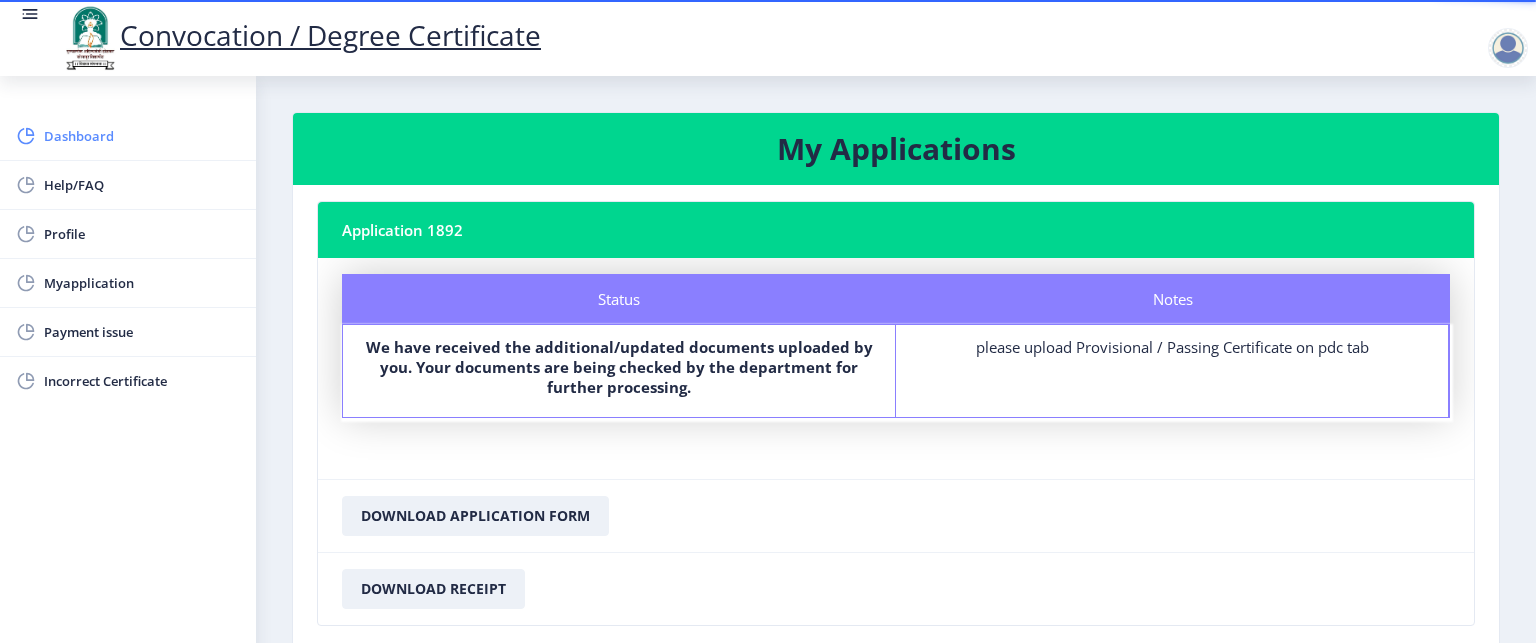 click on "Dashboard" 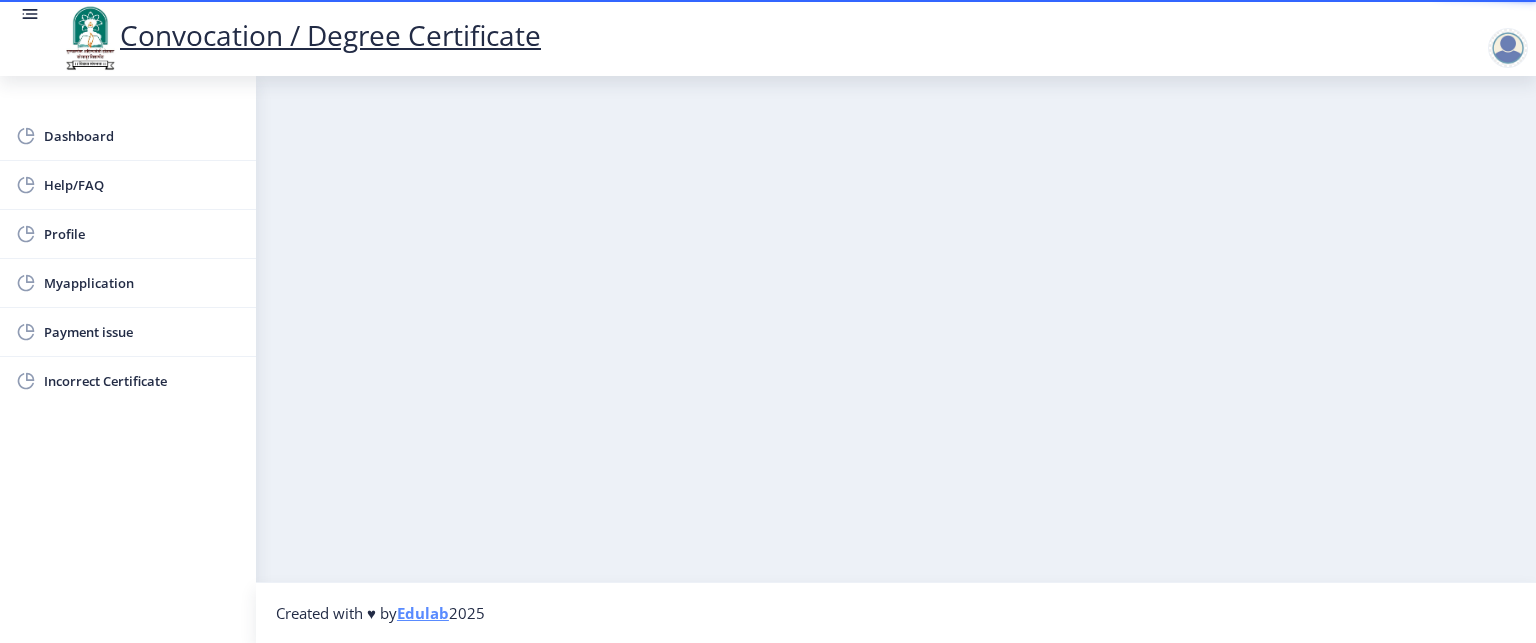 click 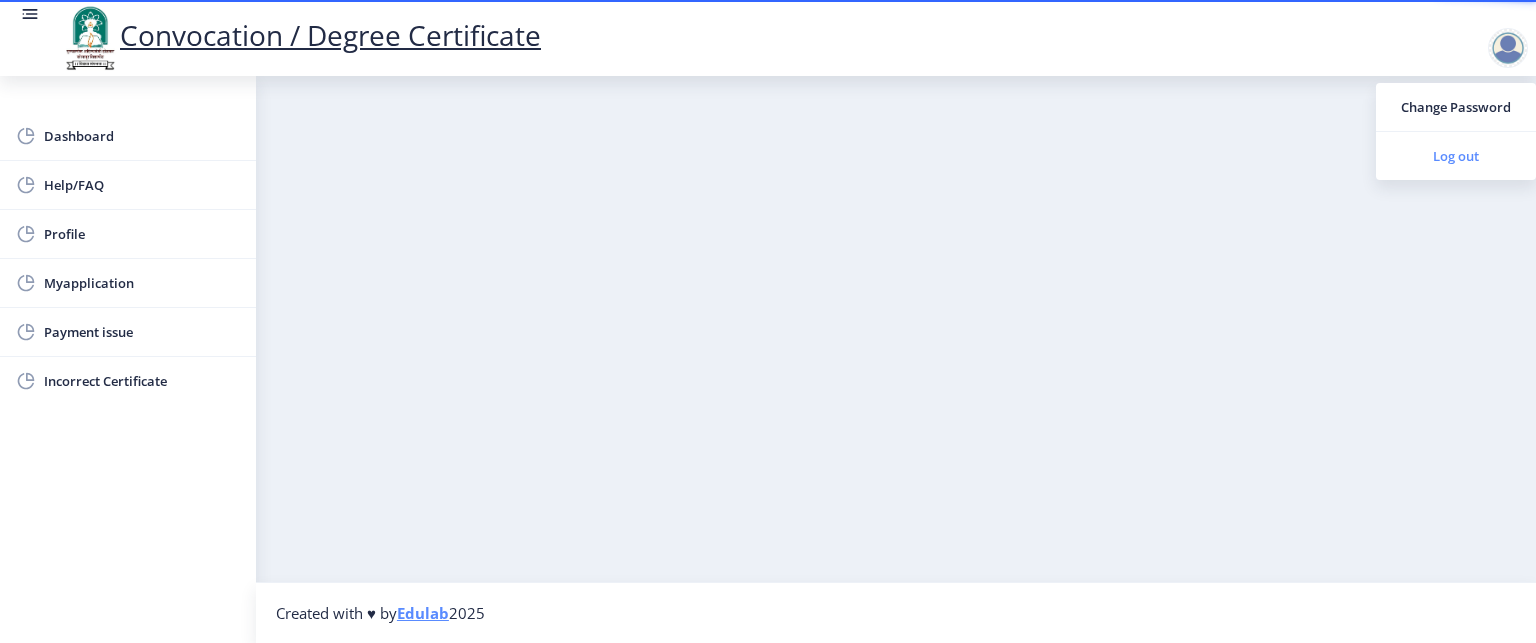 click on "Log out" at bounding box center [1456, 156] 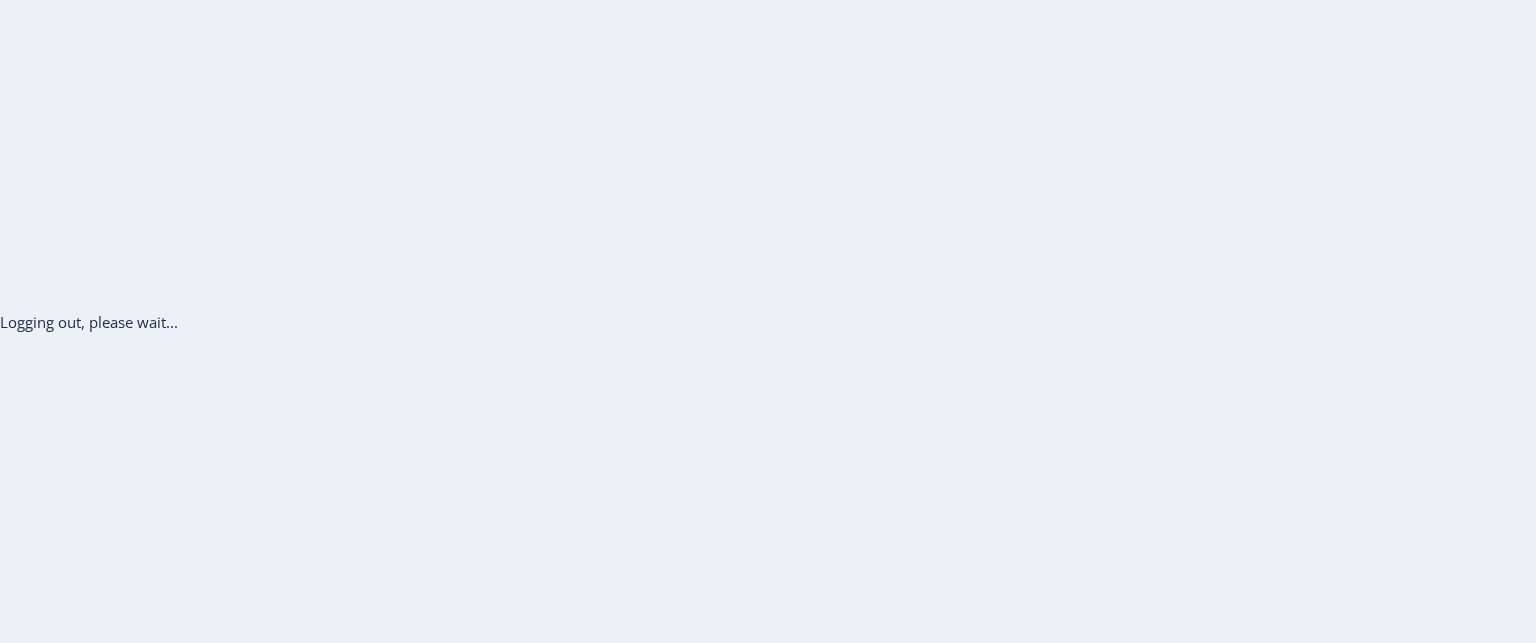 click on "Logging out, please wait..." 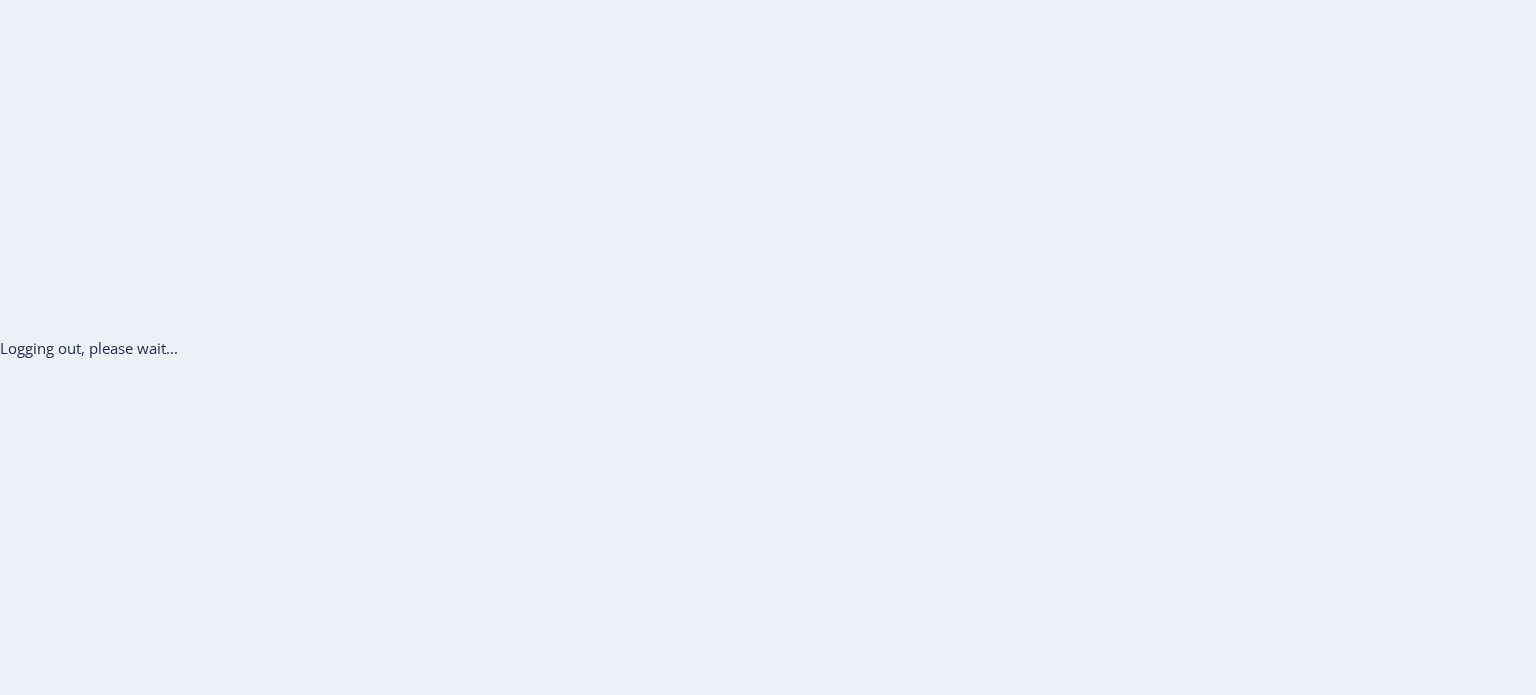 drag, startPoint x: 1391, startPoint y: 187, endPoint x: 451, endPoint y: 54, distance: 949.3624 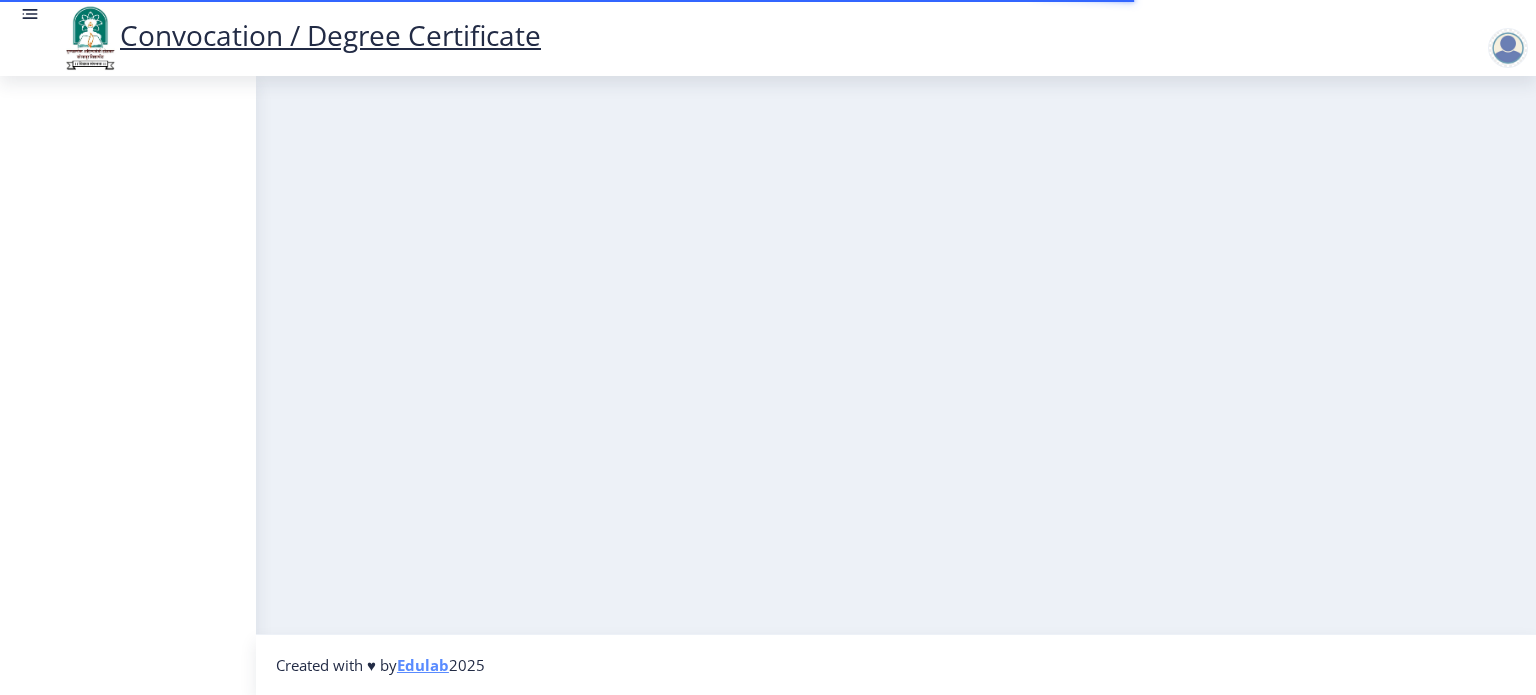click 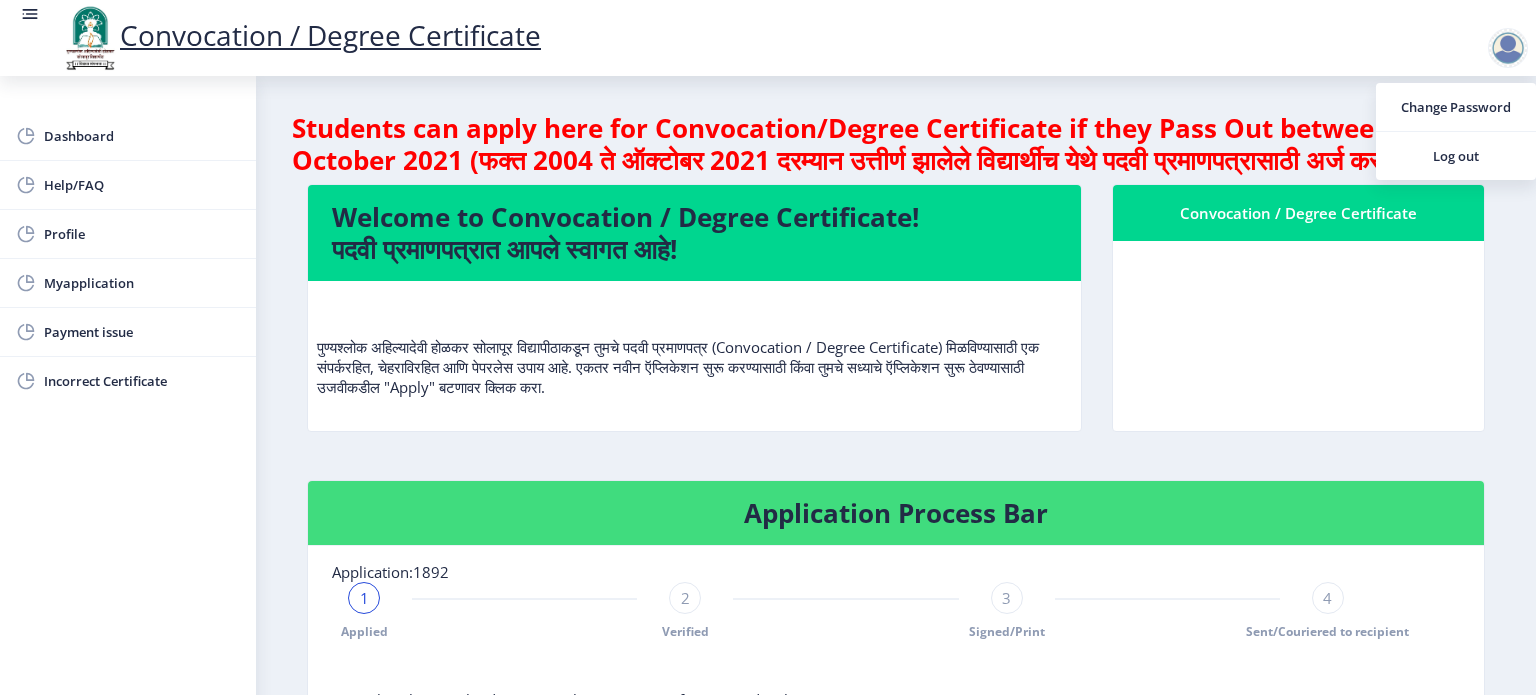 click on "Students can apply here for Convocation/Degree Certificate if they Pass Out between 2004 To October 2021 (फक्त 2004 ते ऑक्टोबर 2021 दरम्यान उत्तीर्ण झालेले विद्यार्थीच येथे पदवी प्रमाणपत्रासाठी अर्ज करू शकतात).  Welcome to Convocation / Degree Certificate!  पदवी प्रमाणपत्रात आपले स्वागत आहे!   Convocation / Degree Certificate  Application Process Bar Application:1892 1 Applied 2 Verified 3 Signed/Print 4 Sent/Couriered to recipient Remarks:  please upload Provisional / Passing Certificate on pdc tab मदत पाहिजे? कृपया खालील सूचना पुस्तिका डाउनलोड करा  Manual" 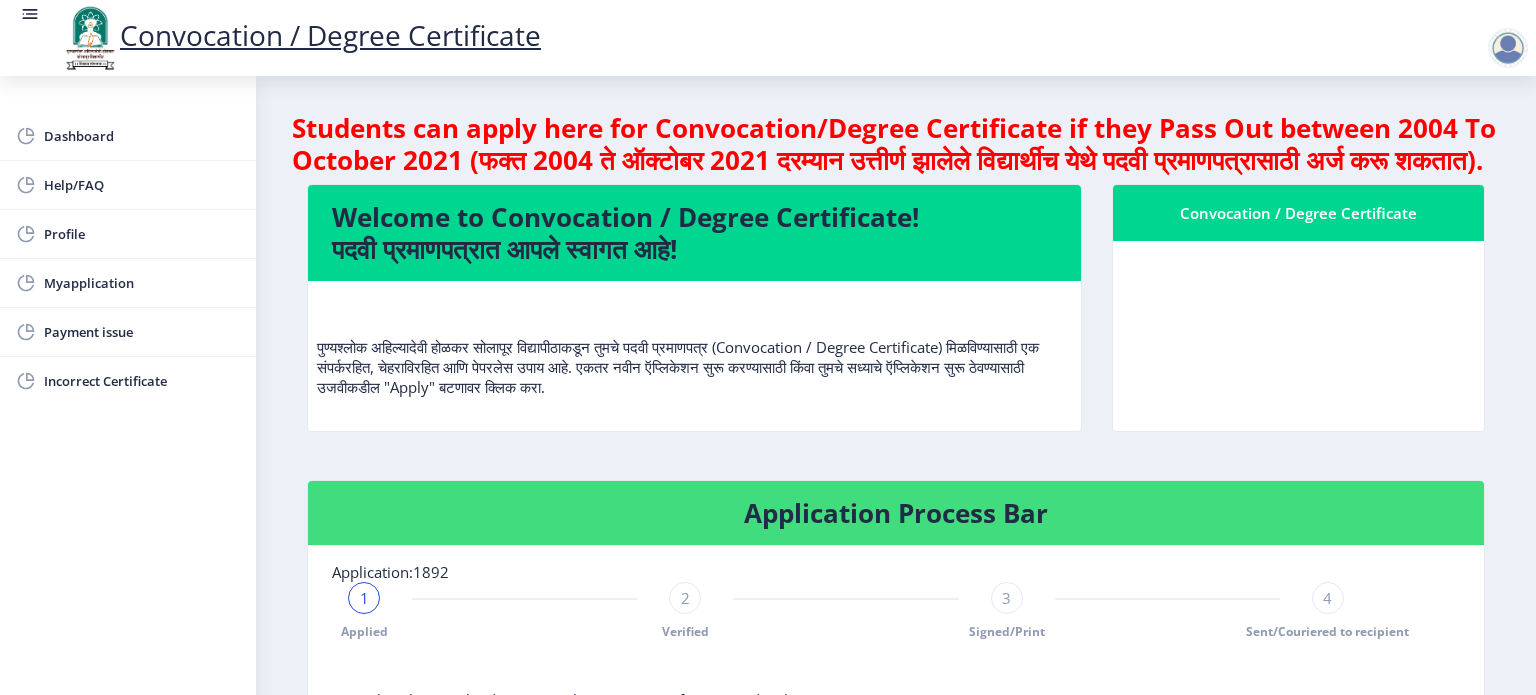 click on "Students can apply here for Convocation/Degree Certificate if they Pass Out between 2004 To October 2021 (फक्त 2004 ते ऑक्टोबर 2021 दरम्यान उत्तीर्ण झालेले विद्यार्थीच येथे पदवी प्रमाणपत्रासाठी अर्ज करू शकतात).  Welcome to Convocation / Degree Certificate!  पदवी प्रमाणपत्रात आपले स्वागत आहे!   Convocation / Degree Certificate  Application Process Bar Application:1892 1 Applied 2 Verified 3 Signed/Print 4 Sent/Couriered to recipient Remarks:  please upload Provisional / Passing Certificate on pdc tab मदत पाहिजे? कृपया खालील सूचना पुस्तिका डाउनलोड करा  Manual" 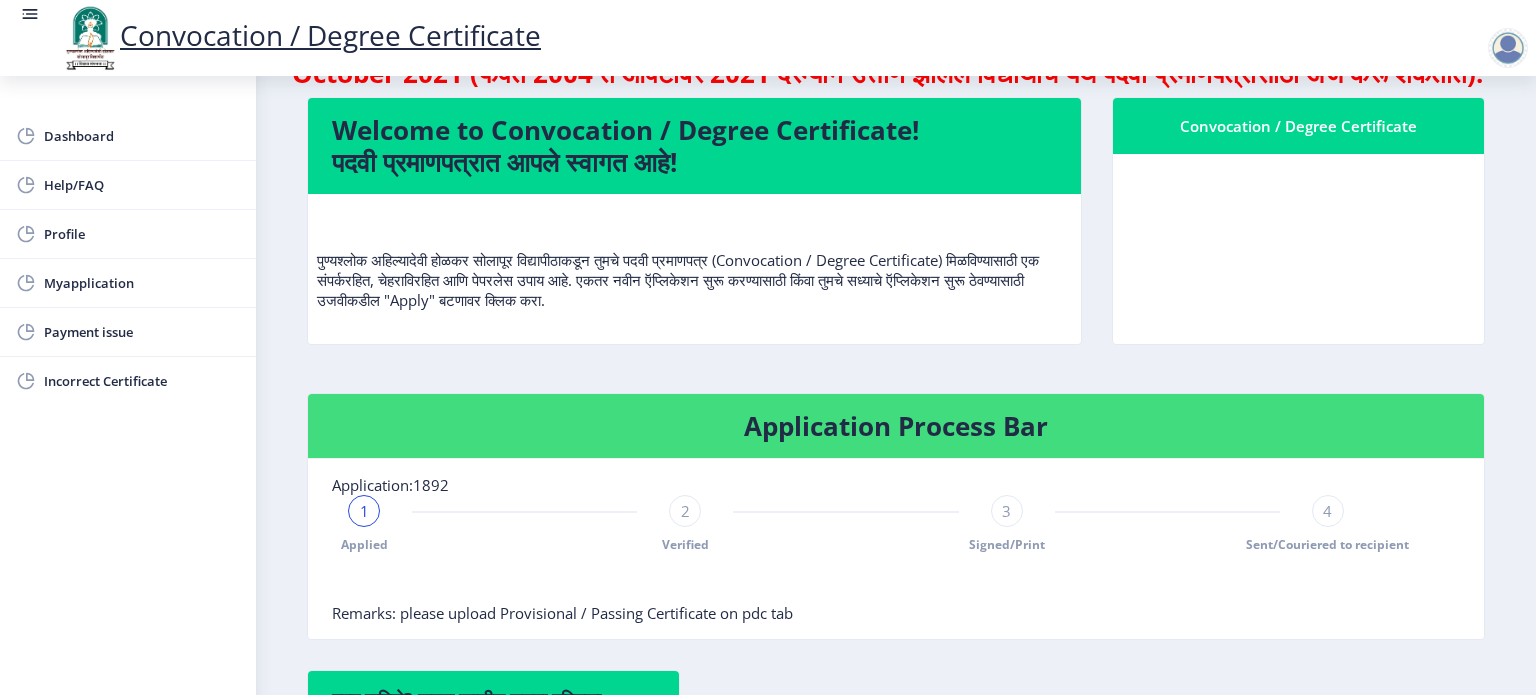 scroll, scrollTop: 0, scrollLeft: 0, axis: both 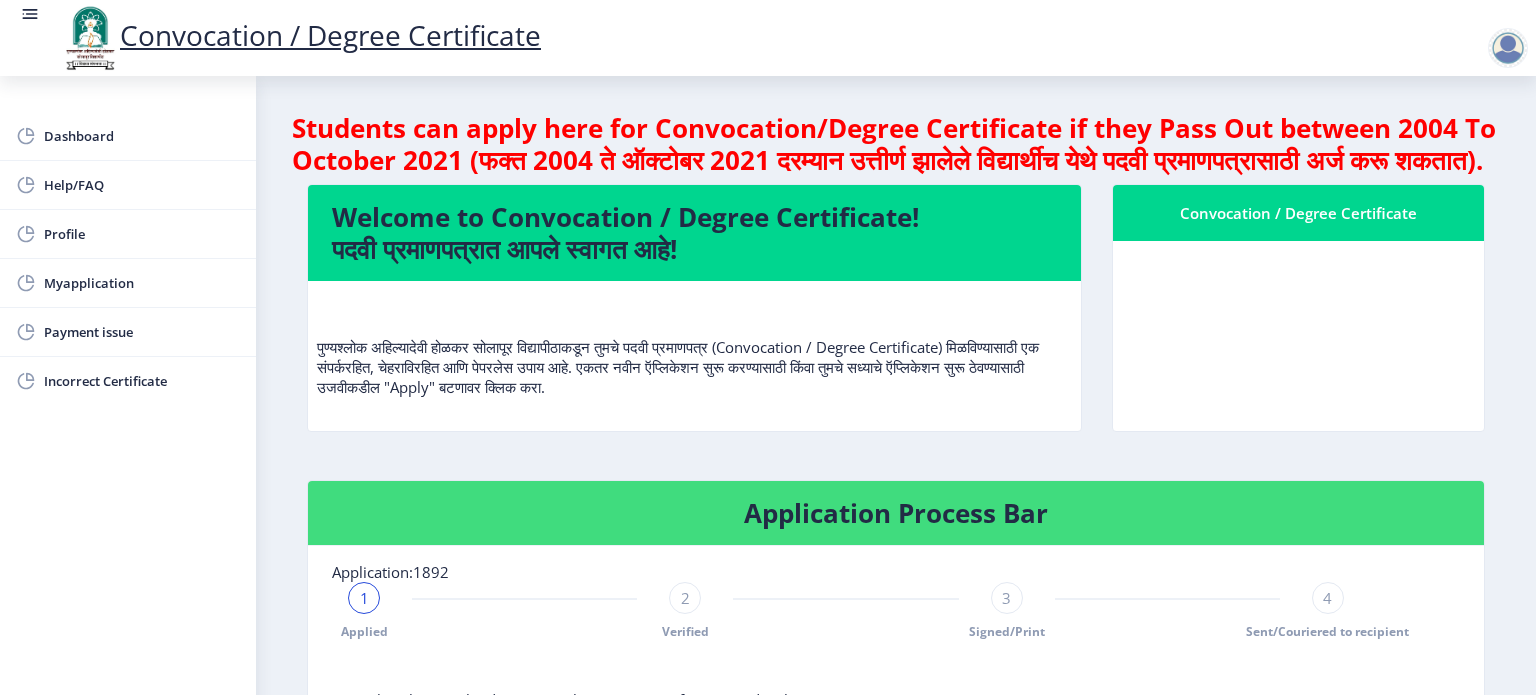 click 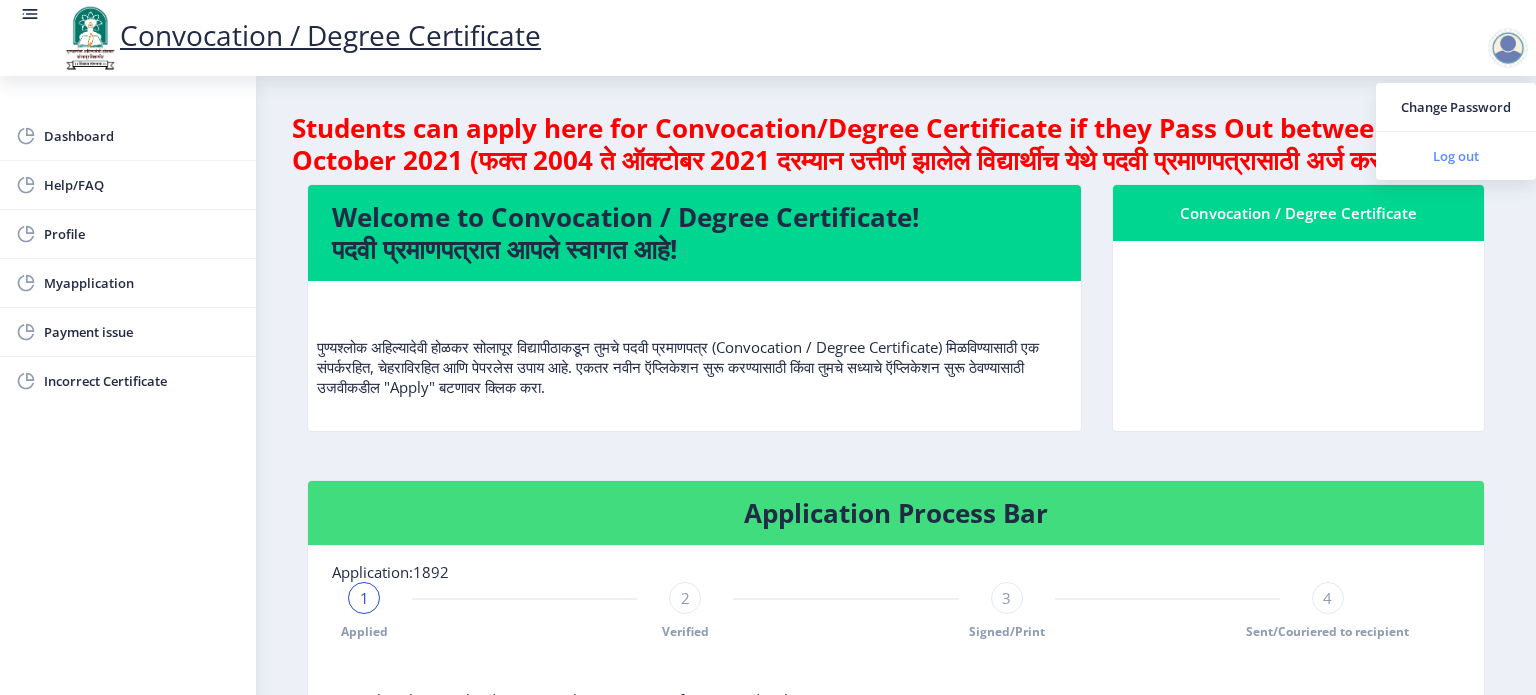 click on "Log out" at bounding box center (1456, 156) 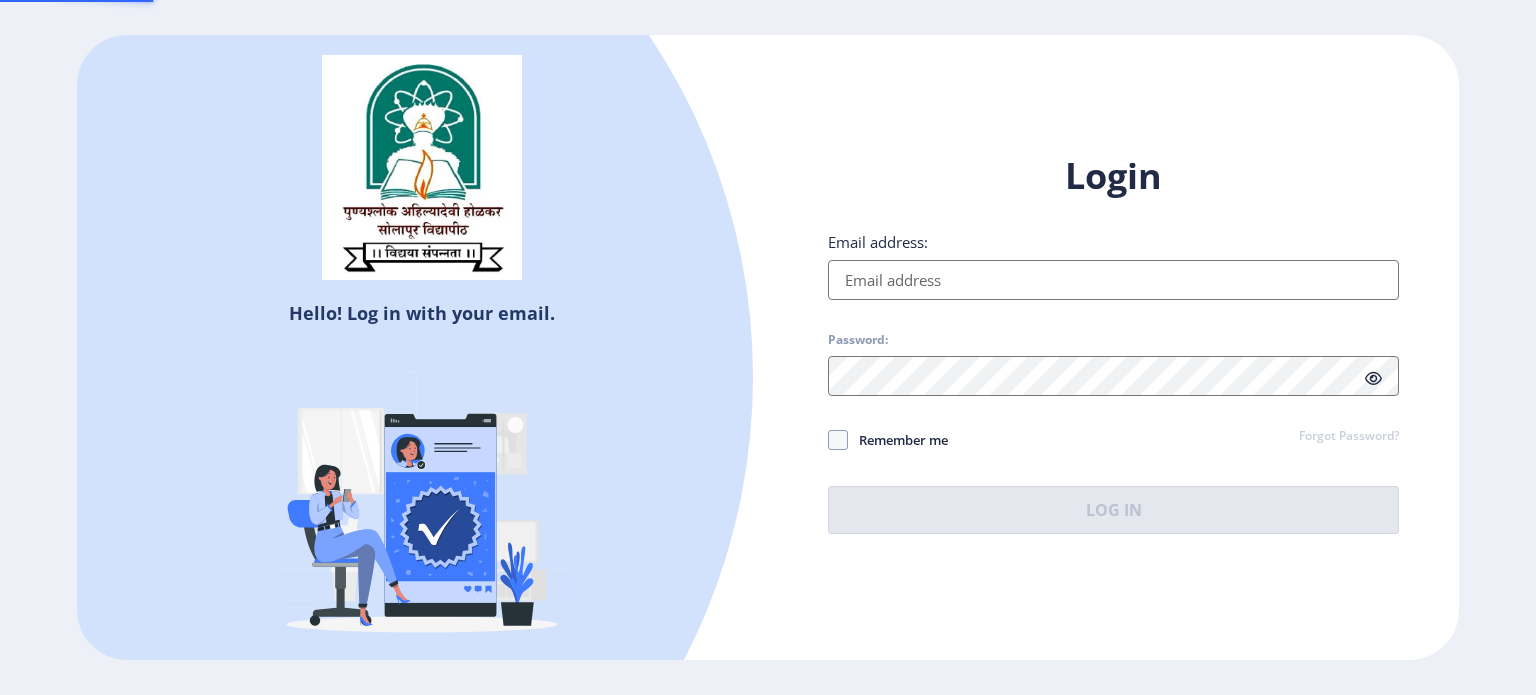 type on "[USERNAME]@example.com" 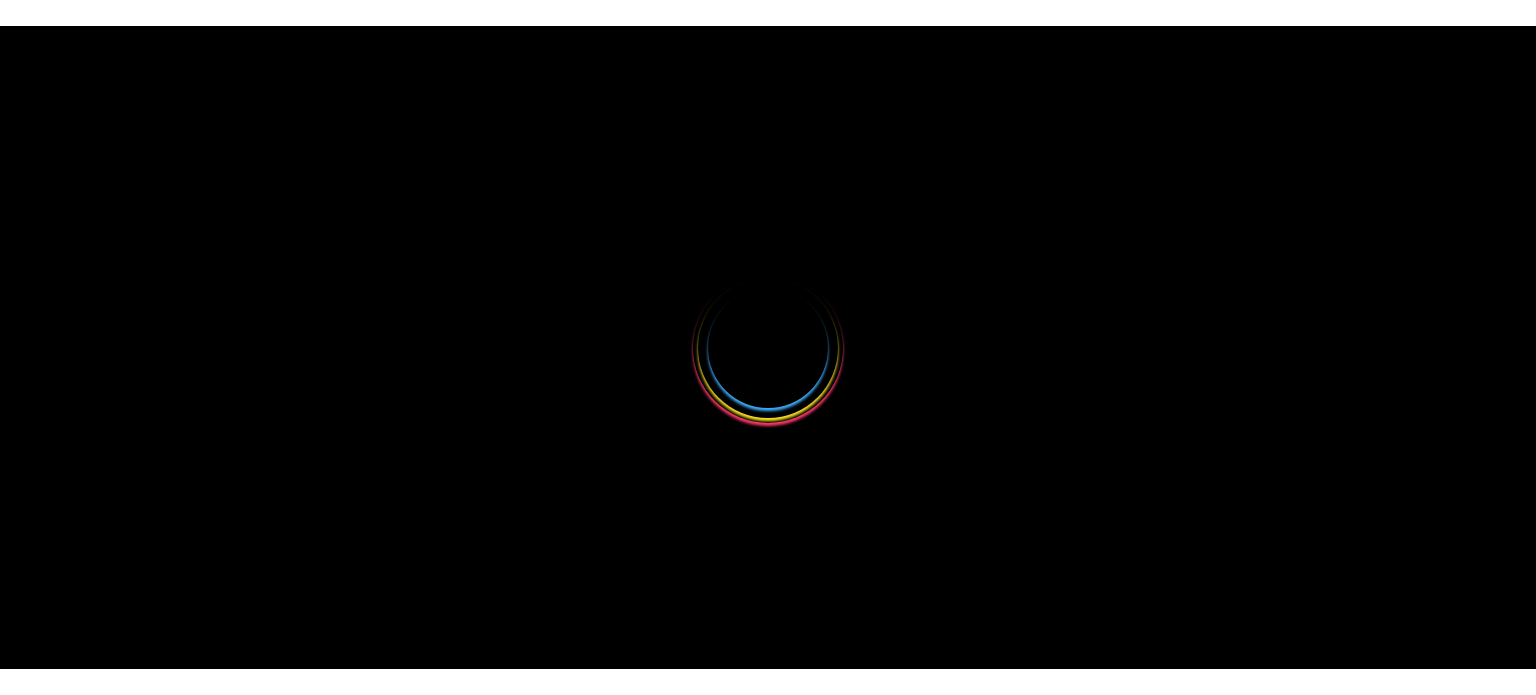 scroll, scrollTop: 0, scrollLeft: 0, axis: both 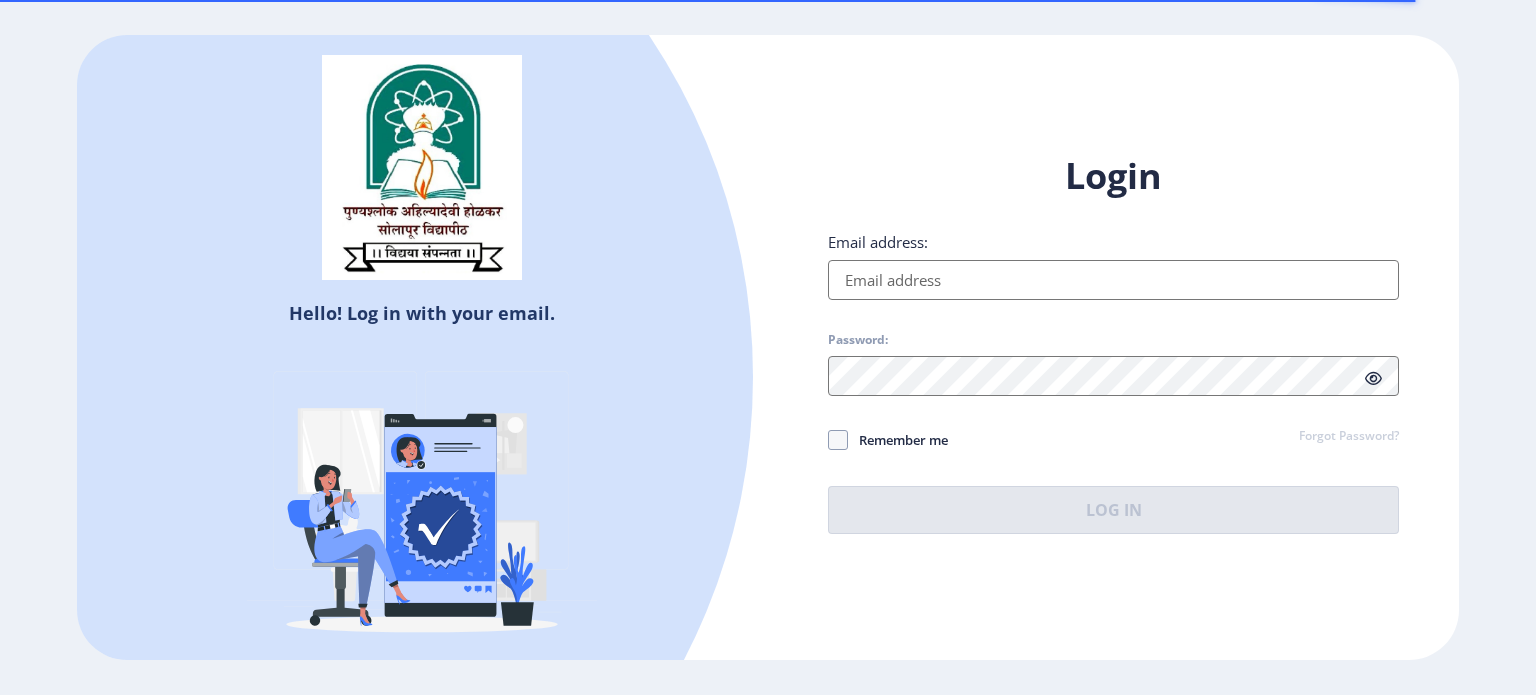 click on "Email address:" at bounding box center [1113, 280] 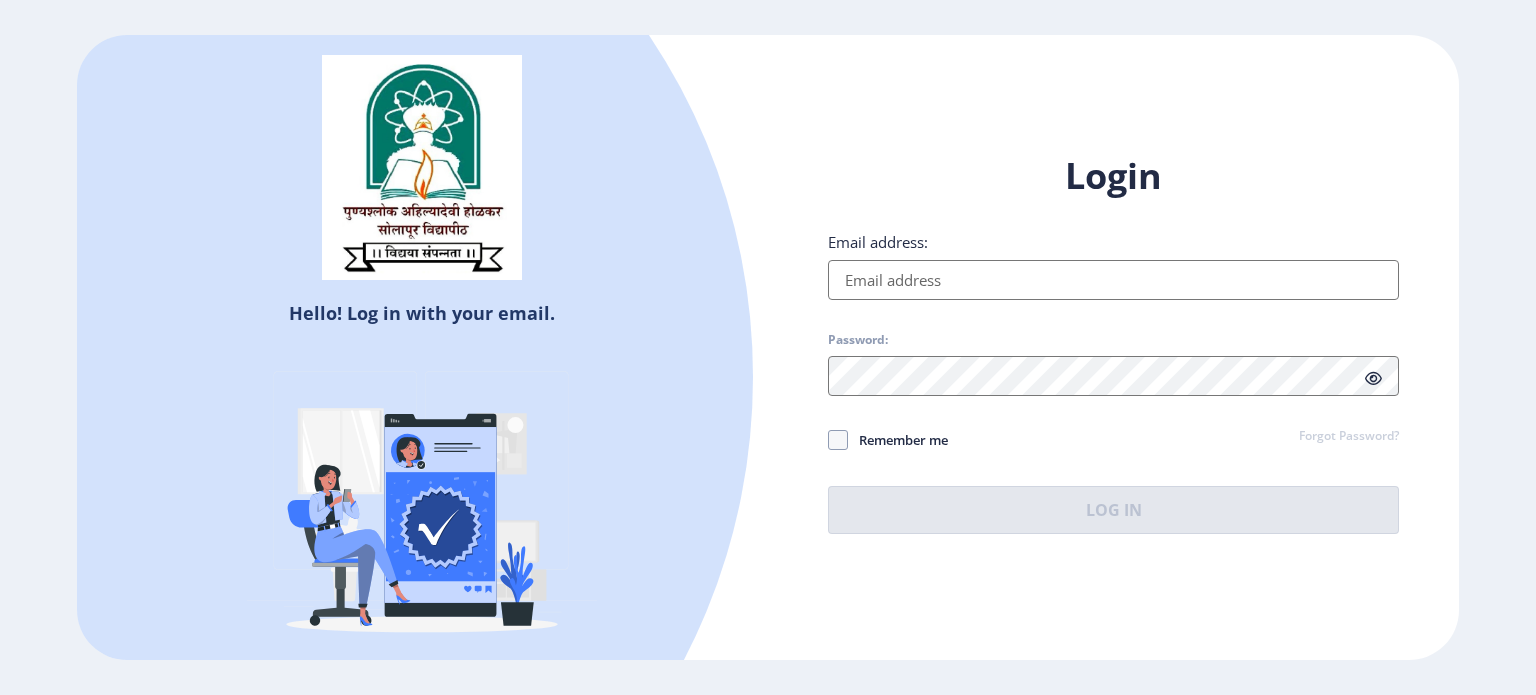 type on "shwetakanade2021@example.com" 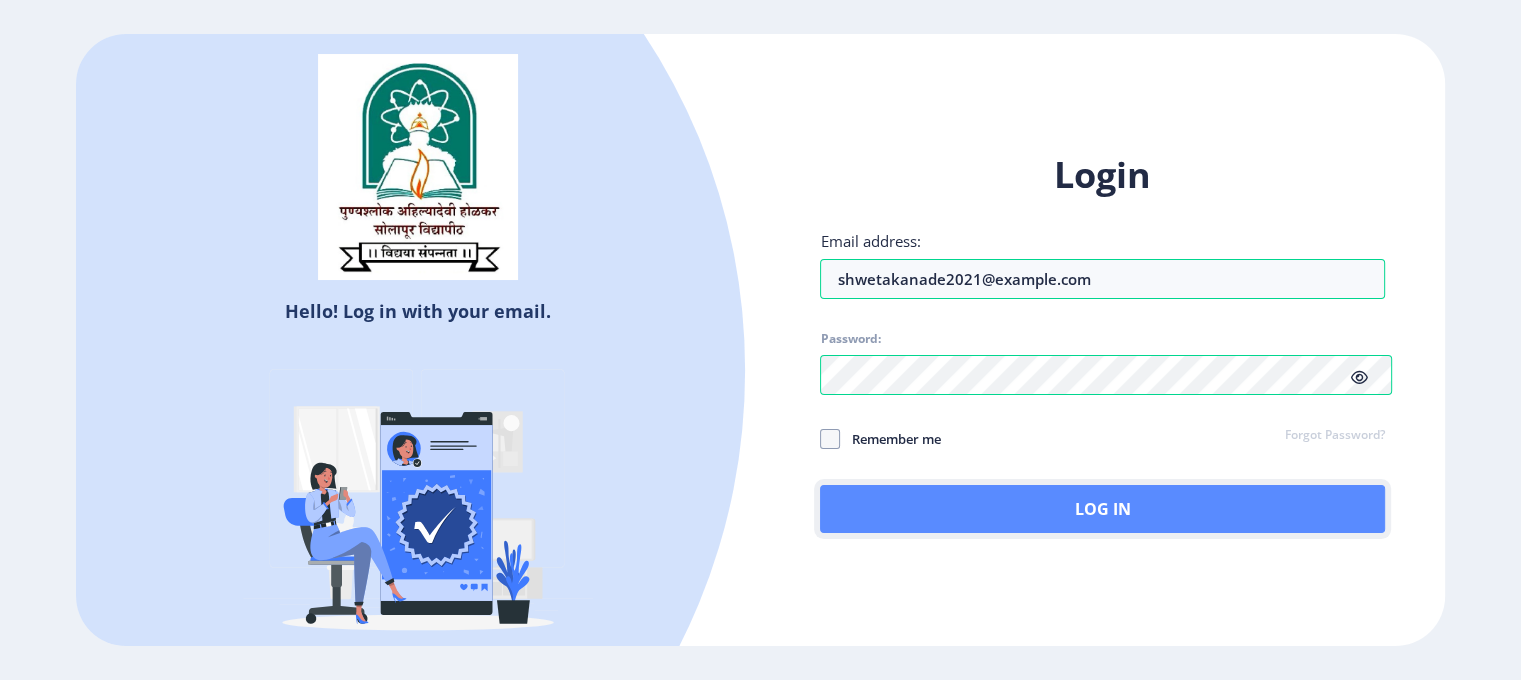 click on "Log In" 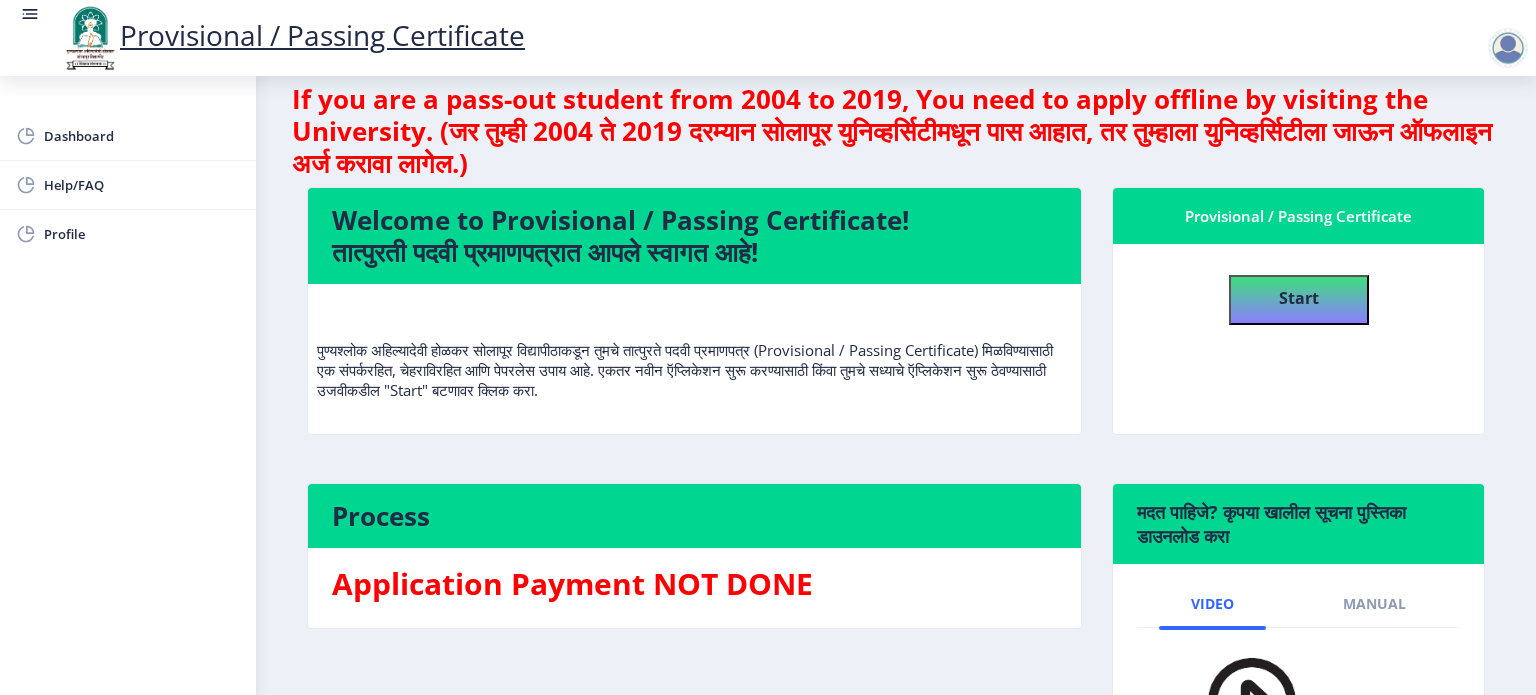 scroll, scrollTop: 0, scrollLeft: 0, axis: both 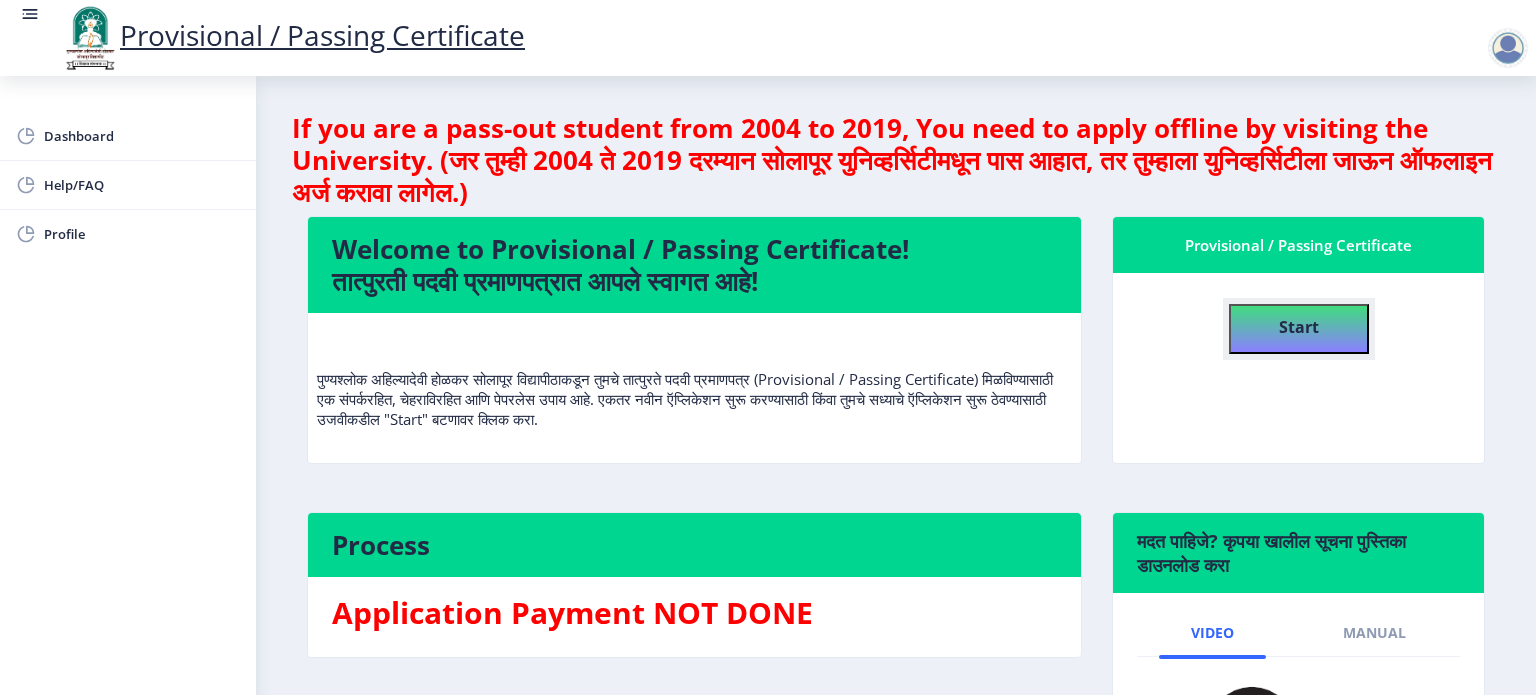 click on "Start" 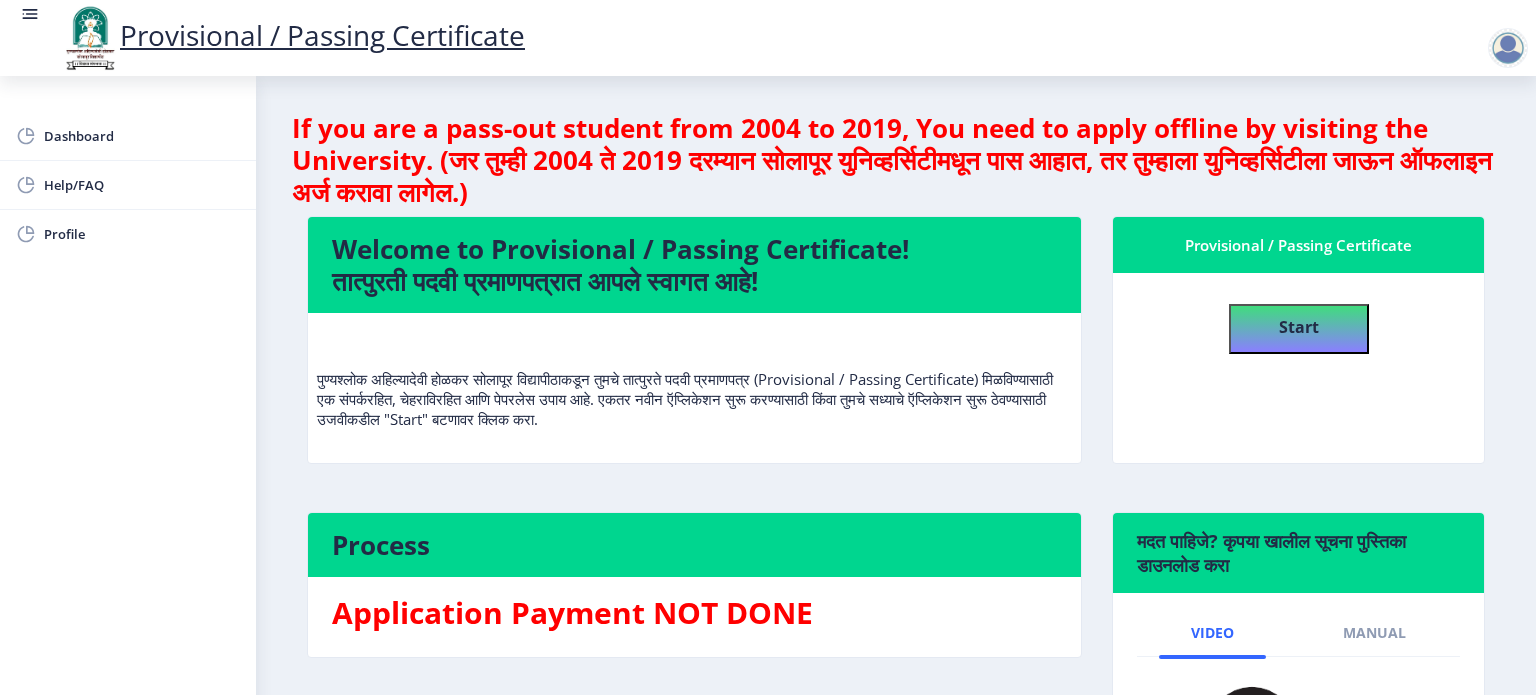 select 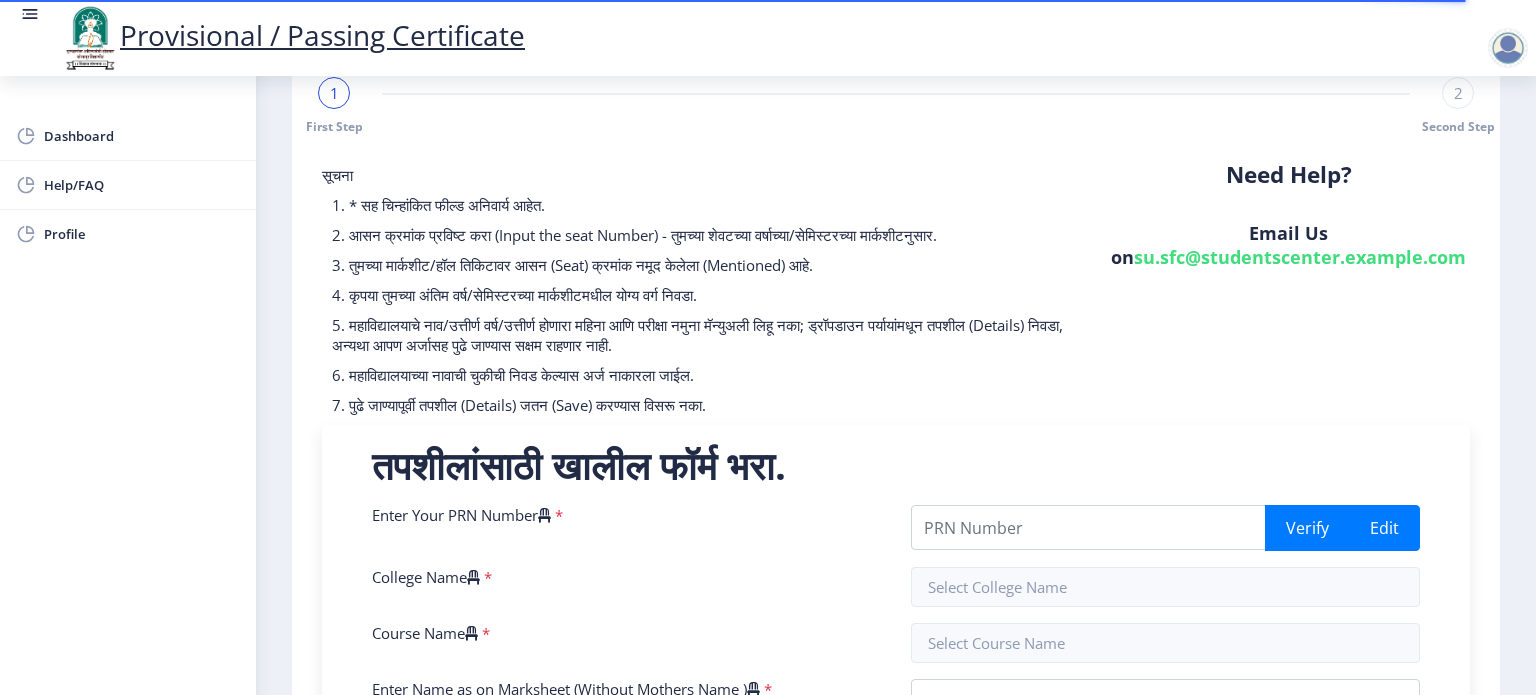 scroll, scrollTop: 0, scrollLeft: 0, axis: both 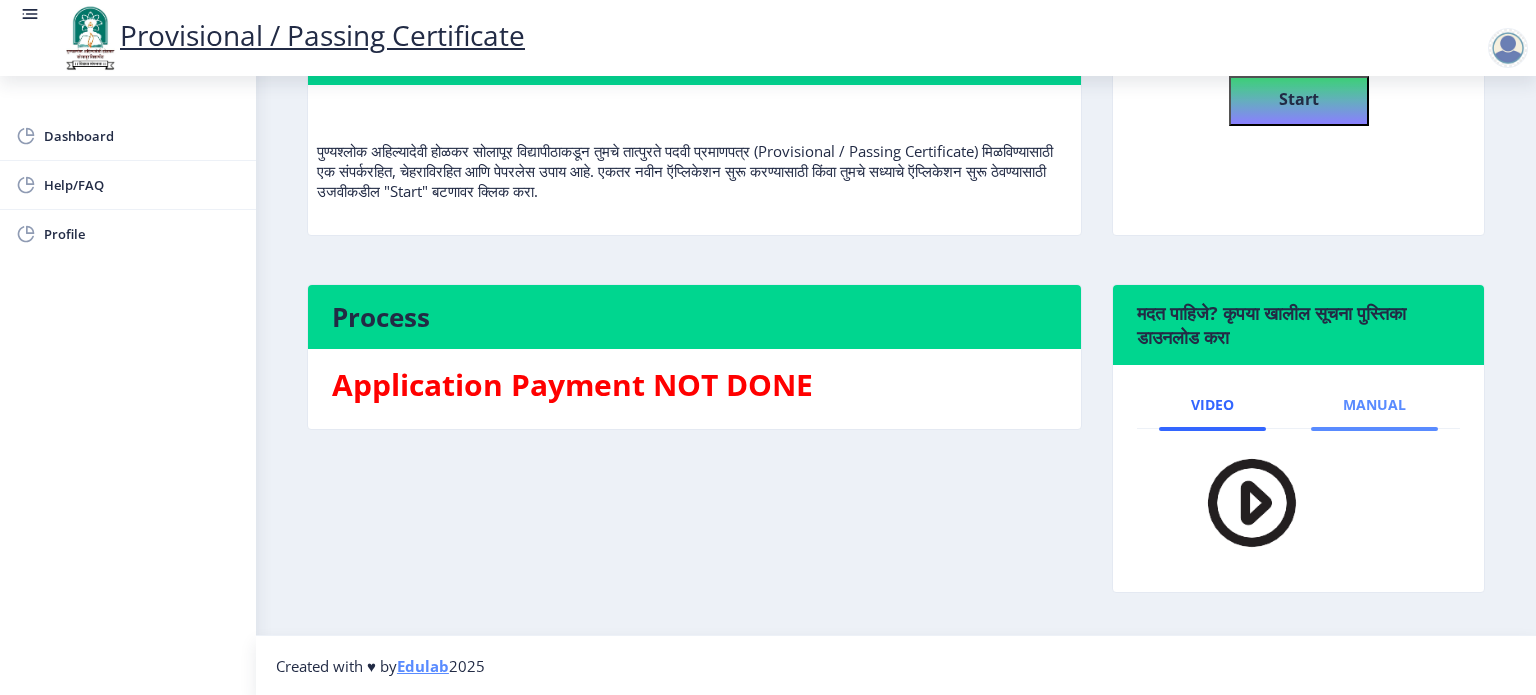 click on "Manual" 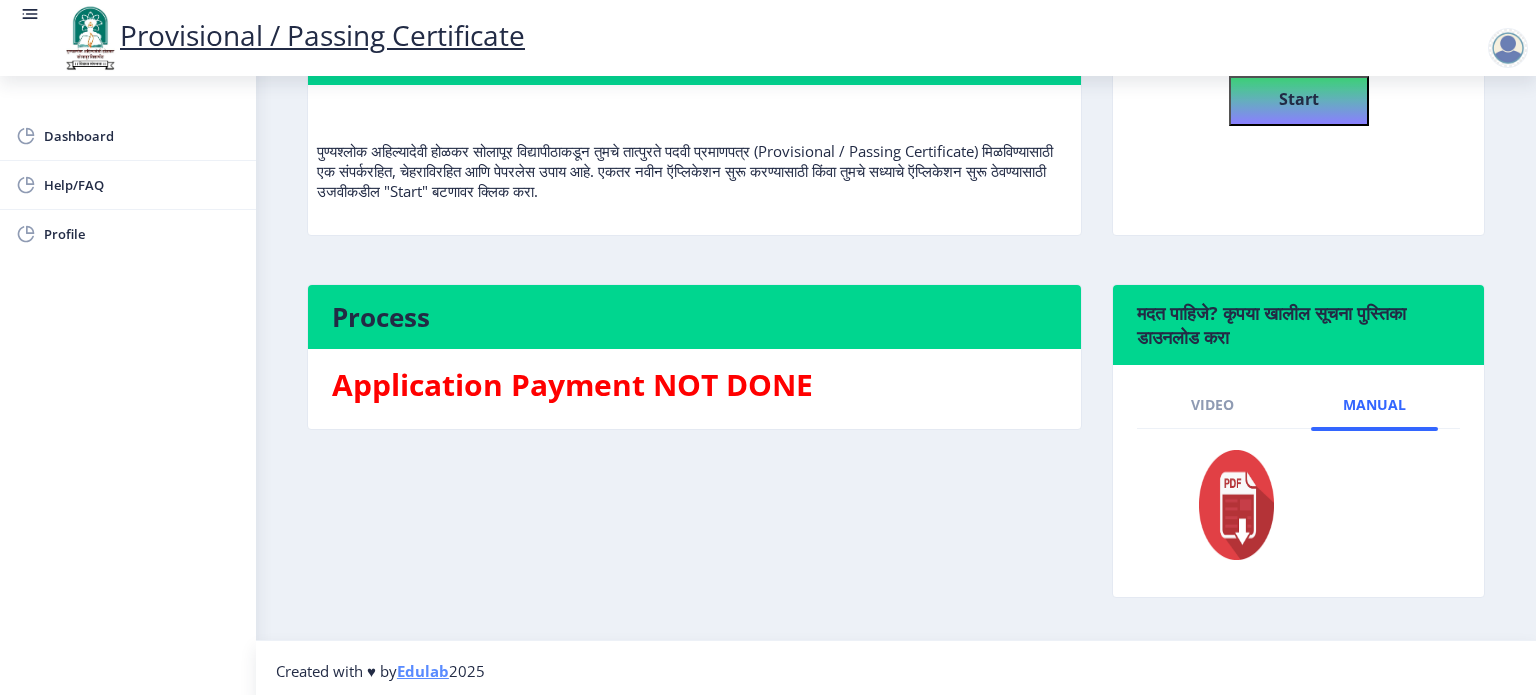 click 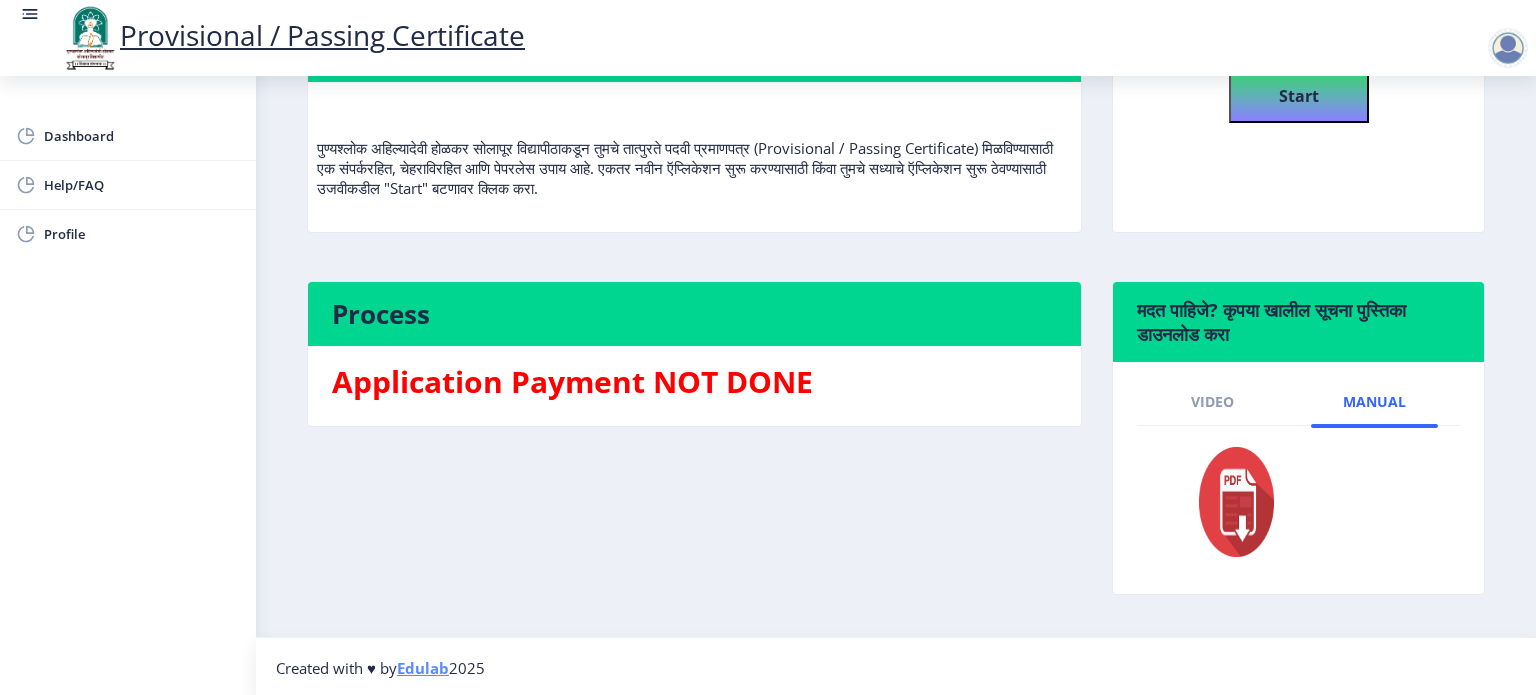 scroll, scrollTop: 232, scrollLeft: 0, axis: vertical 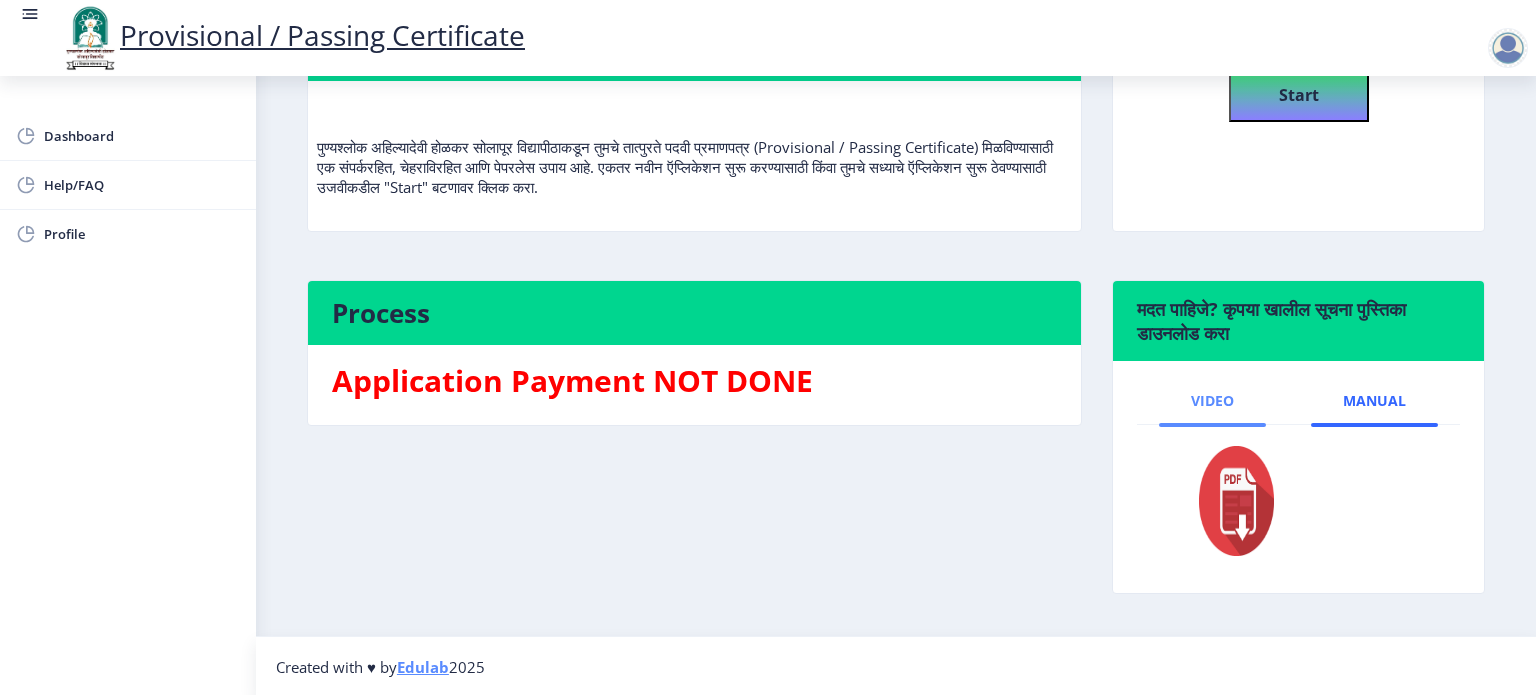 click on "Video" 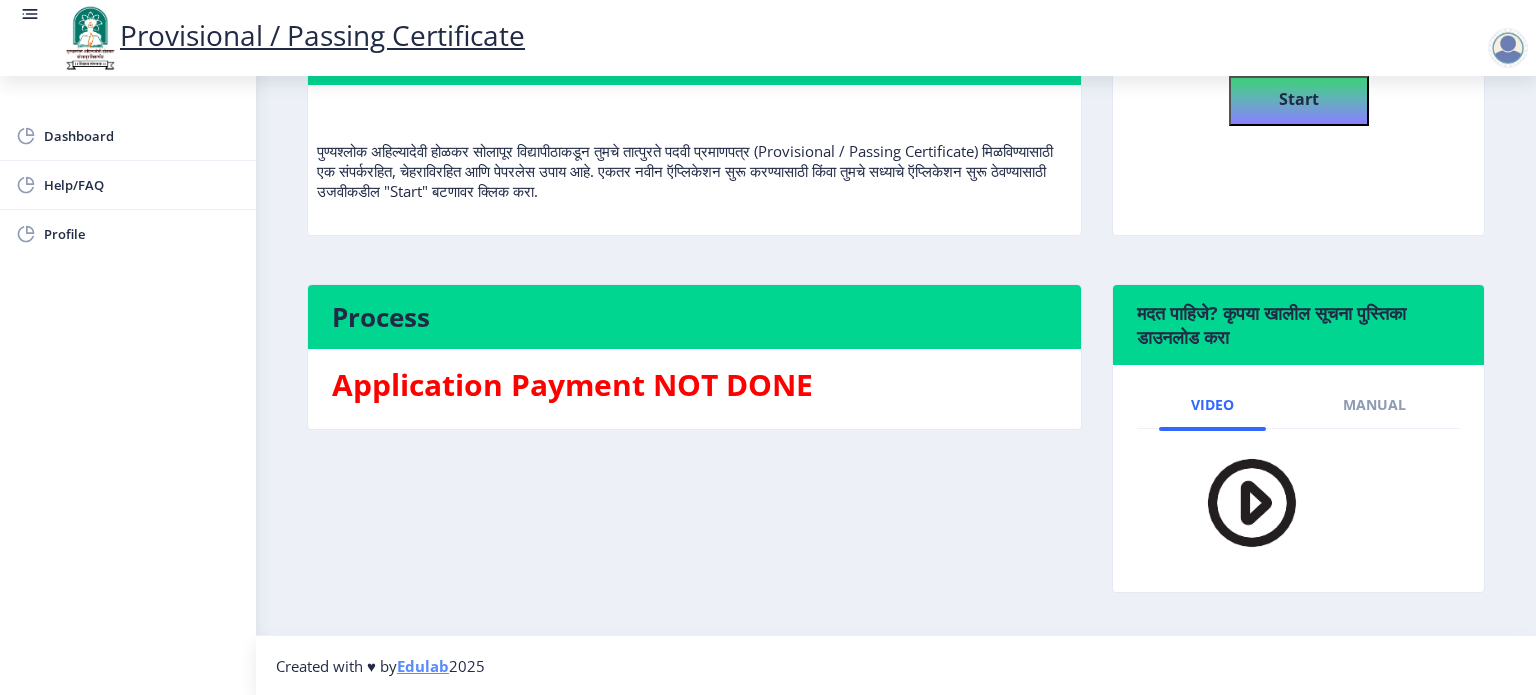 click 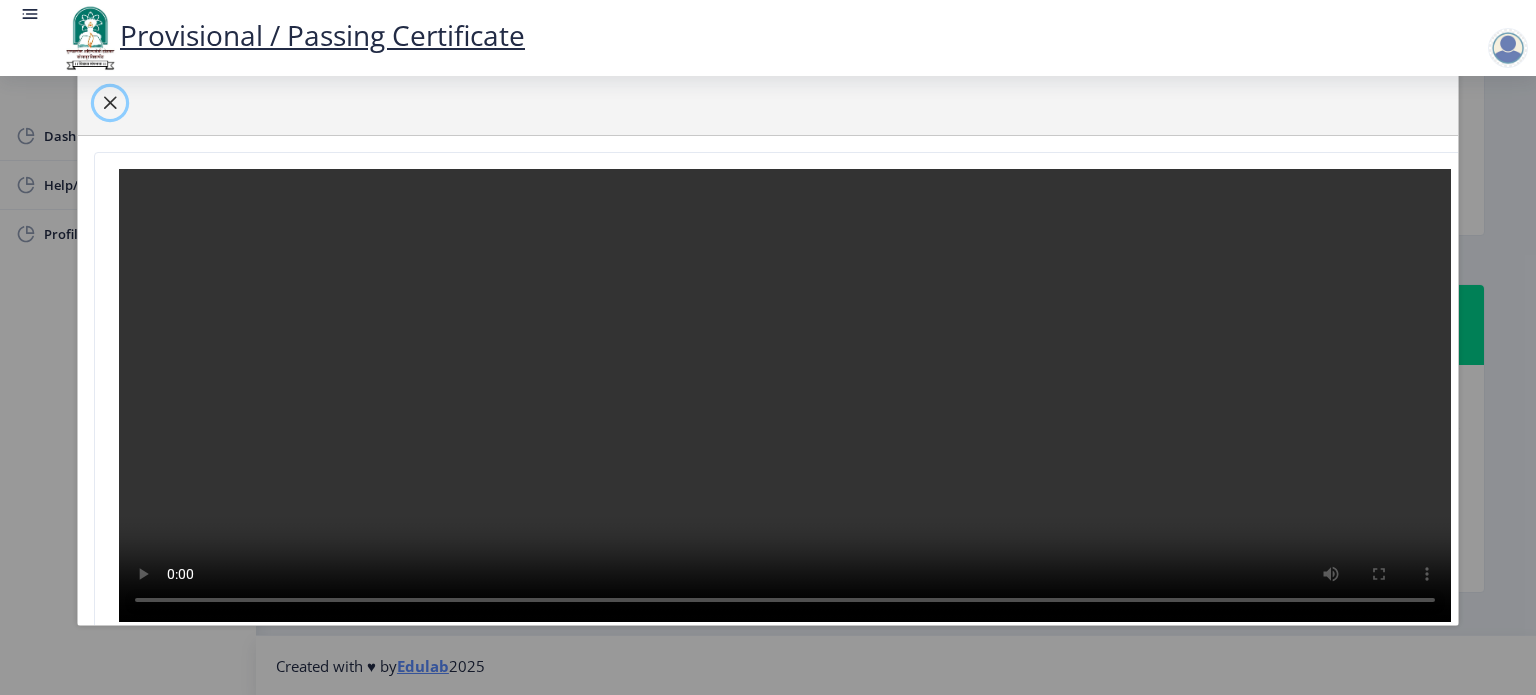click 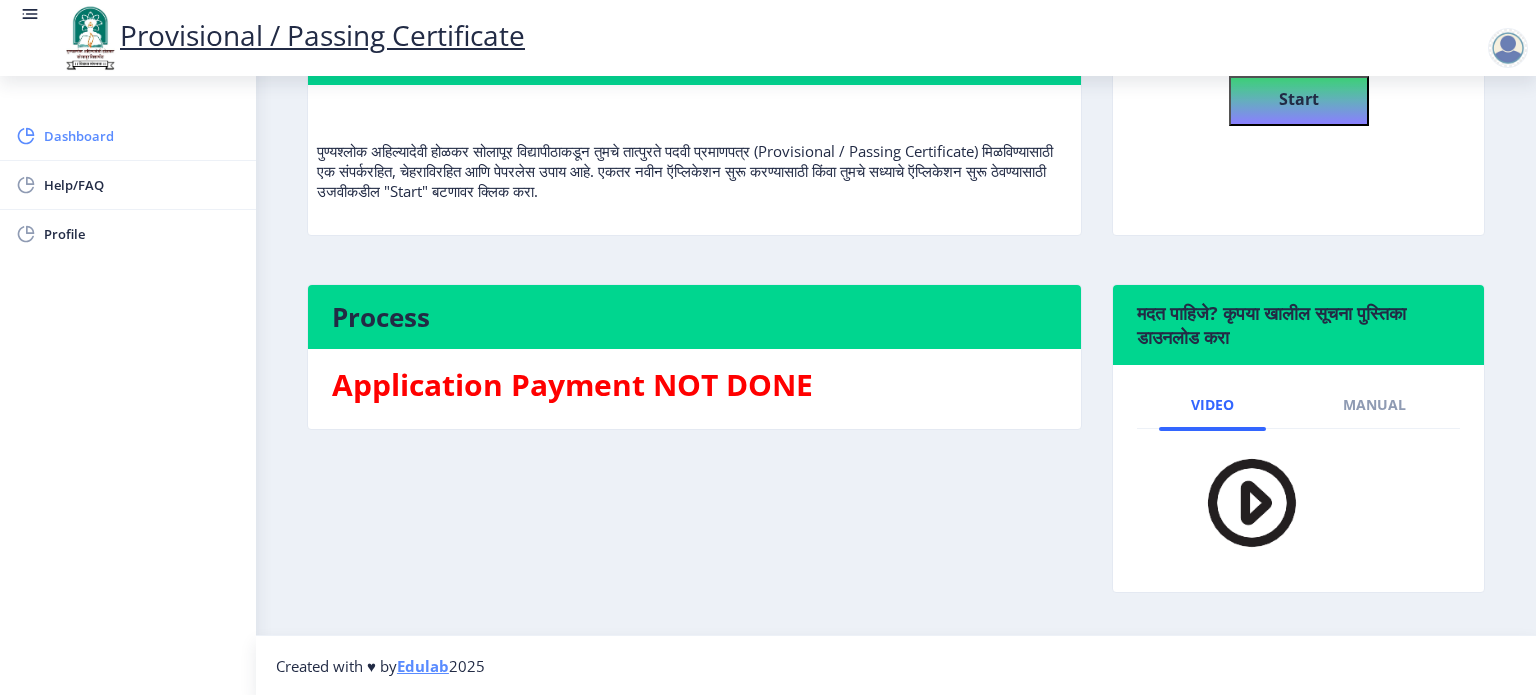 click on "Dashboard" 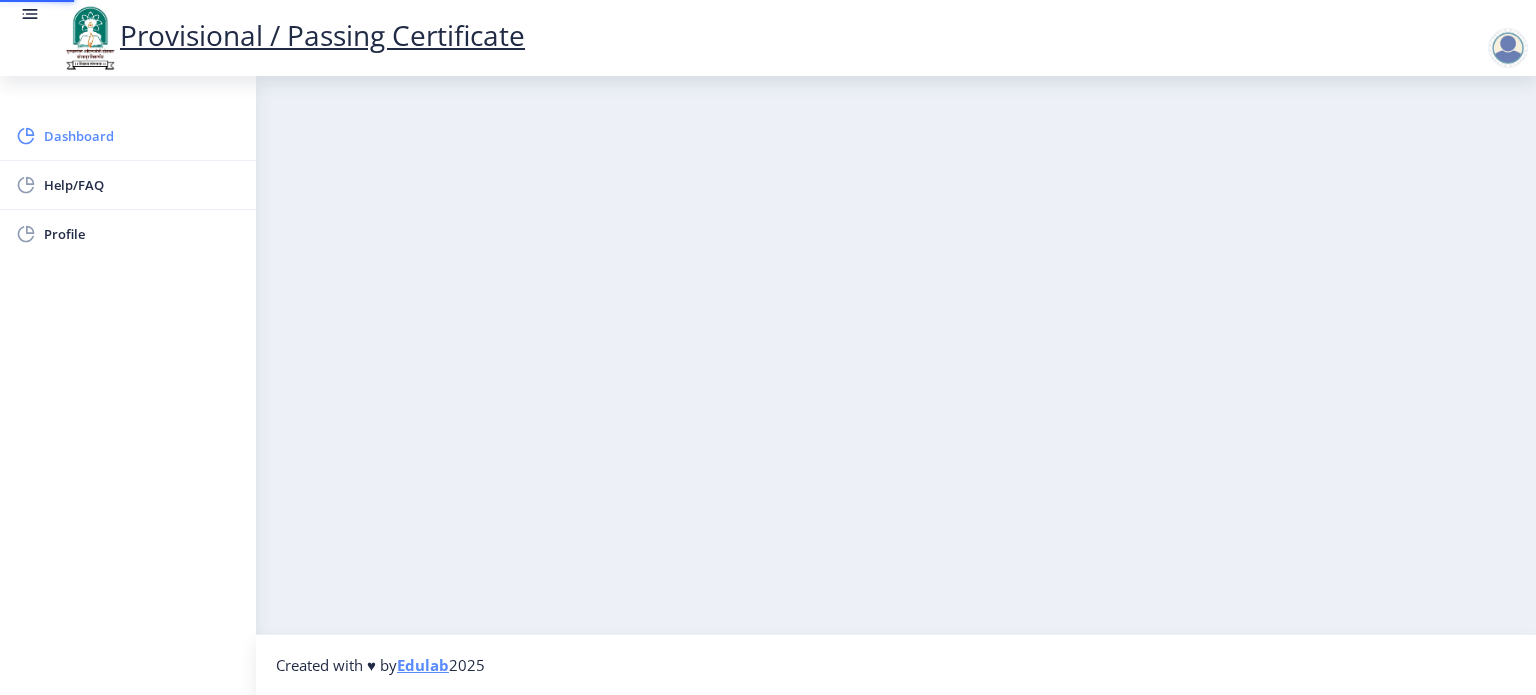 scroll, scrollTop: 0, scrollLeft: 0, axis: both 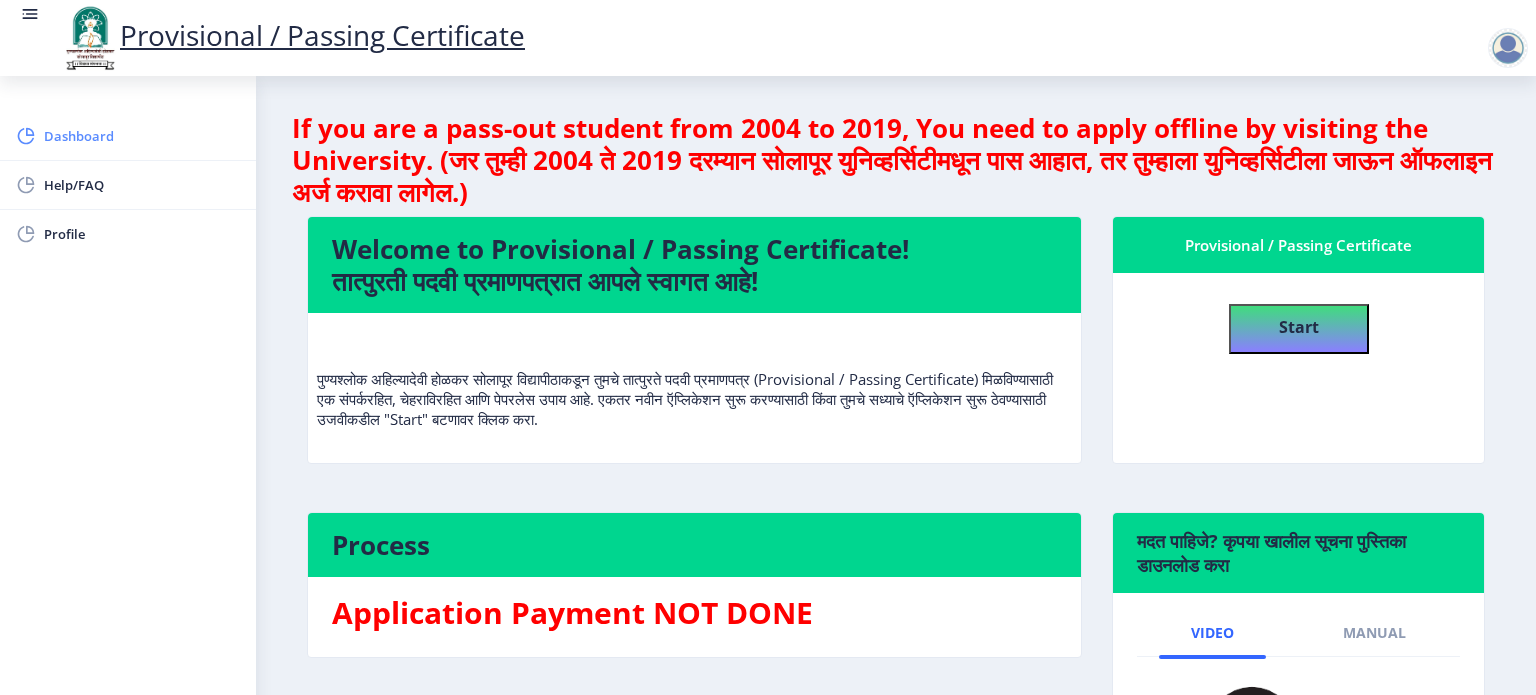 click on "Dashboard" 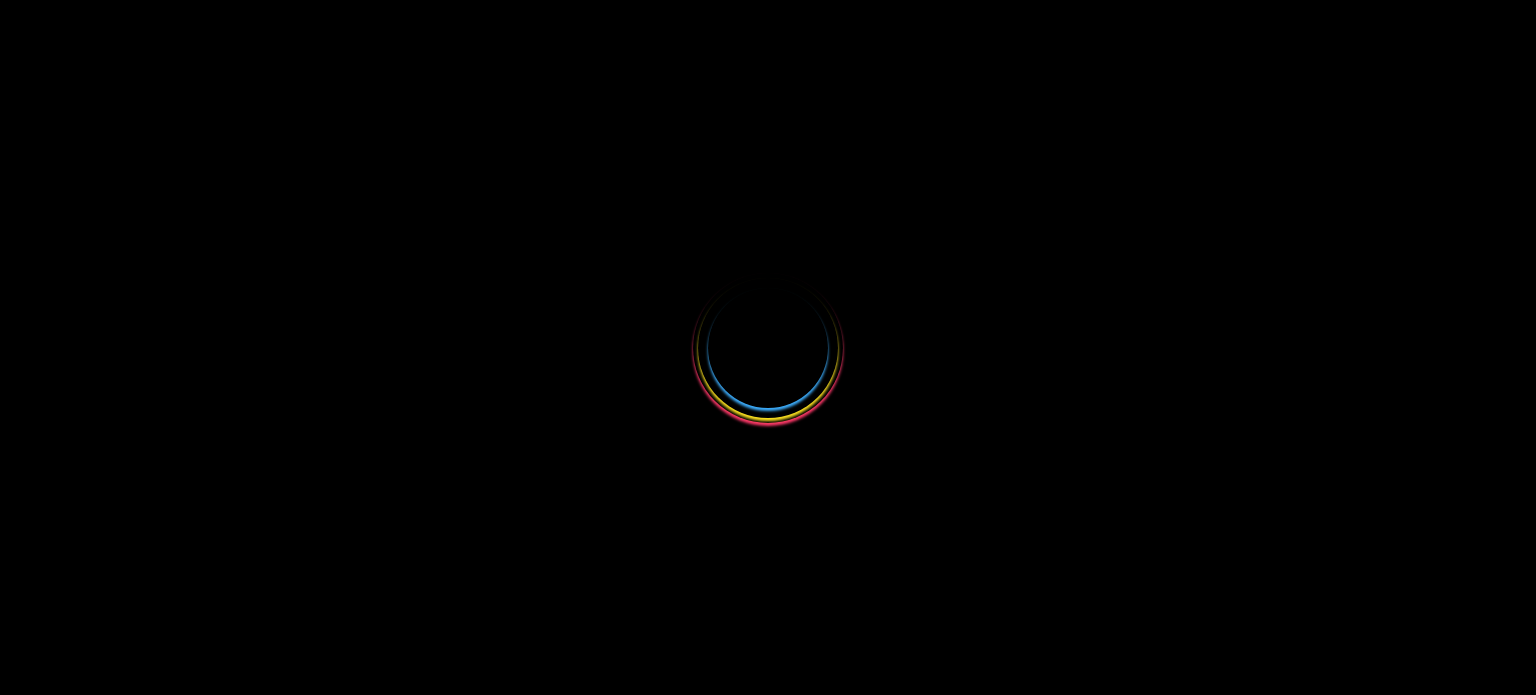 scroll, scrollTop: 0, scrollLeft: 0, axis: both 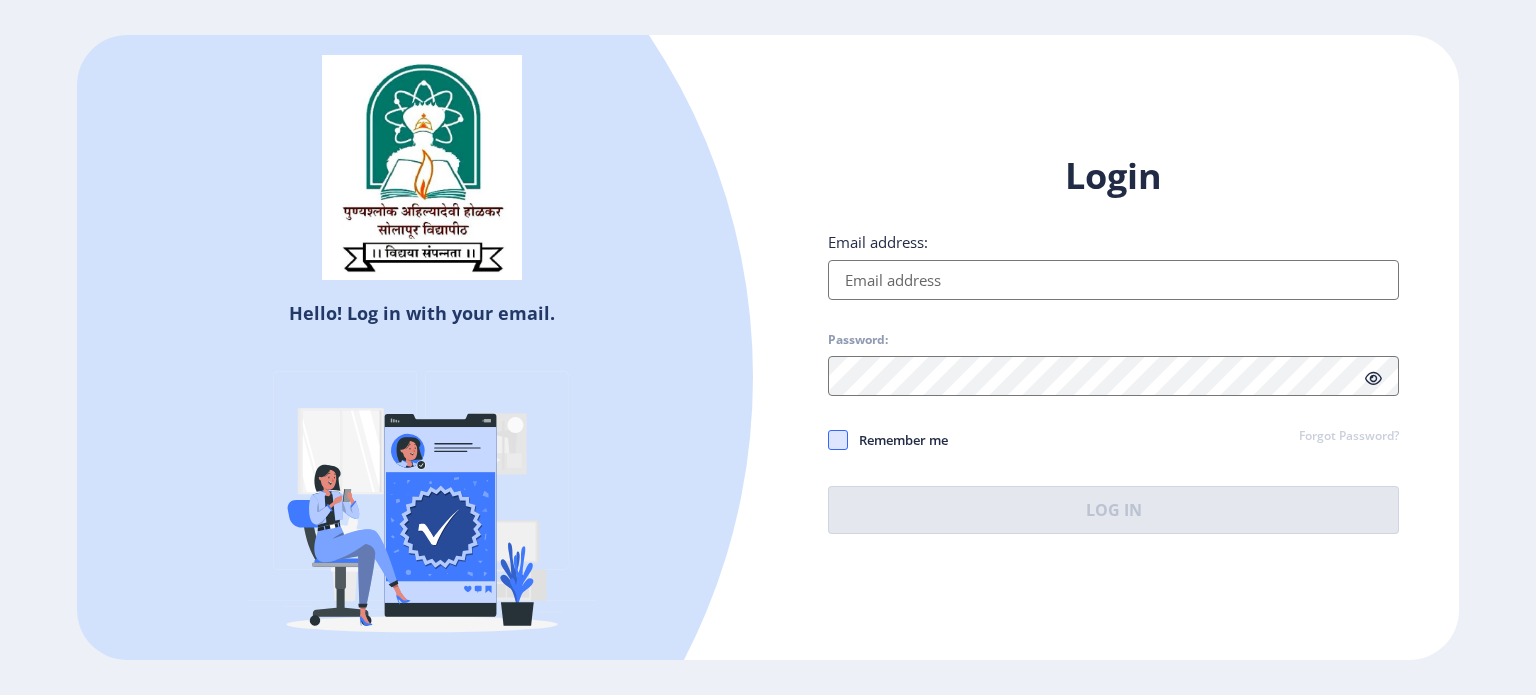 type on "shwetakanade2021@example.com" 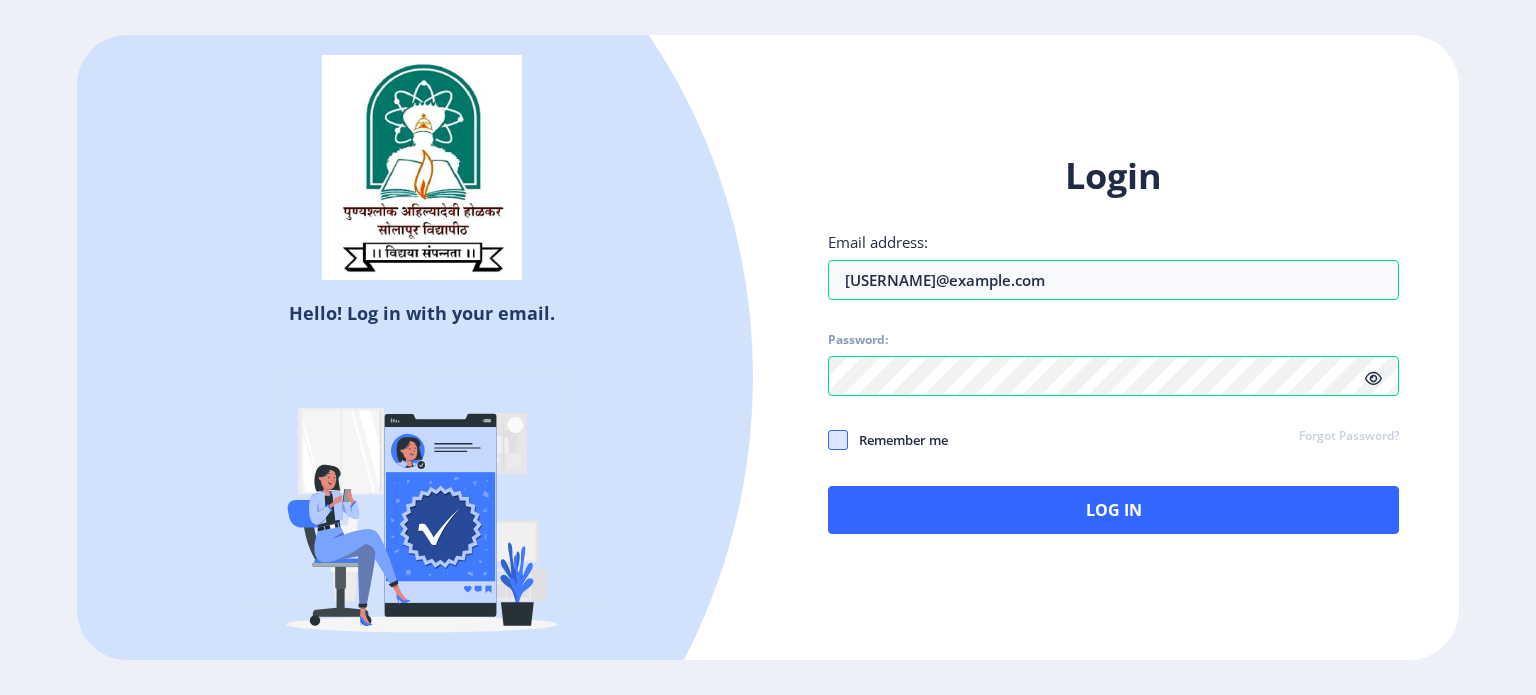 click 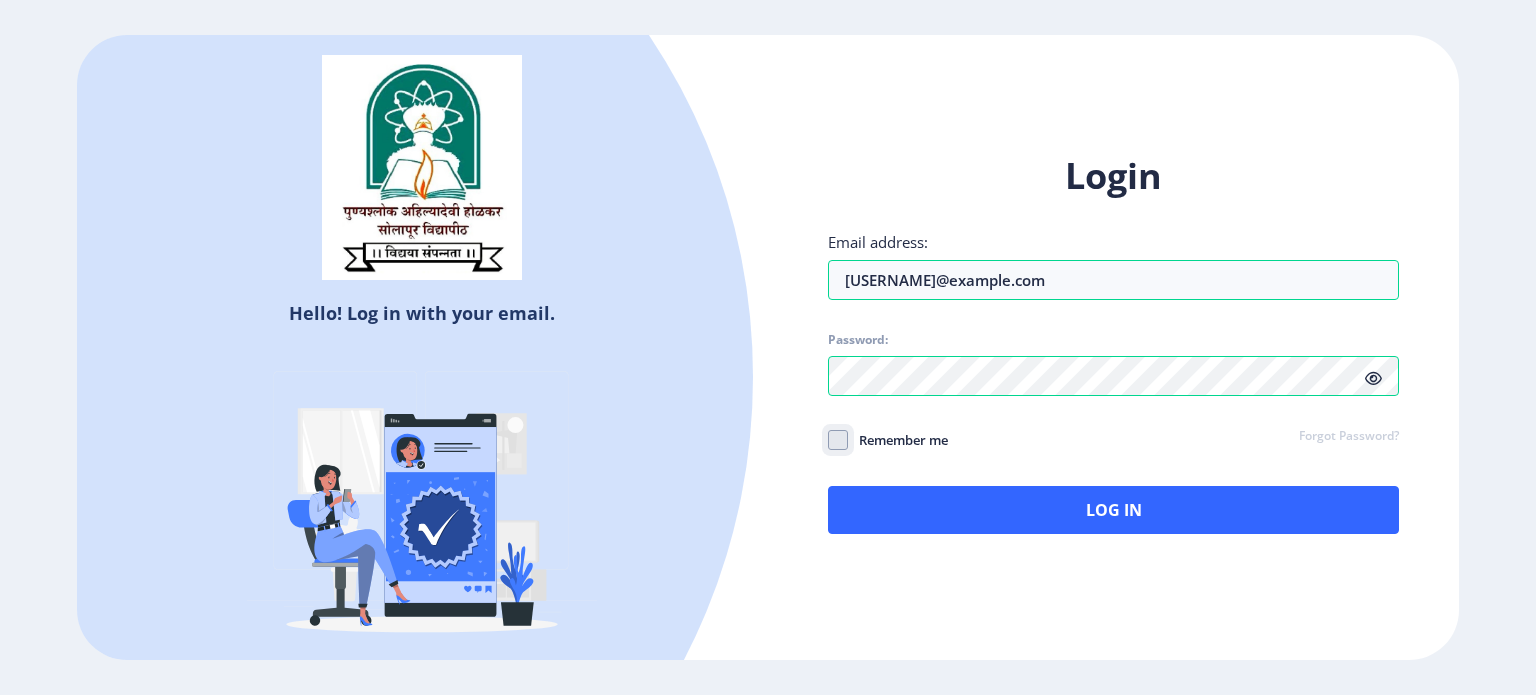 click on "Remember me" 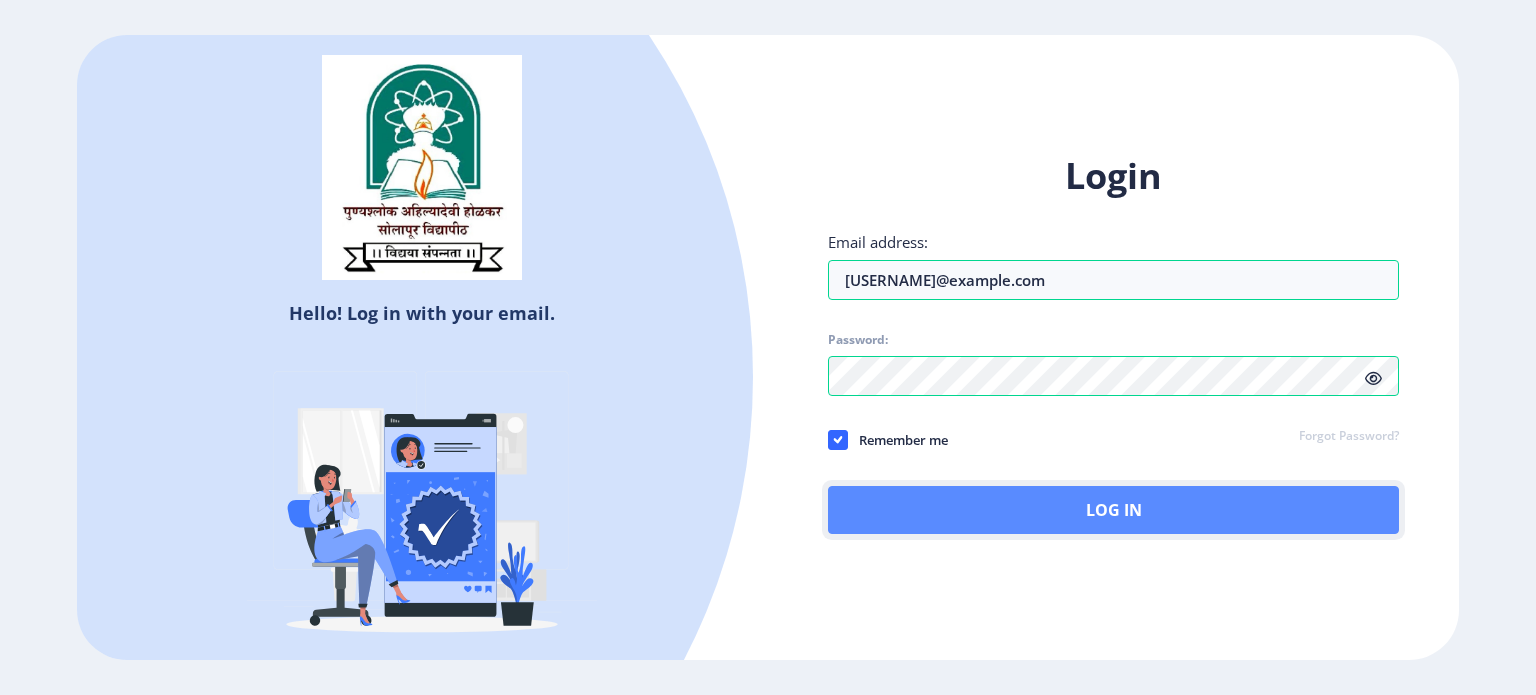 click on "Log In" 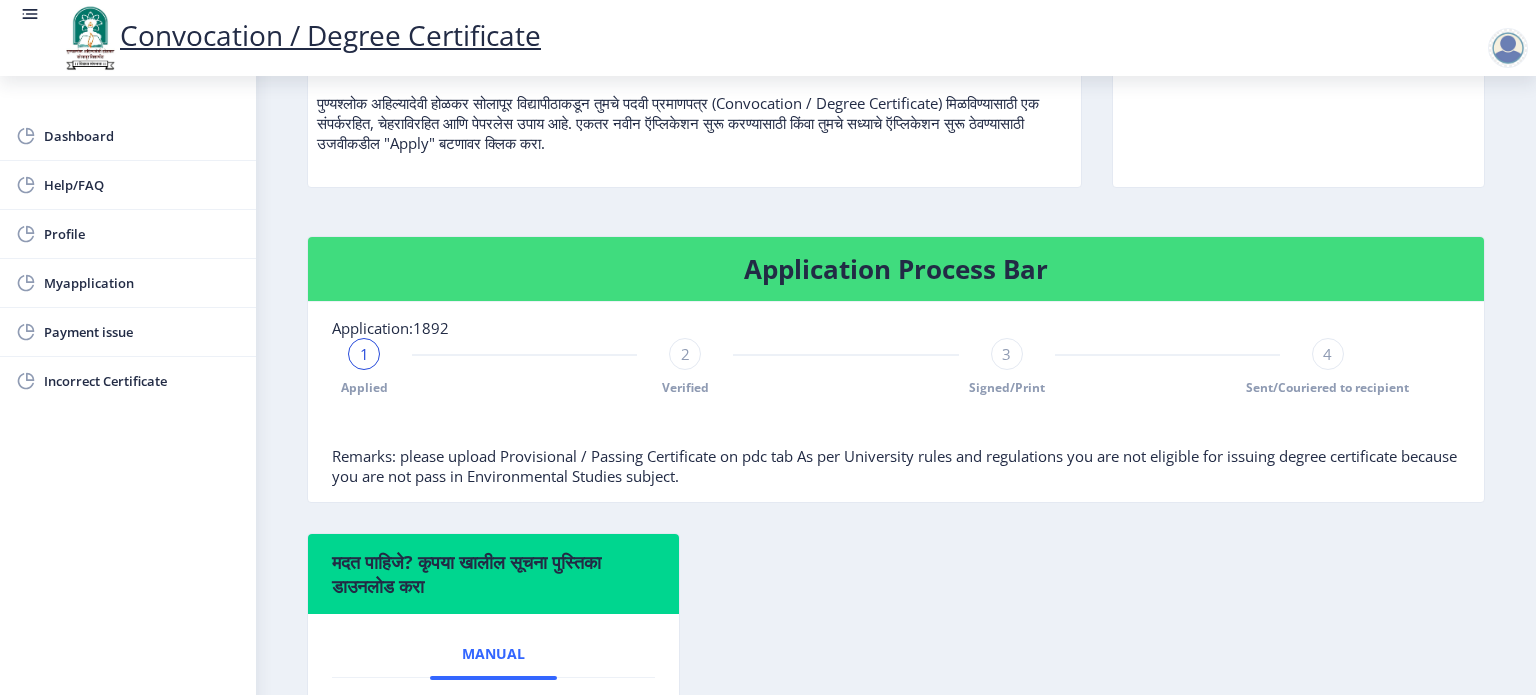 scroll, scrollTop: 264, scrollLeft: 0, axis: vertical 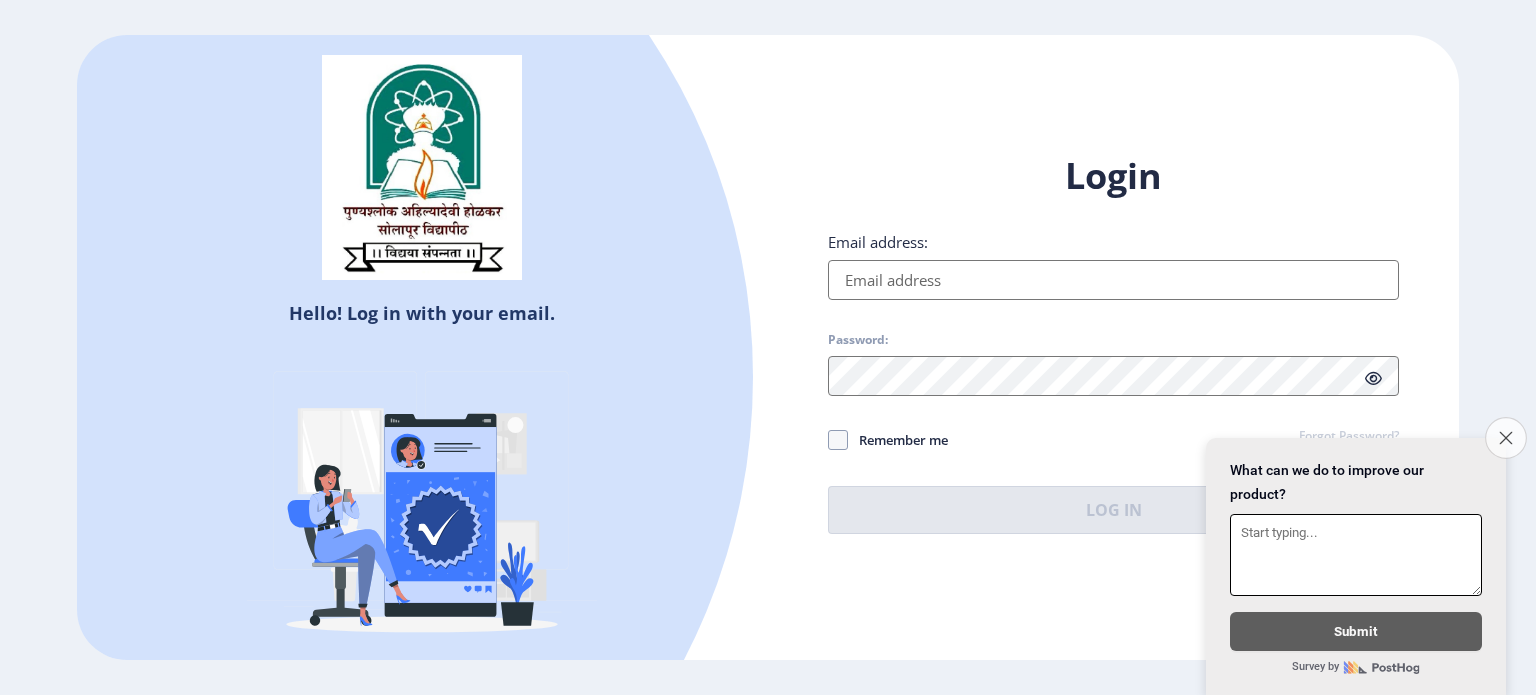 click 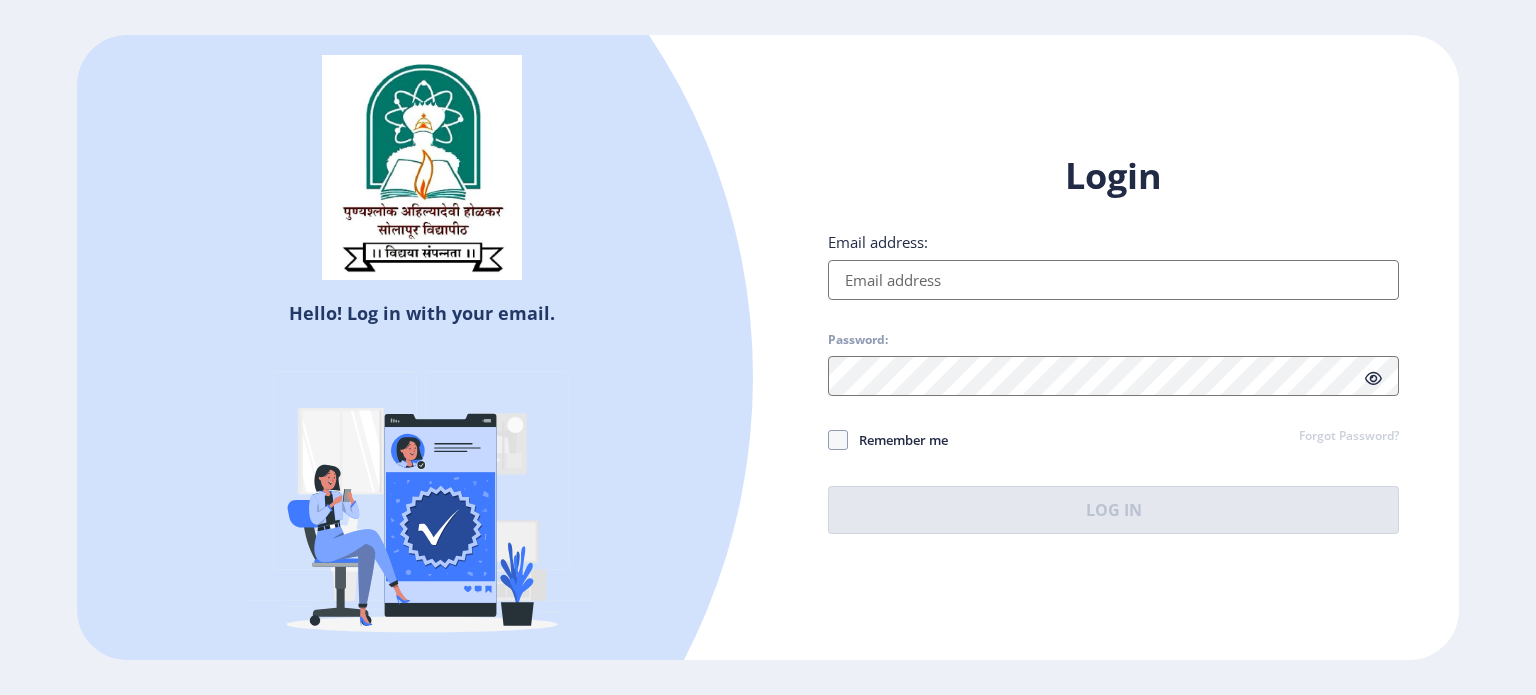 click on "Email address:" at bounding box center (1113, 280) 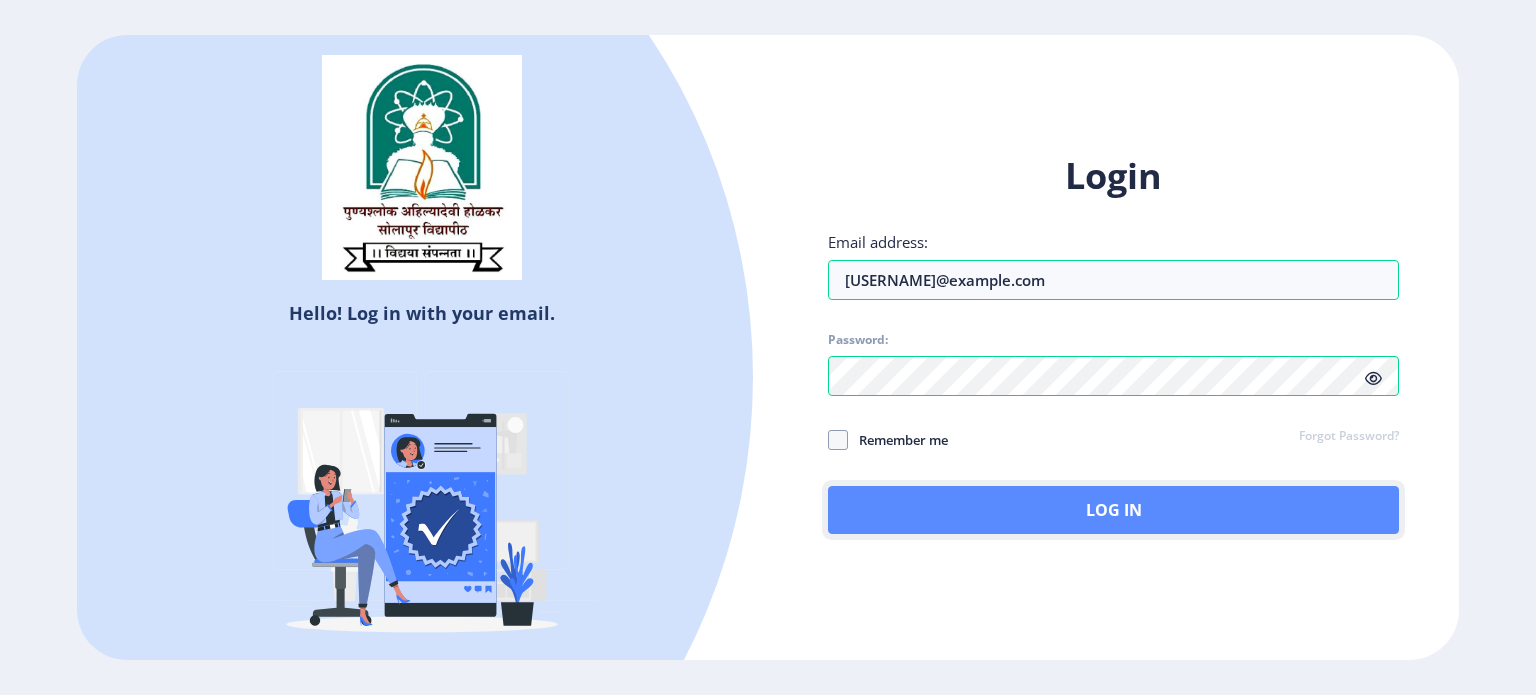 click on "Log In" 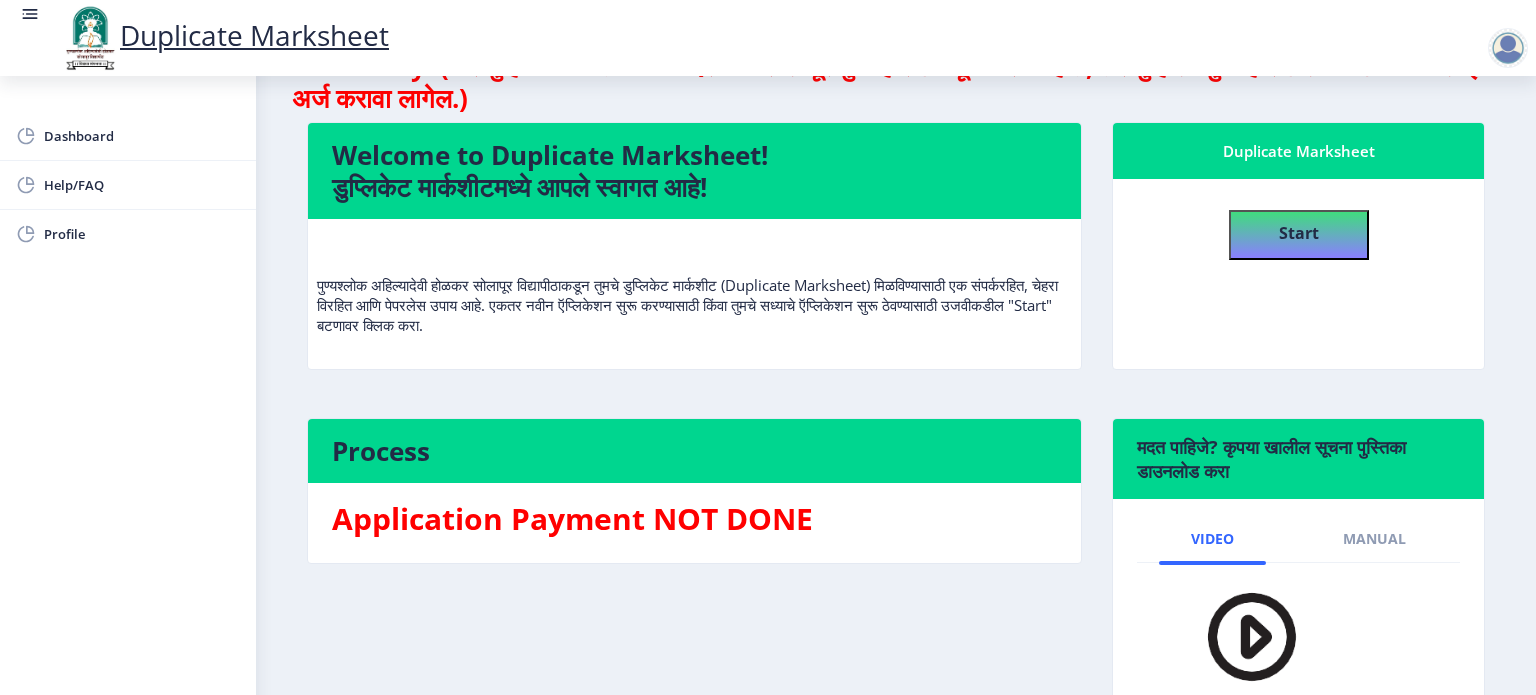 scroll, scrollTop: 132, scrollLeft: 0, axis: vertical 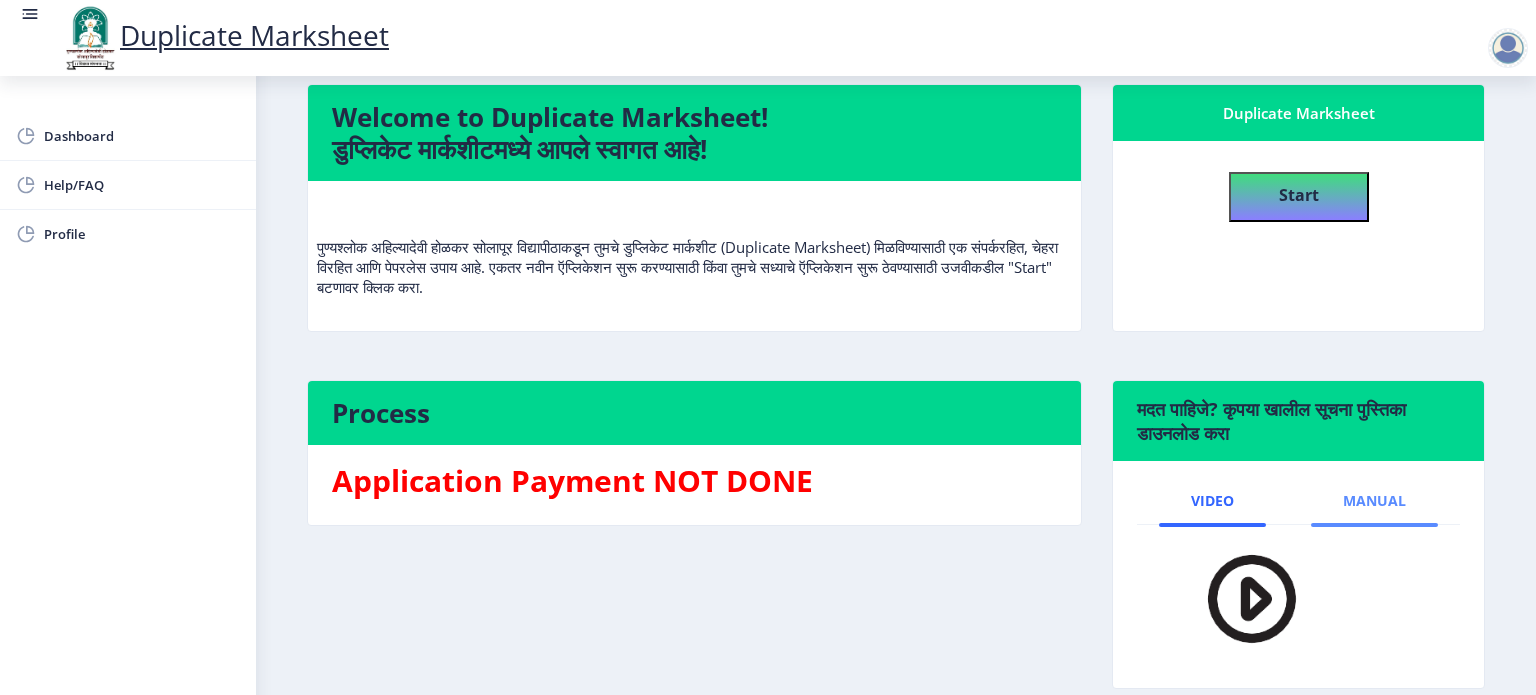 click on "Manual" 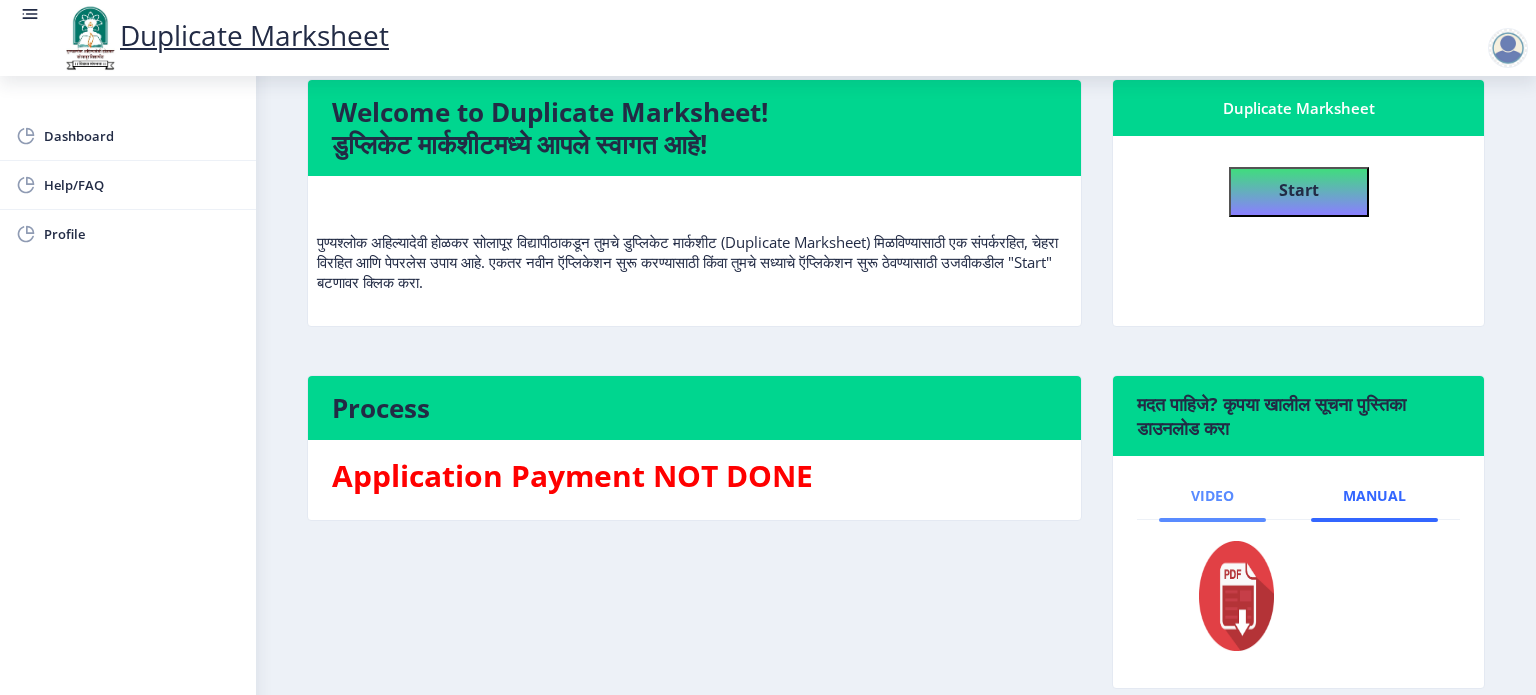 scroll, scrollTop: 132, scrollLeft: 0, axis: vertical 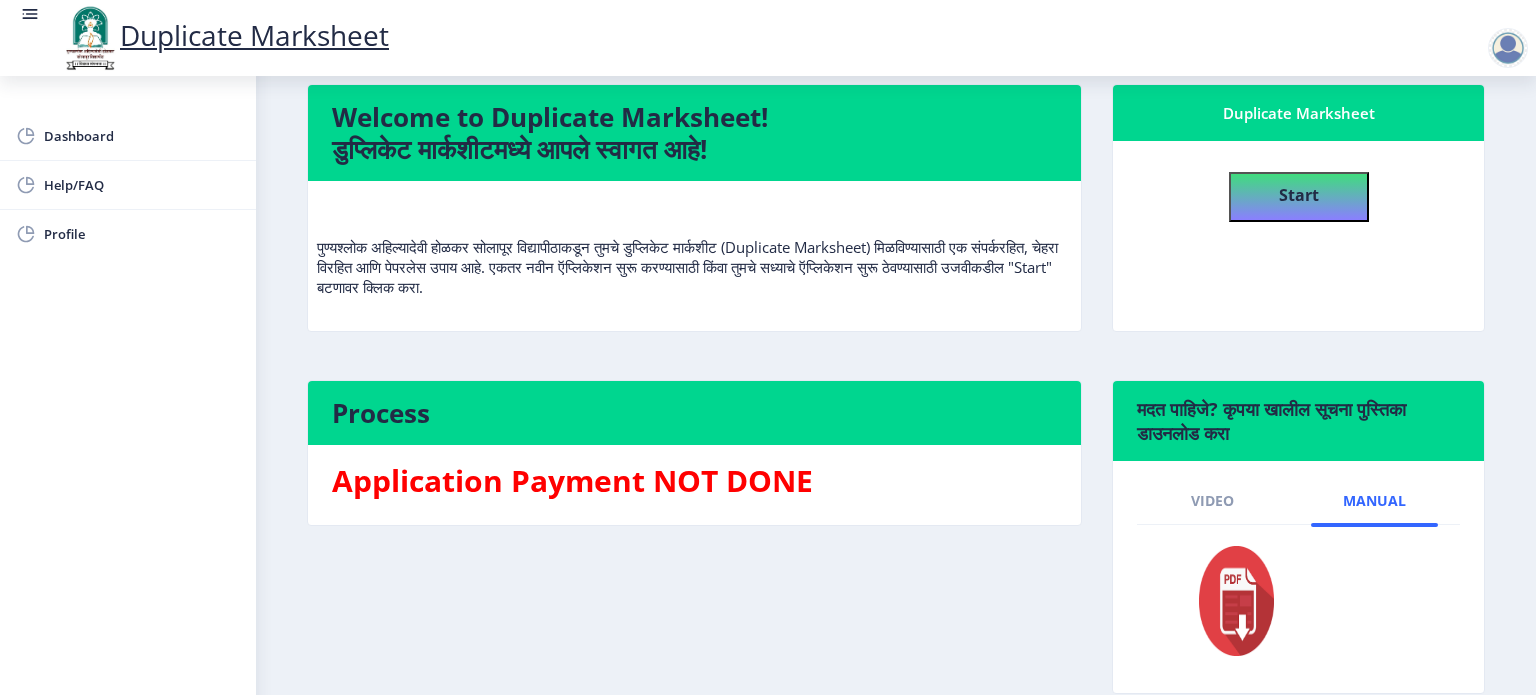 click 